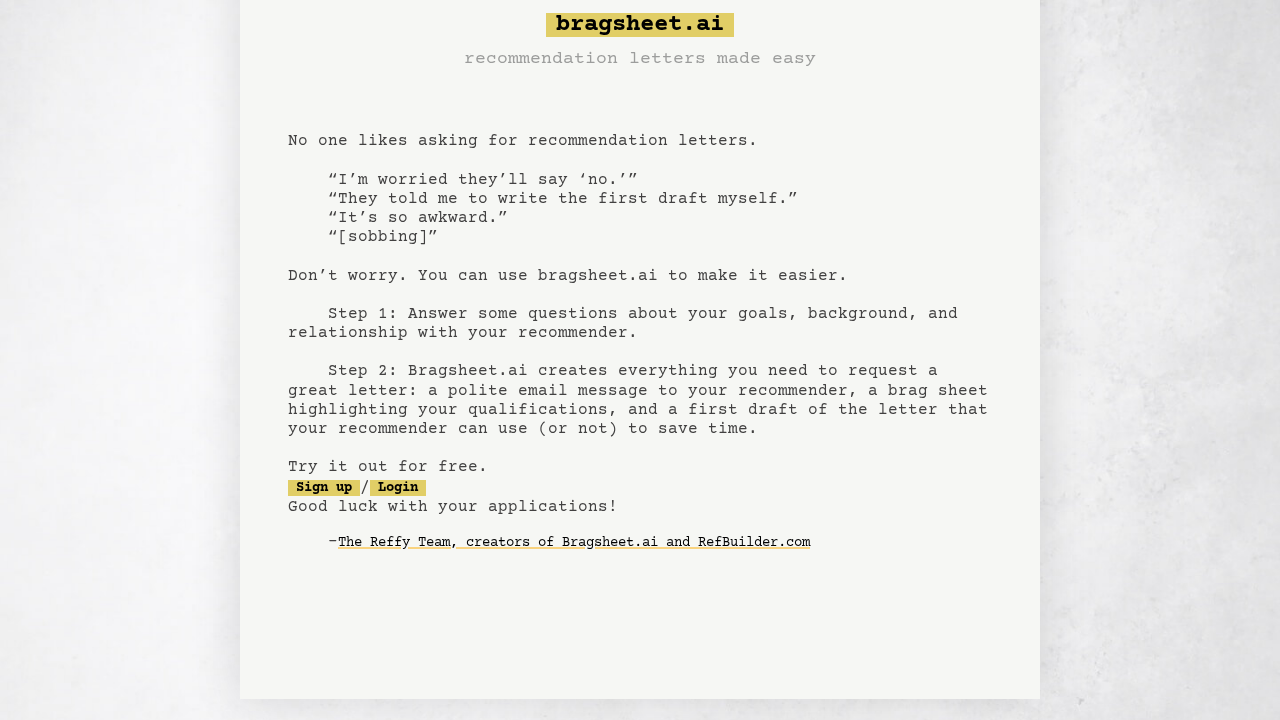 scroll, scrollTop: 49, scrollLeft: 0, axis: vertical 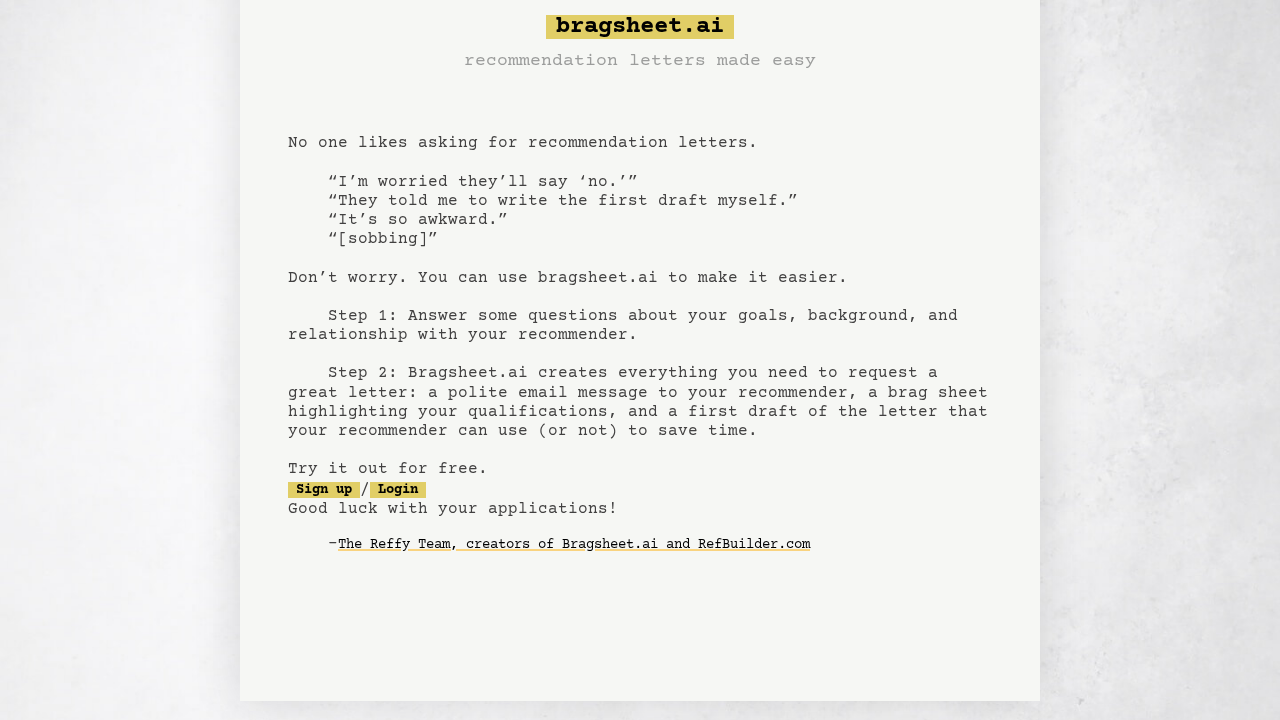 click on "bragsheet.ai   recommendation letters made easy
No one likes asking for recommendation letters.
“I’m worried they’ll say ‘no.’”
“They told me to write the first draft myself.”
“It’s so awkward.”
“[sobbing]”
Don’t worry. You can use bragsheet.ai to make it easier.
Step 1: Answer some questions about your goals, background, and relationship with your recommender.
Step 2: Bragsheet.ai creates everything you need to request a great letter: a polite email message to your recommender, a brag sheet highlighting your qualifications, and a first draft of the letter that your recommender can use (or not) to save time.
Try it out for free.
Sign up  /  Login
Good luck with your applications!
-  The Reffy Team, creators of Bragsheet.ai and RefBuilder.com" at bounding box center (640, 300) 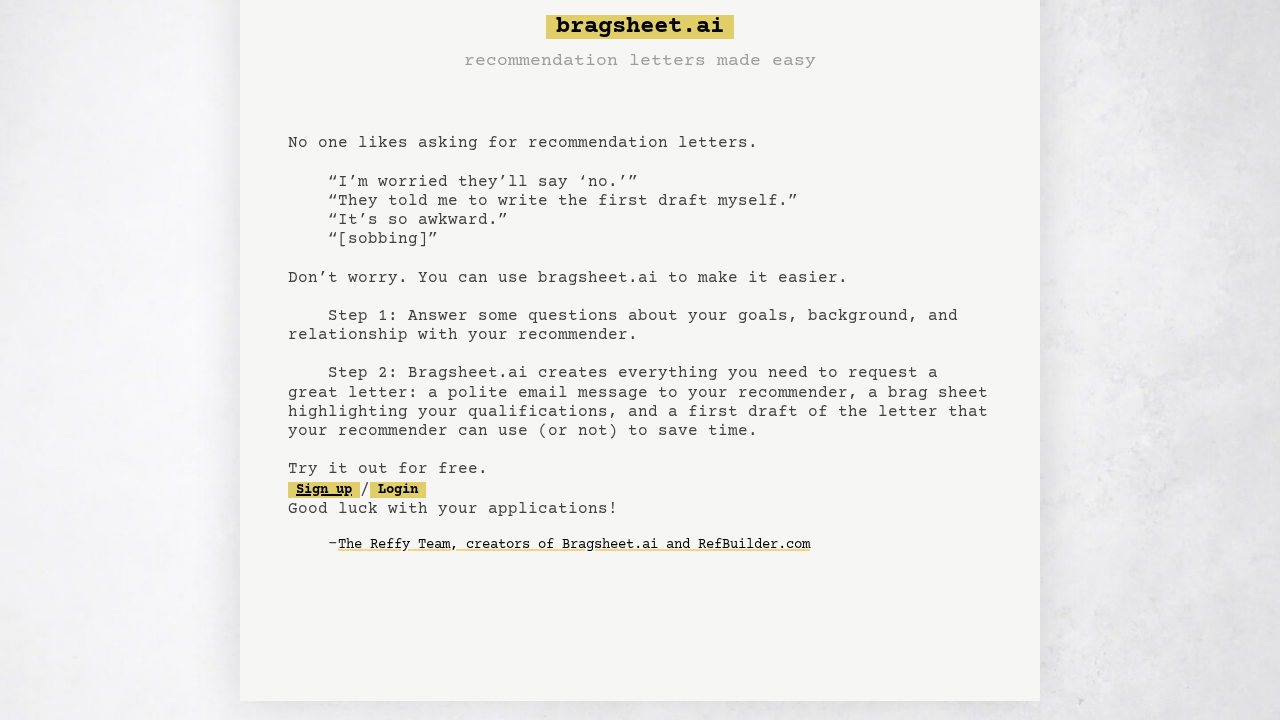 click on "Sign up" at bounding box center (324, 490) 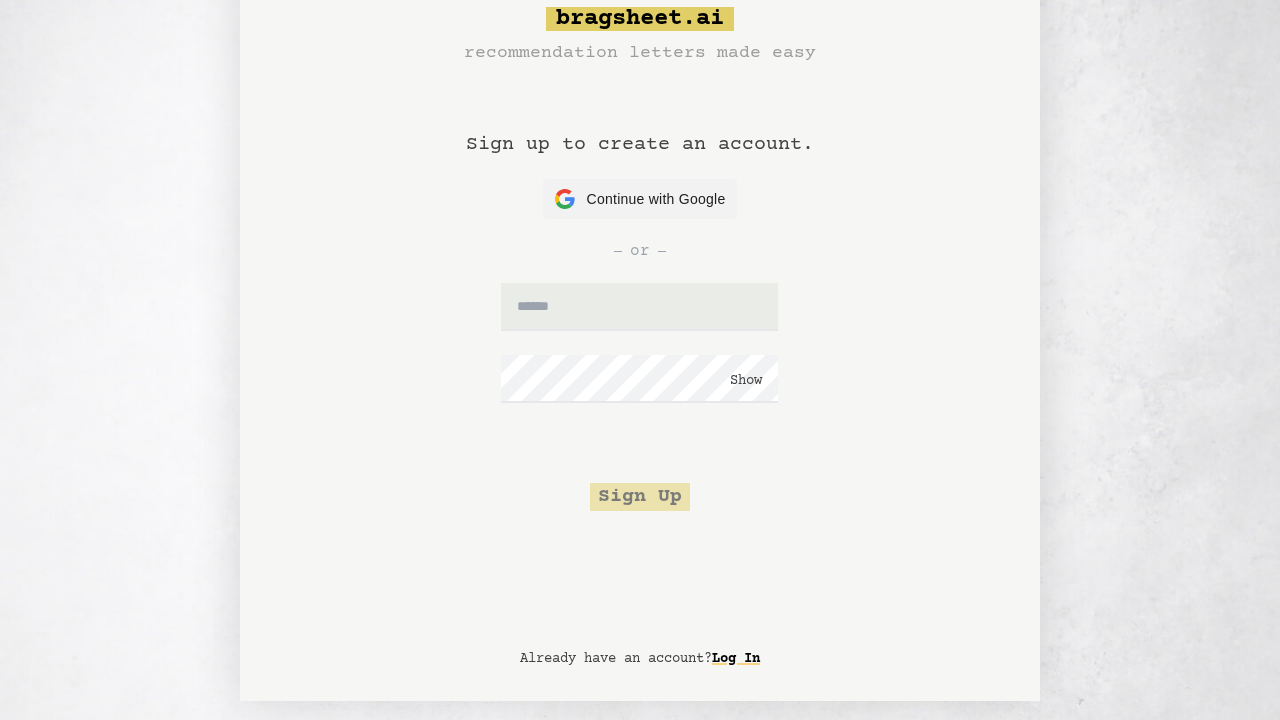 scroll, scrollTop: 0, scrollLeft: 0, axis: both 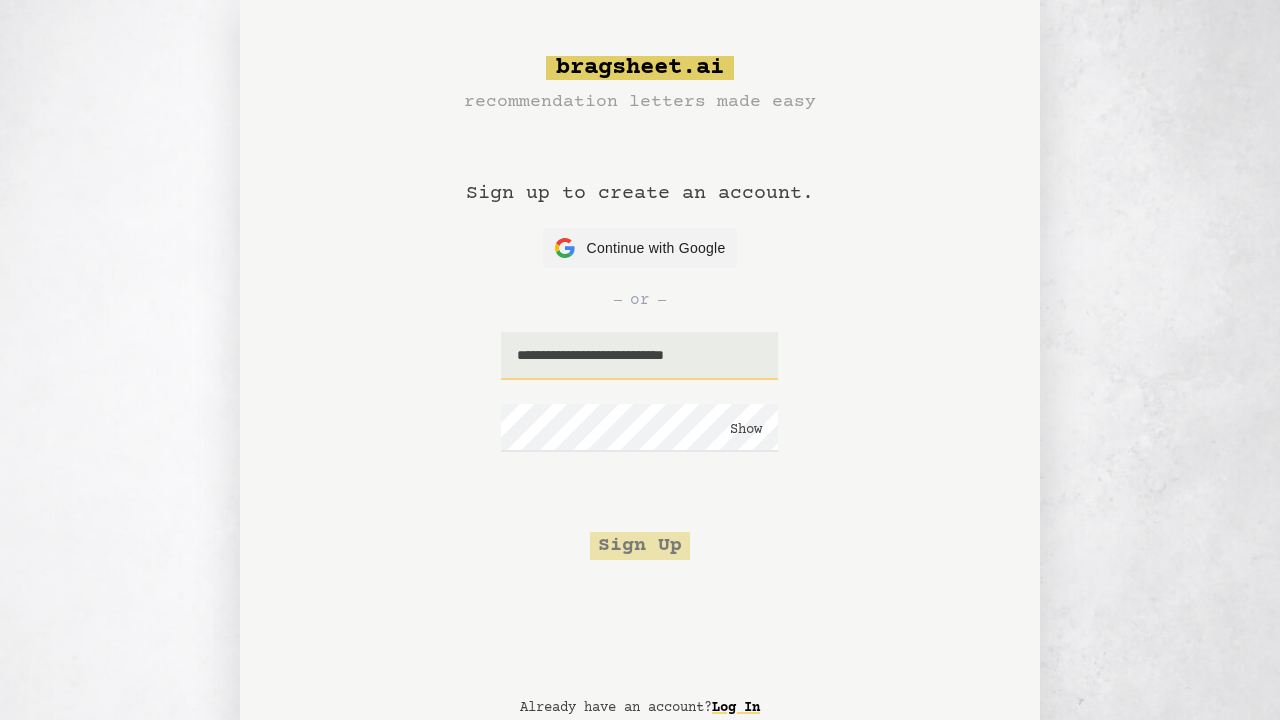 type on "**********" 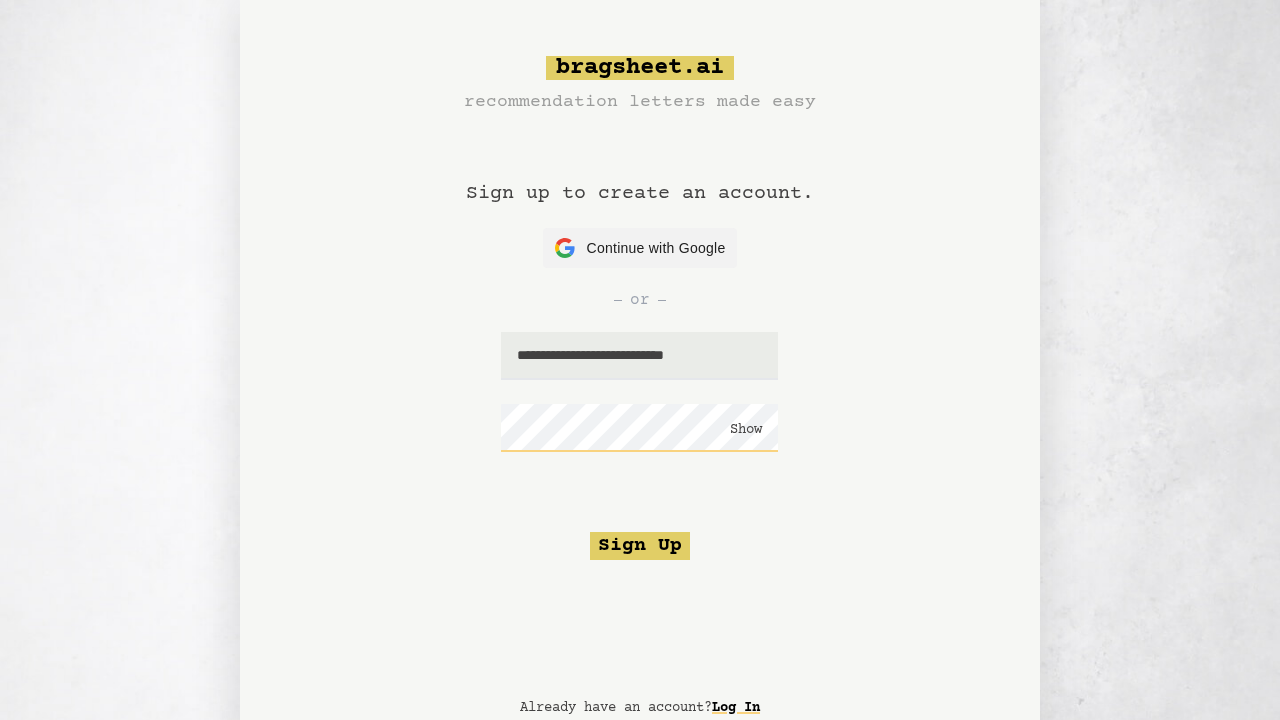 click on "Show" at bounding box center [746, 430] 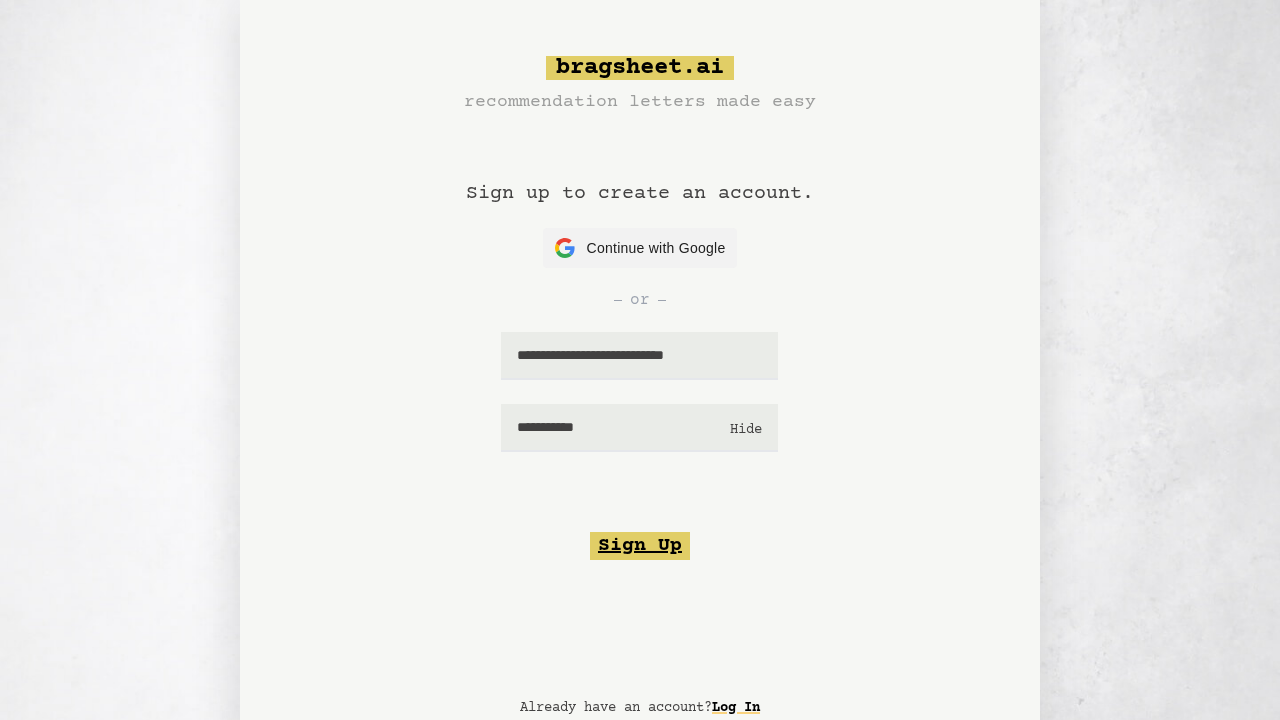 click on "Sign Up" at bounding box center [640, 546] 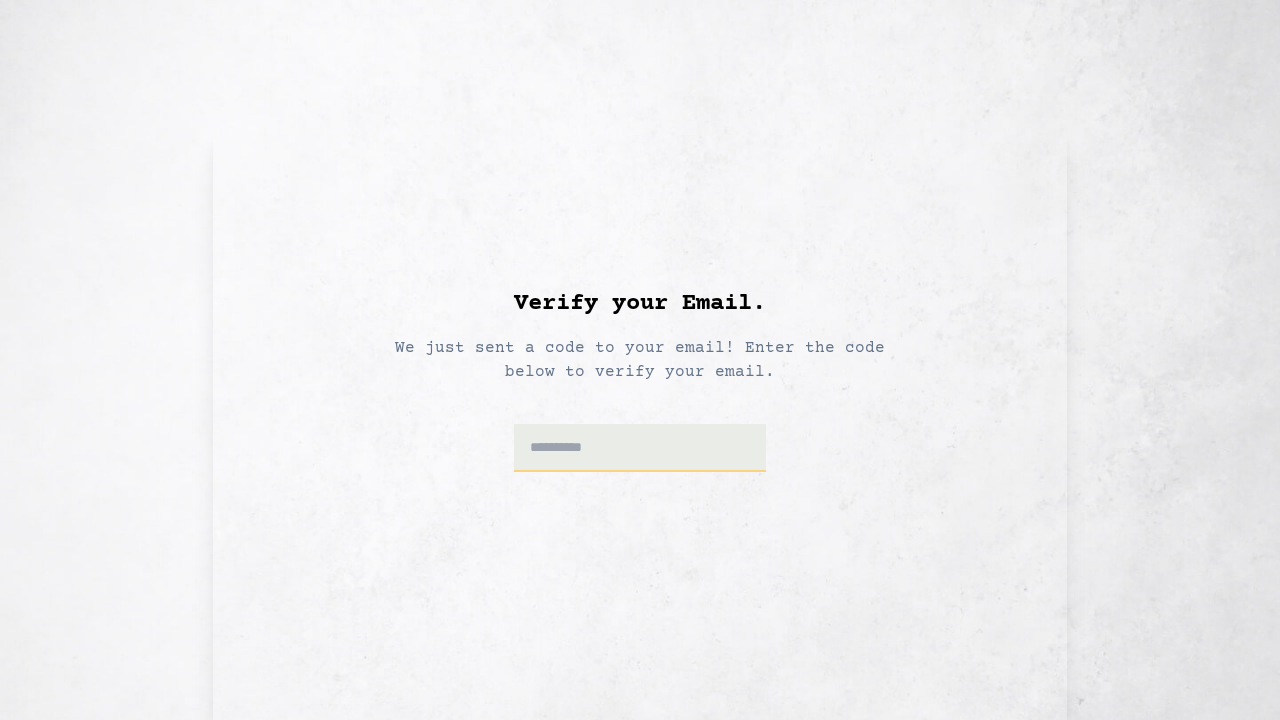 click at bounding box center [640, 448] 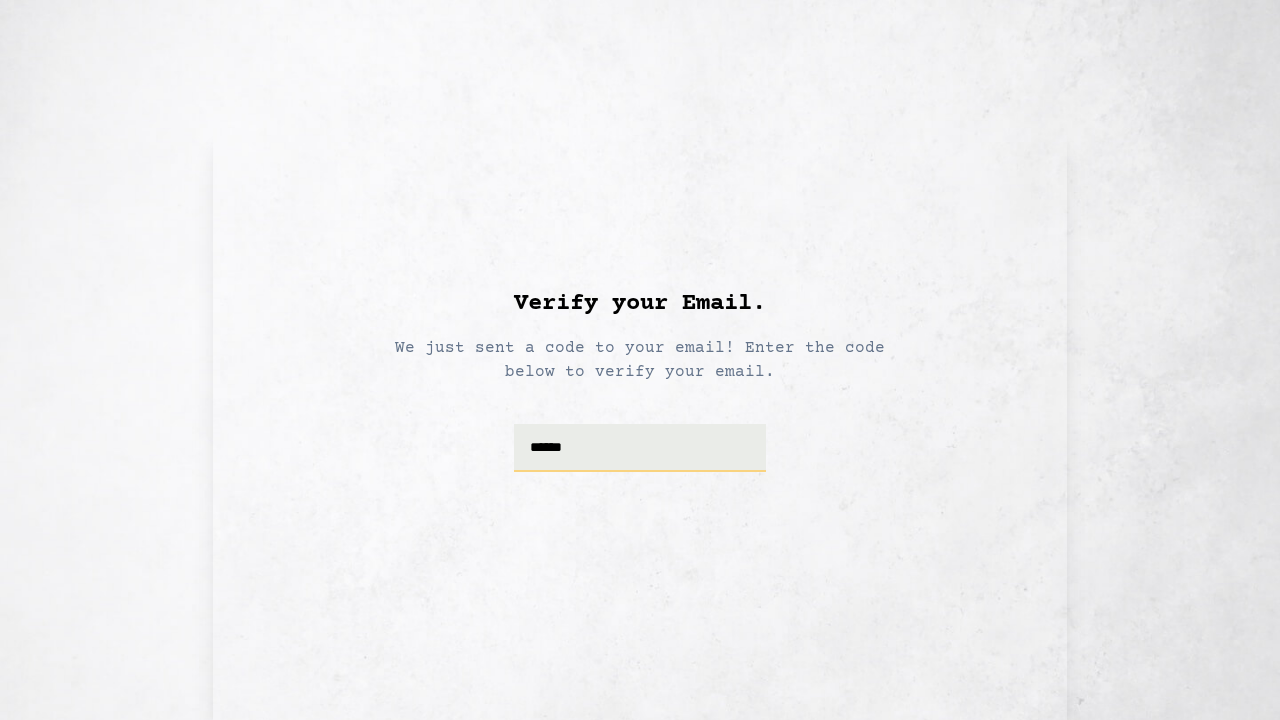 type on "******" 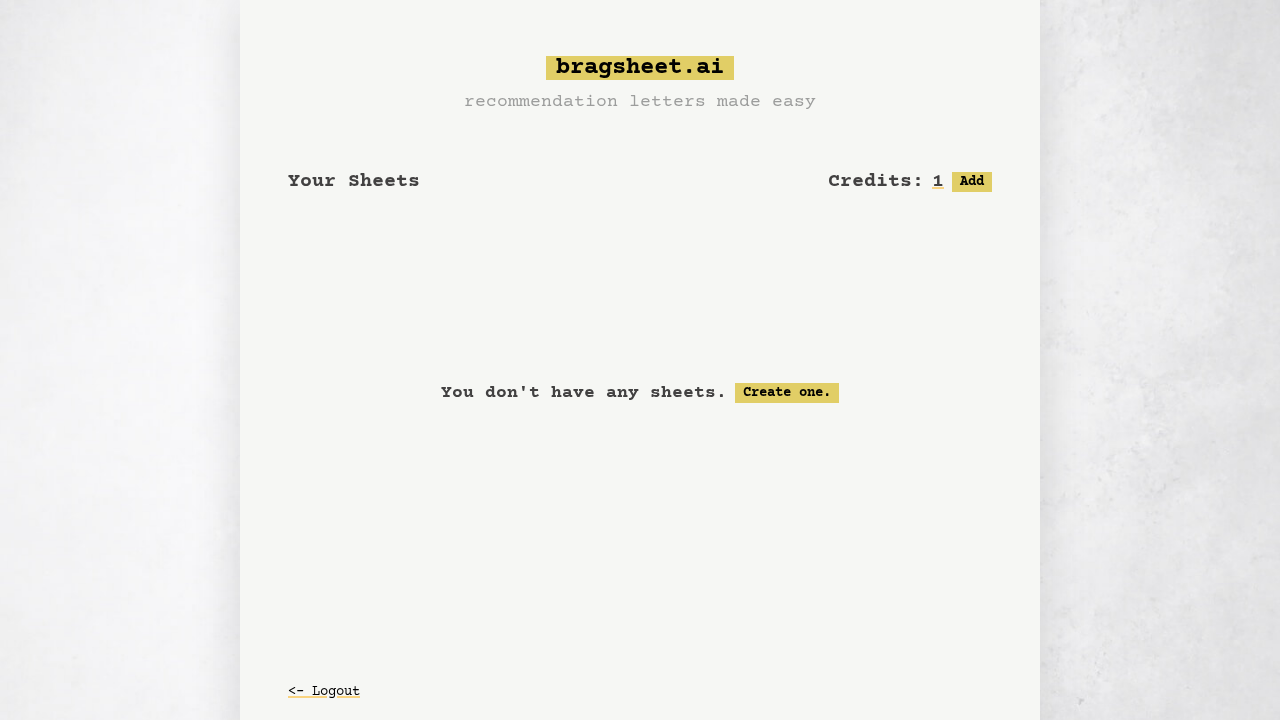 click on "Your Sheets   Credits:     1   Free: 1, Paid: 0   Add     <- Logout" at bounding box center (640, 192) 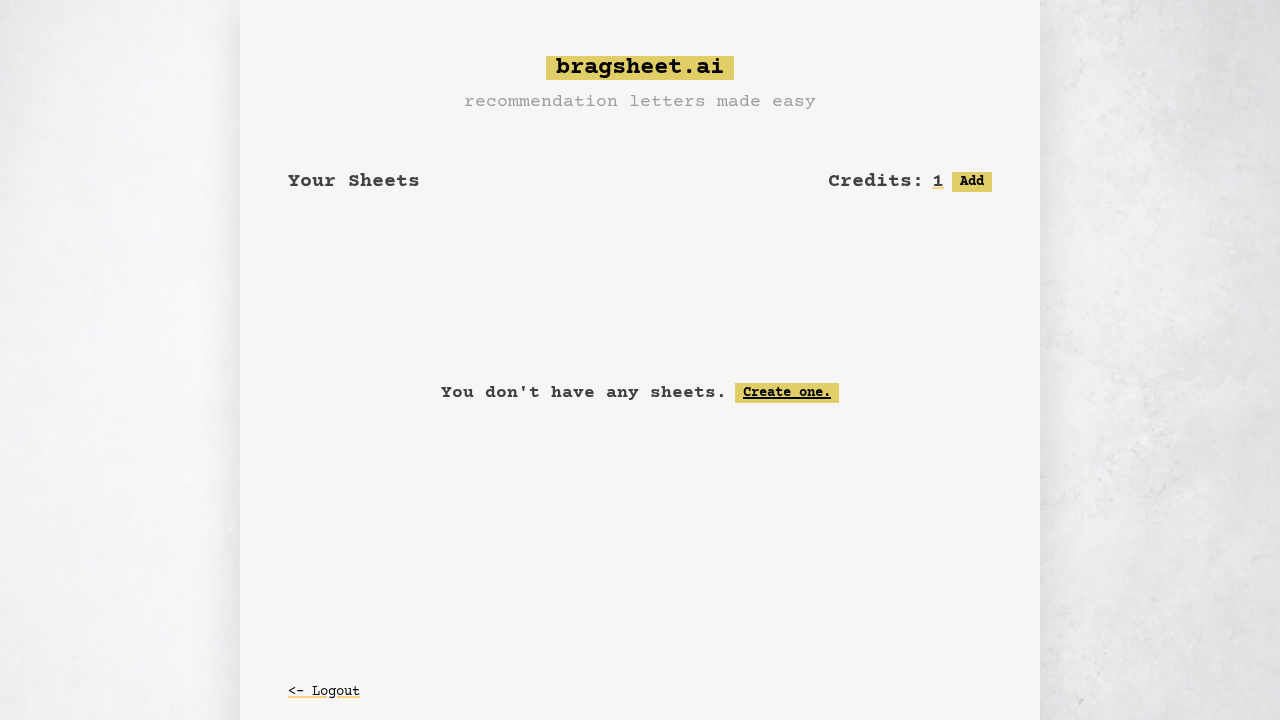 click on "Create one." at bounding box center (787, 393) 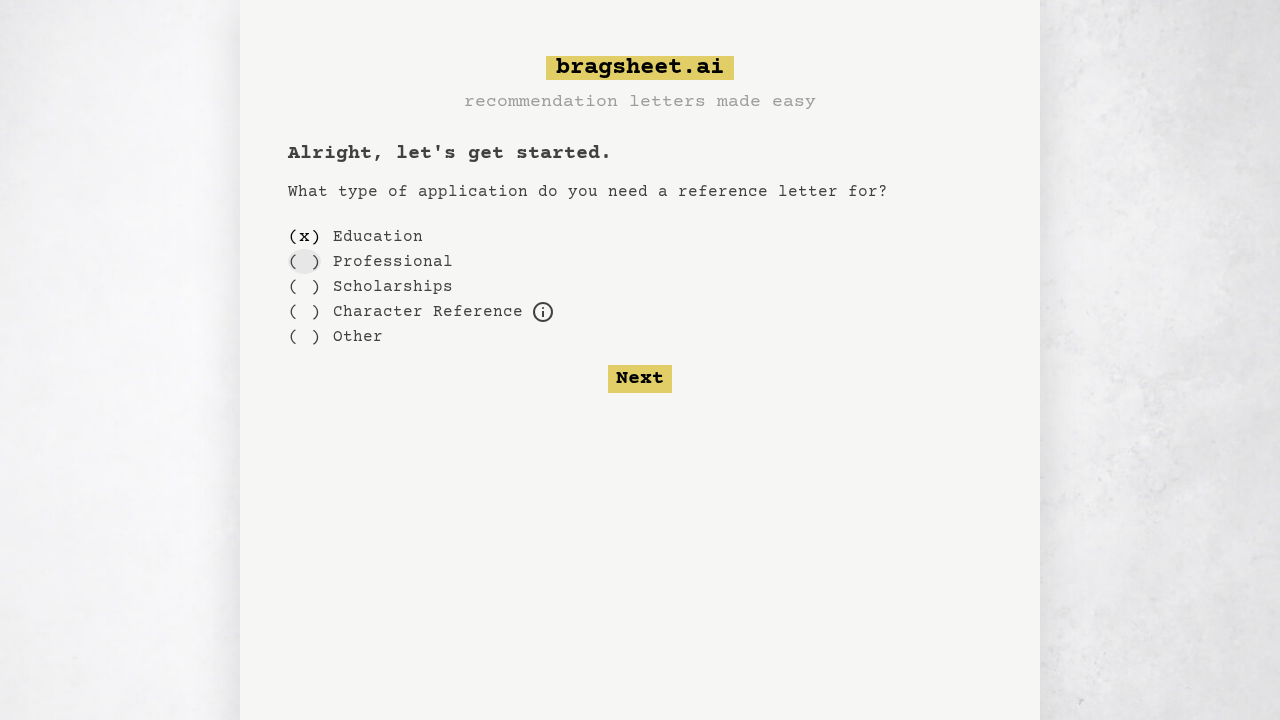 click on "(    )" at bounding box center (304, 261) 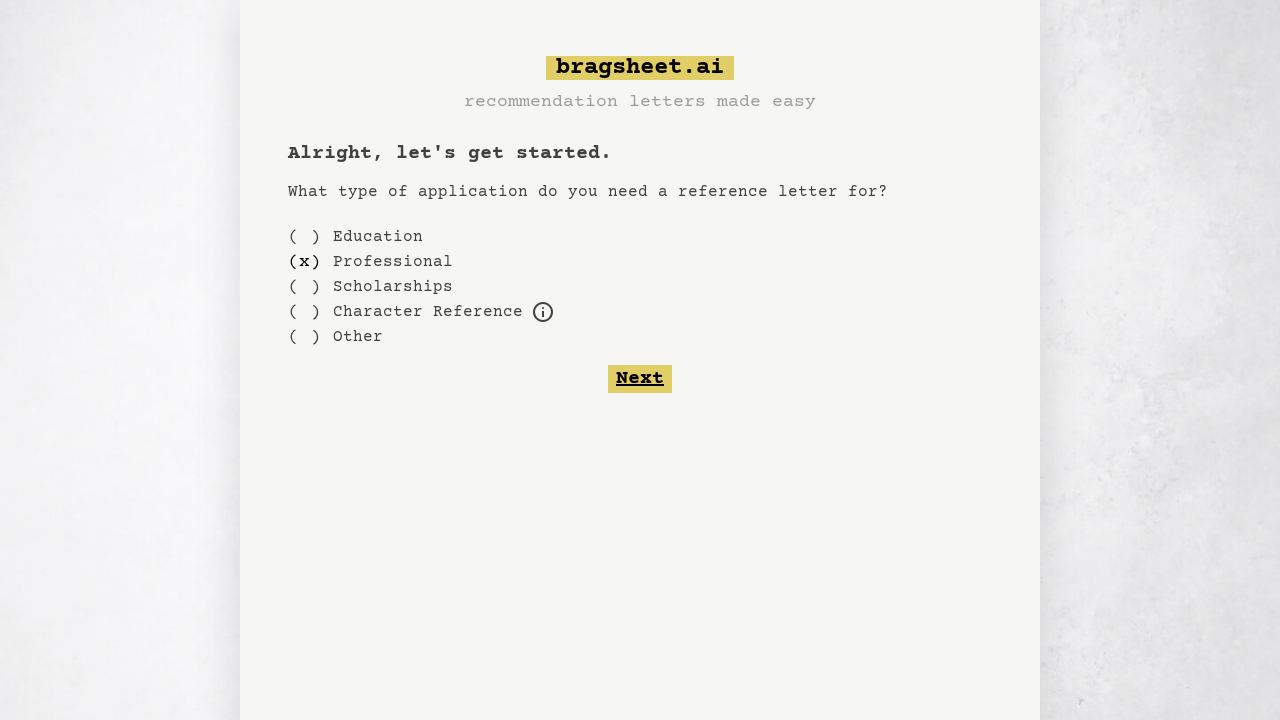 click on "Next" at bounding box center (640, 379) 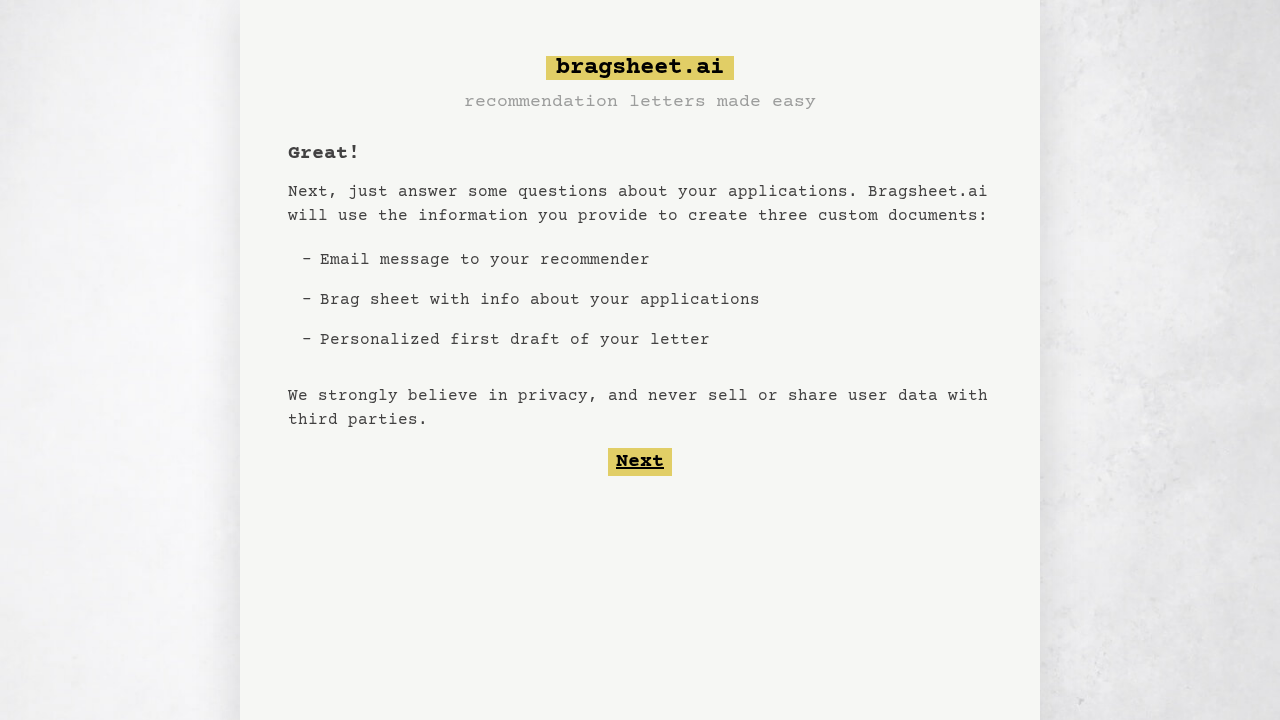 click on "Next" at bounding box center (640, 462) 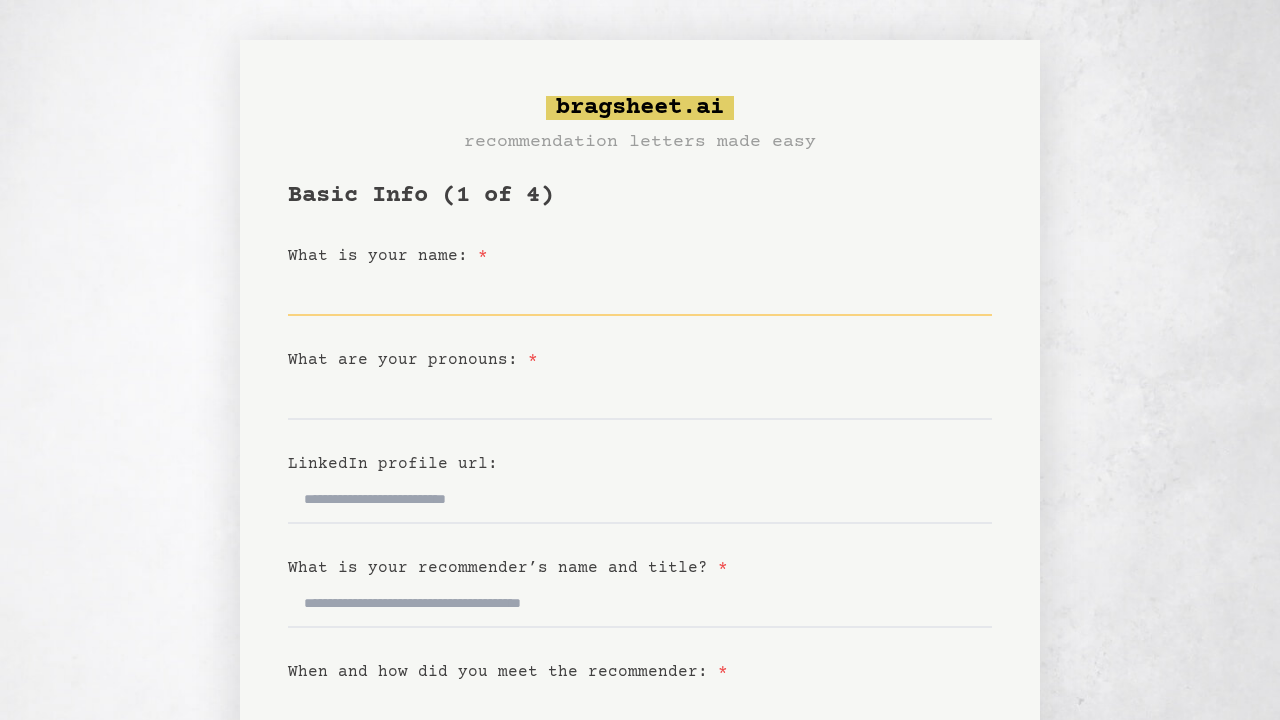 click on "What is your name:   *" at bounding box center [640, 292] 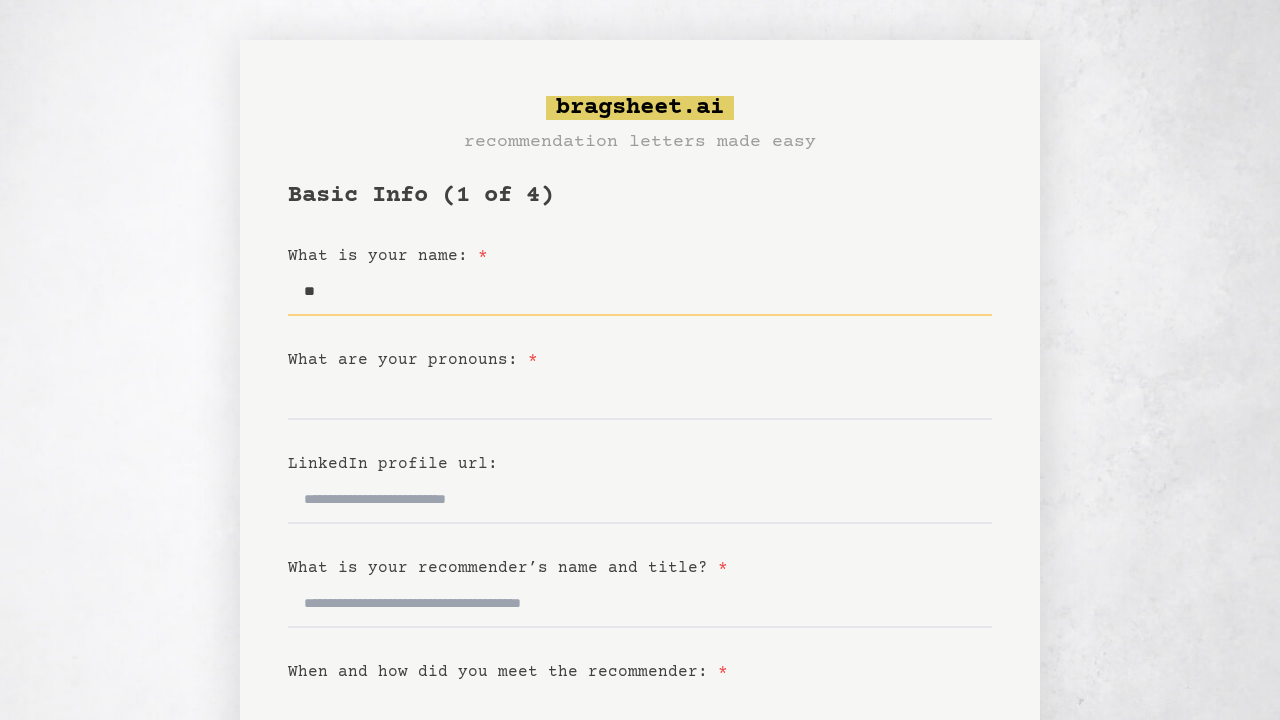 type on "*" 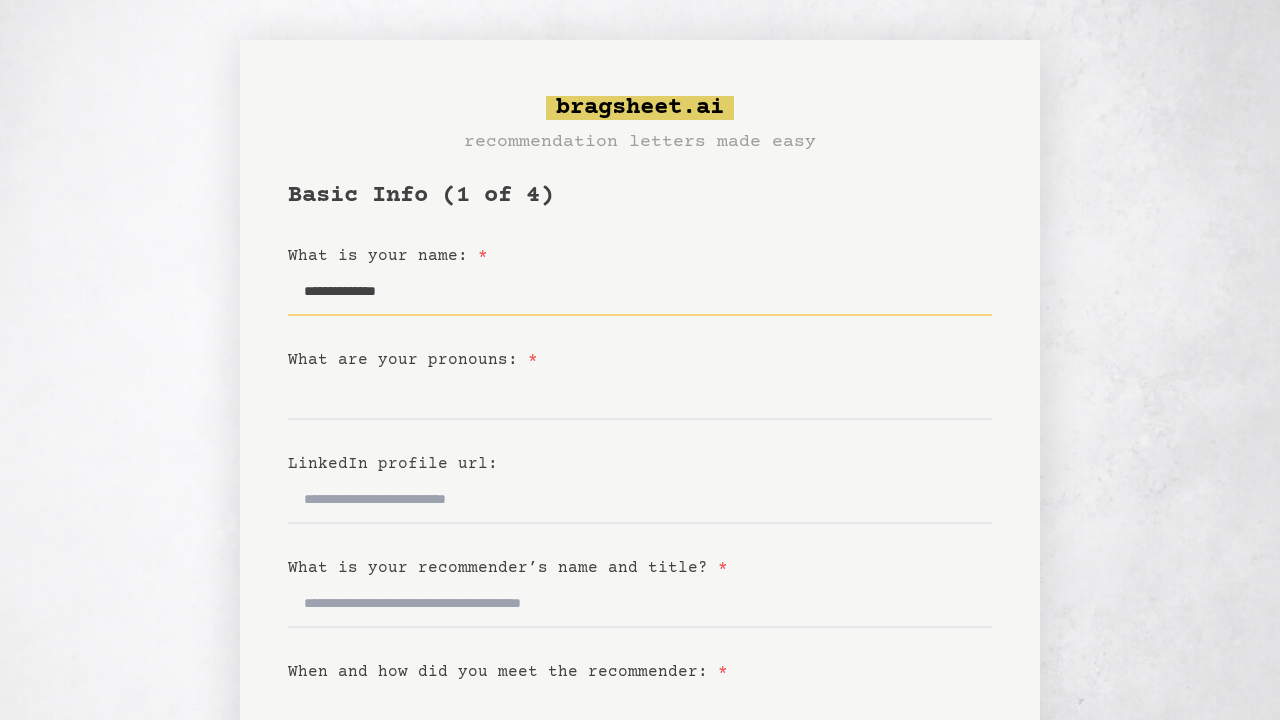 type on "**********" 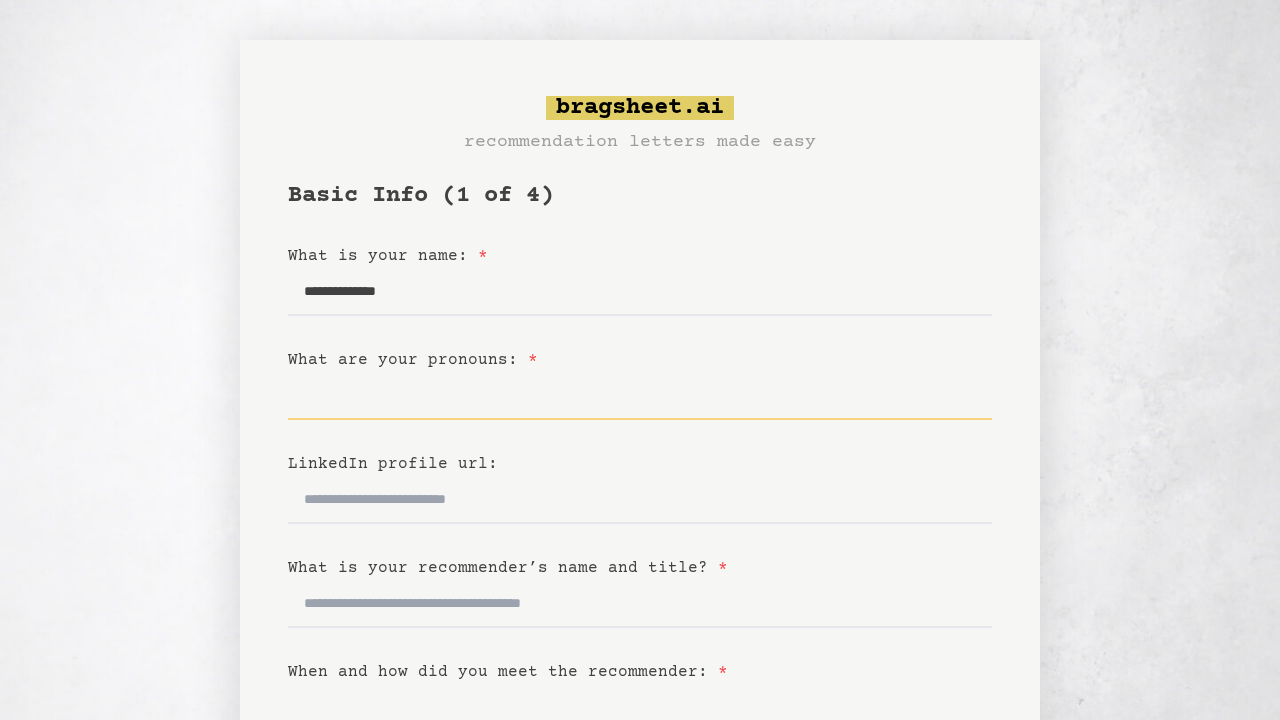 click on "What are your pronouns:   *" at bounding box center (640, 396) 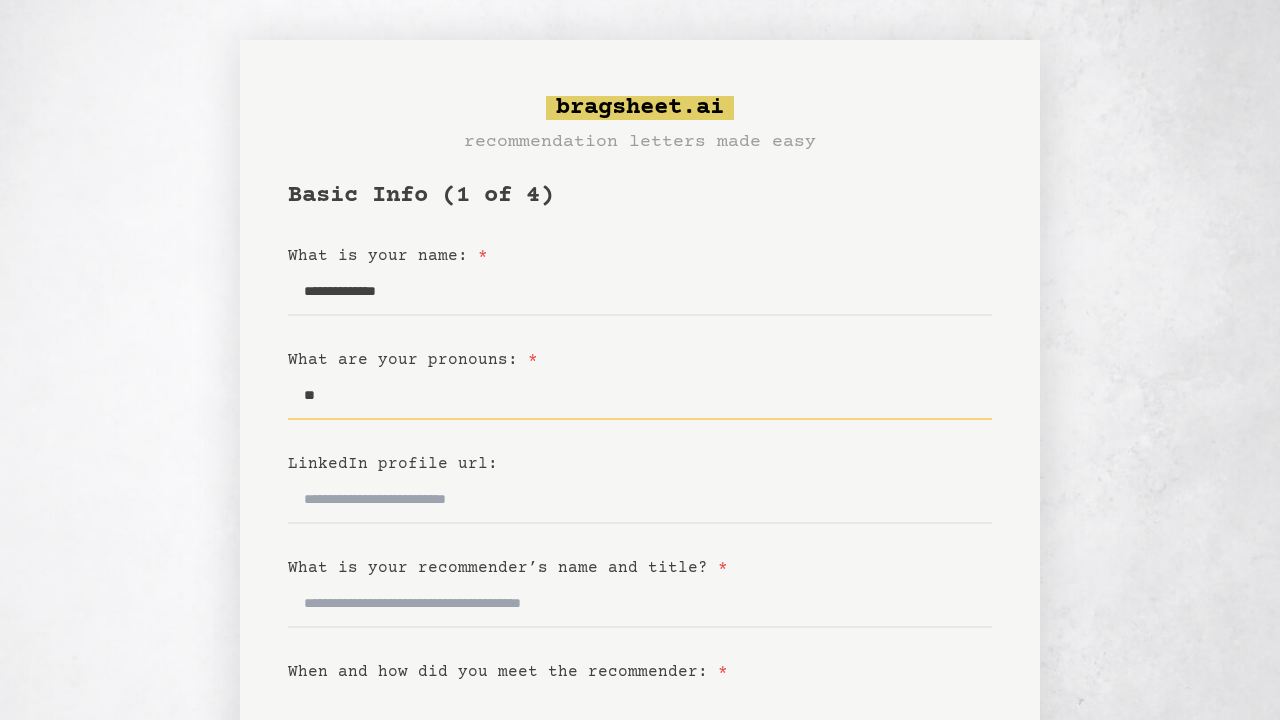 type on "*" 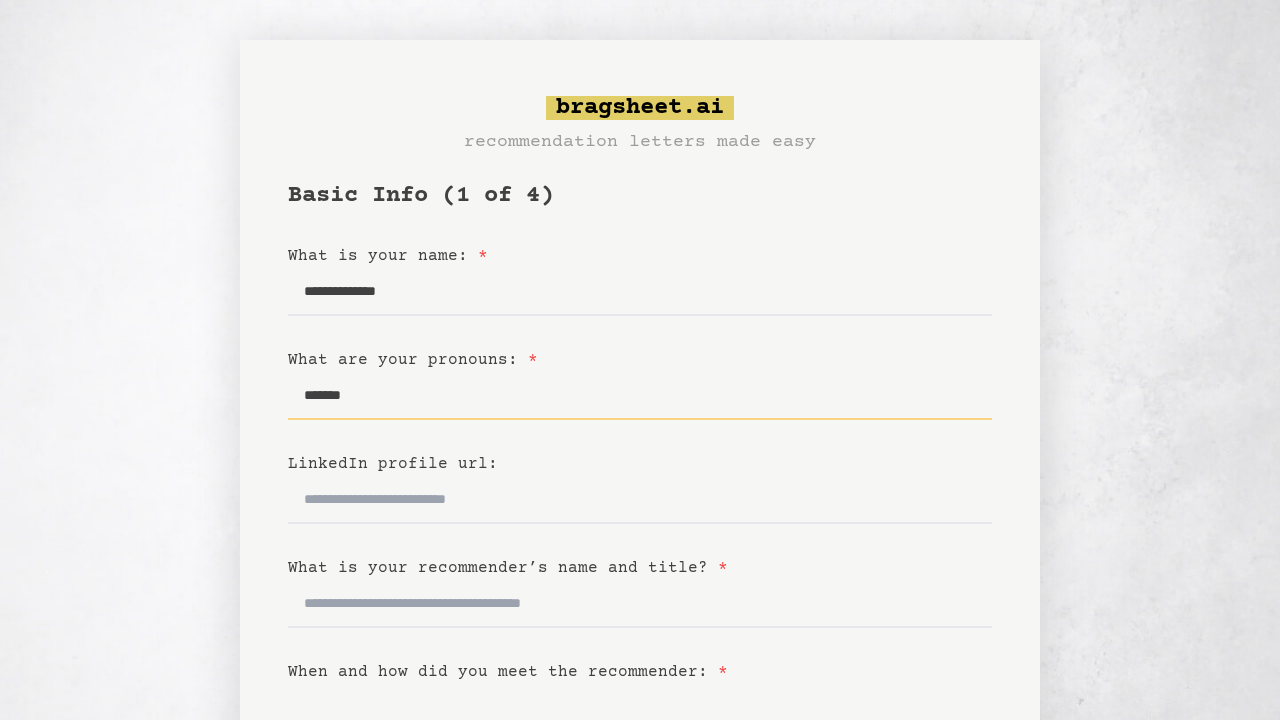 type on "*******" 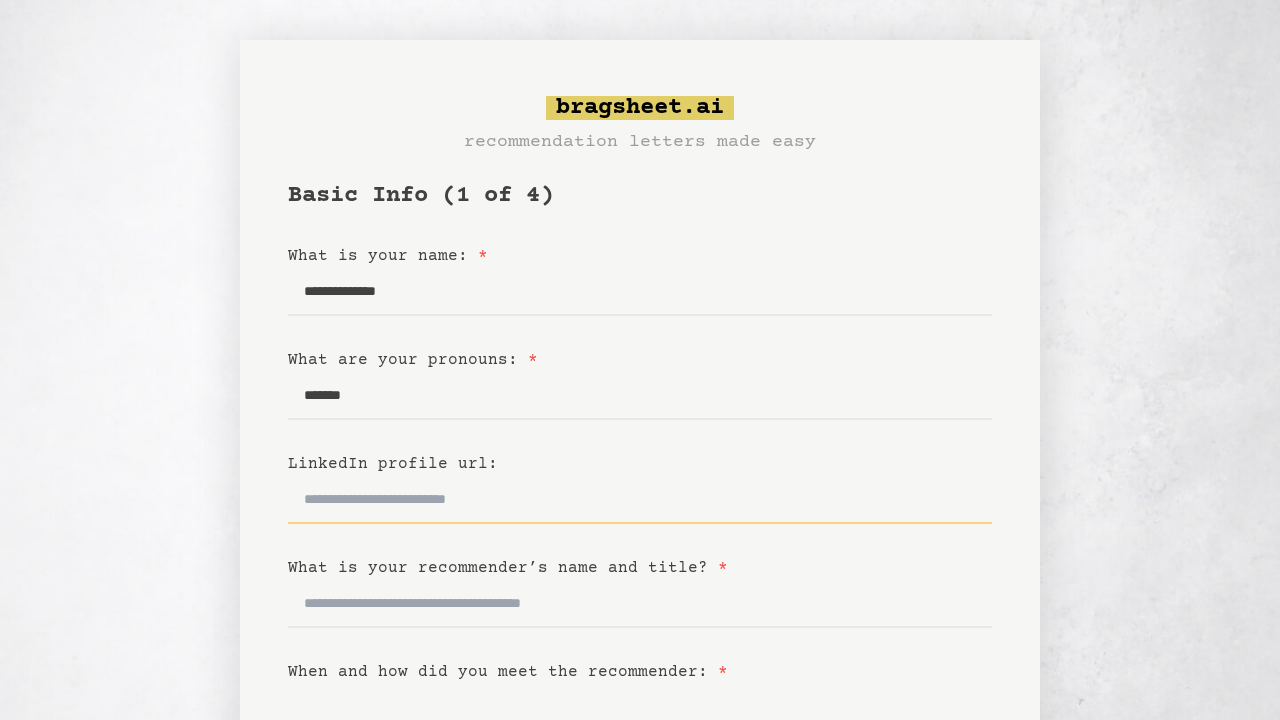 click on "LinkedIn profile url:" at bounding box center [640, 500] 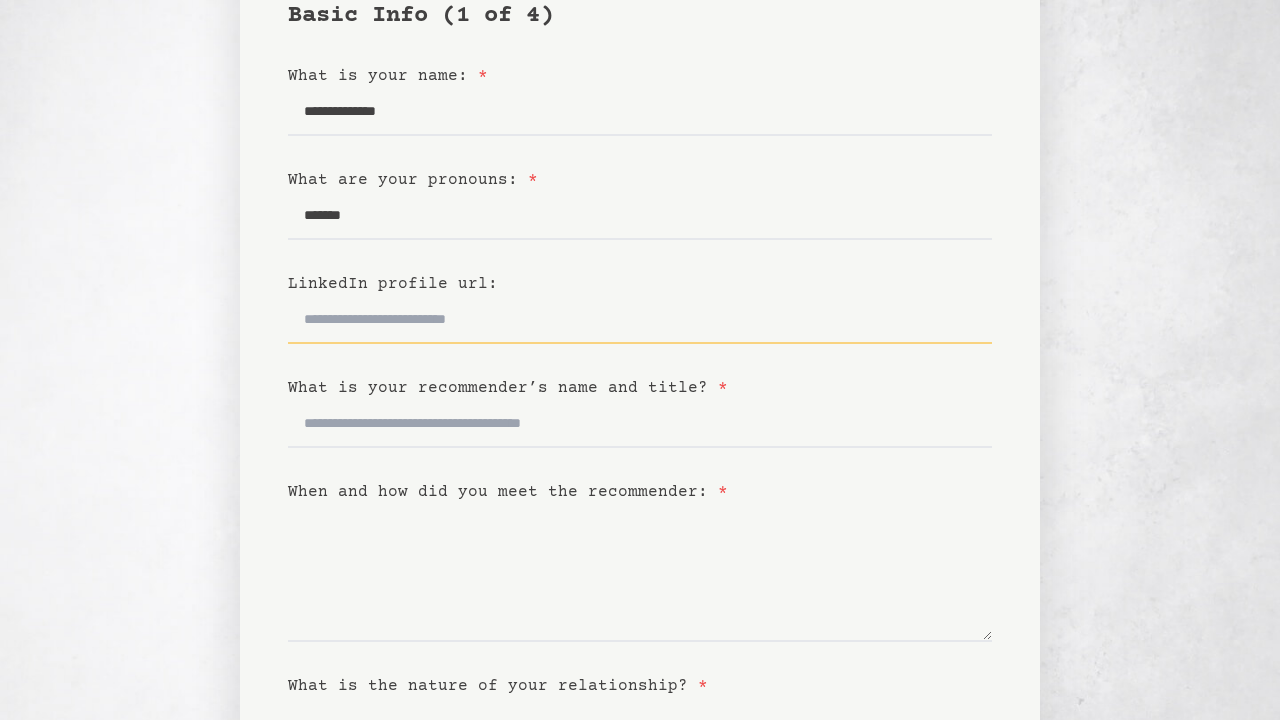 scroll, scrollTop: 181, scrollLeft: 0, axis: vertical 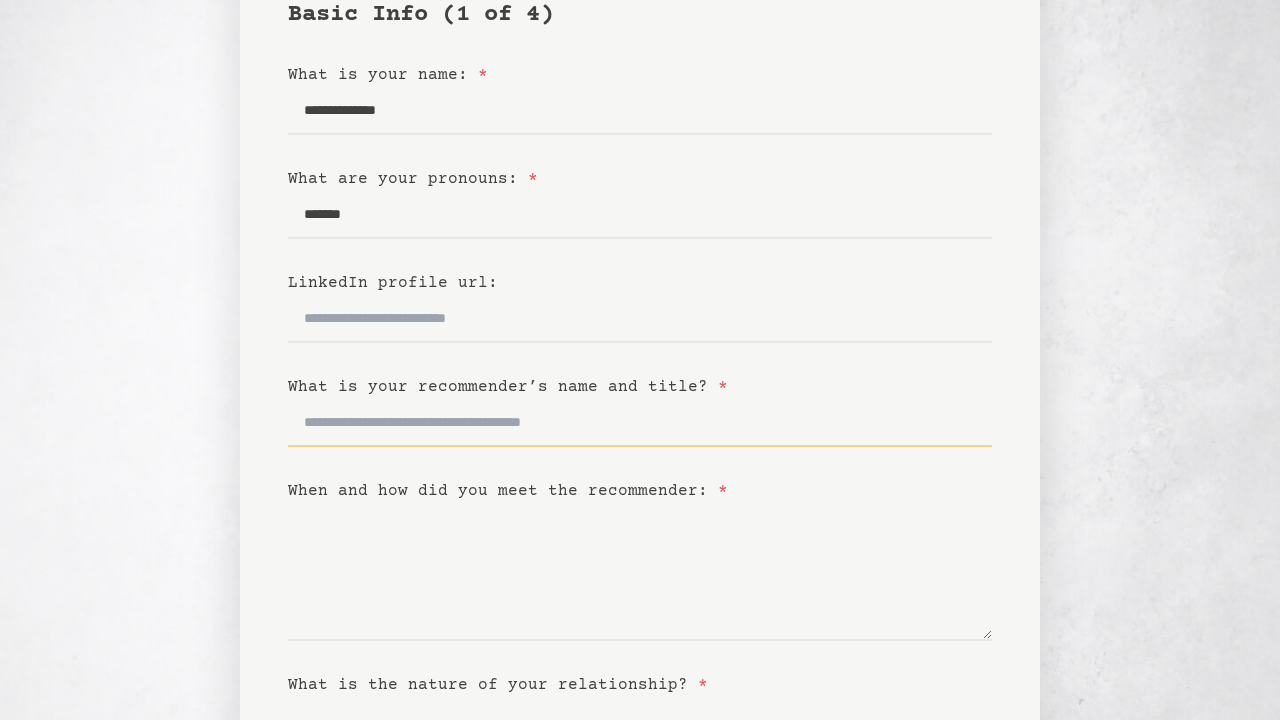 click on "What is your recommender’s name and title?   *" at bounding box center [640, 423] 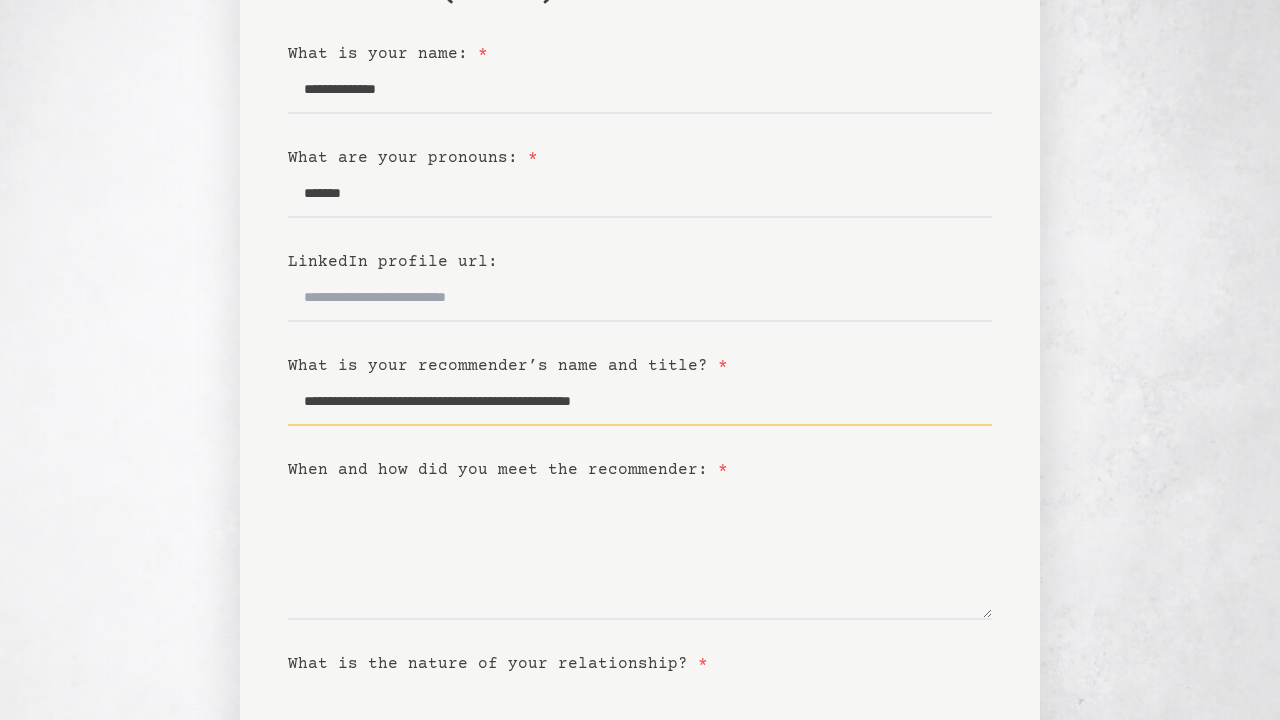 scroll, scrollTop: 208, scrollLeft: 0, axis: vertical 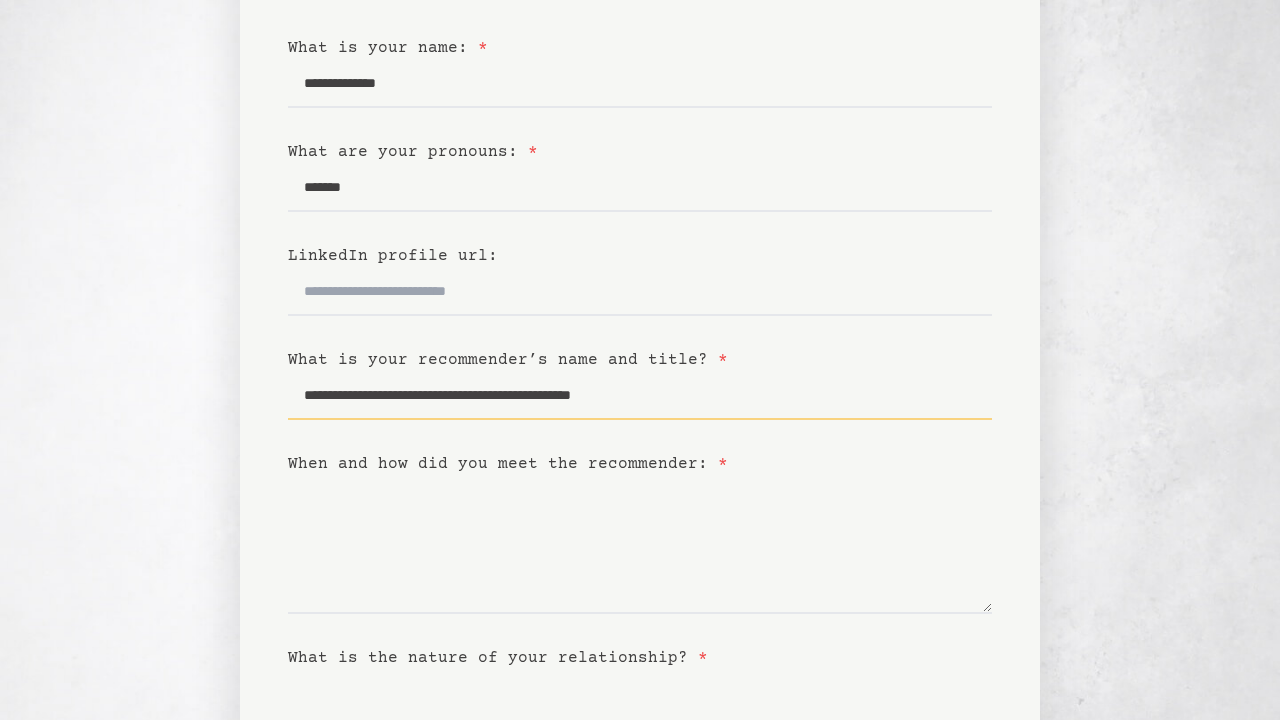 type on "**********" 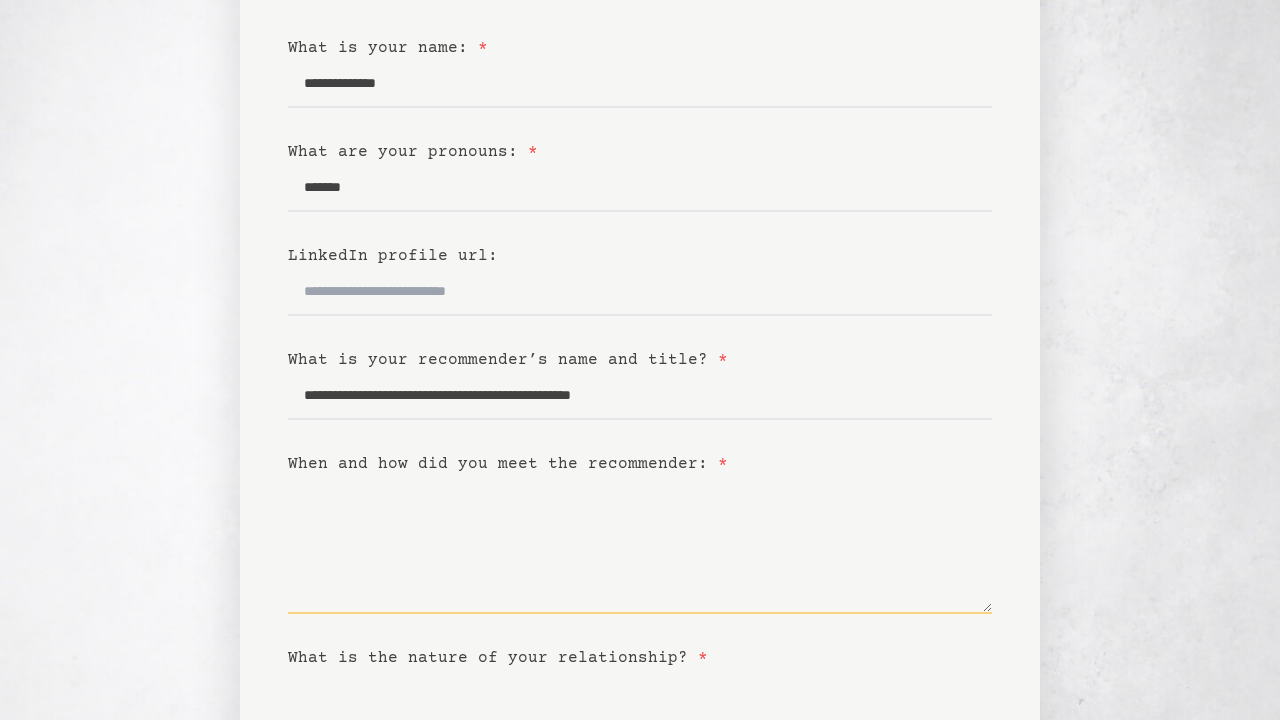 click on "When and how did you meet the recommender:   *" at bounding box center [640, 545] 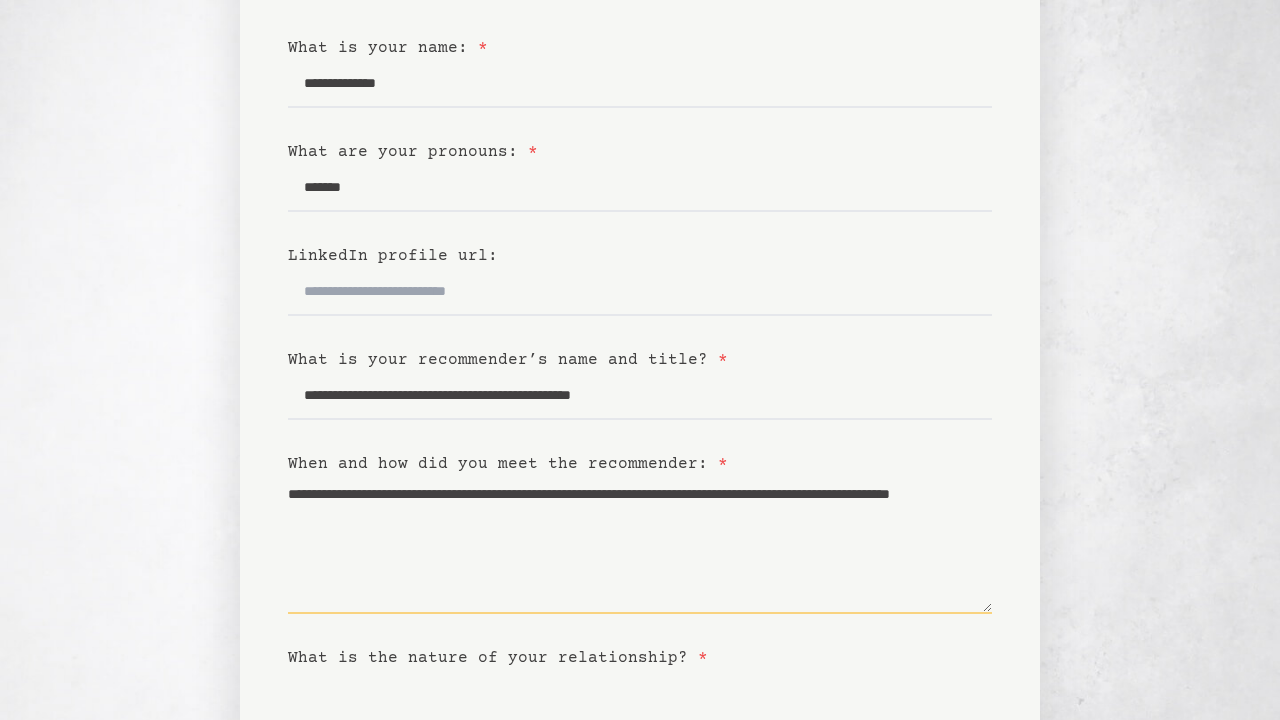 paste on "**********" 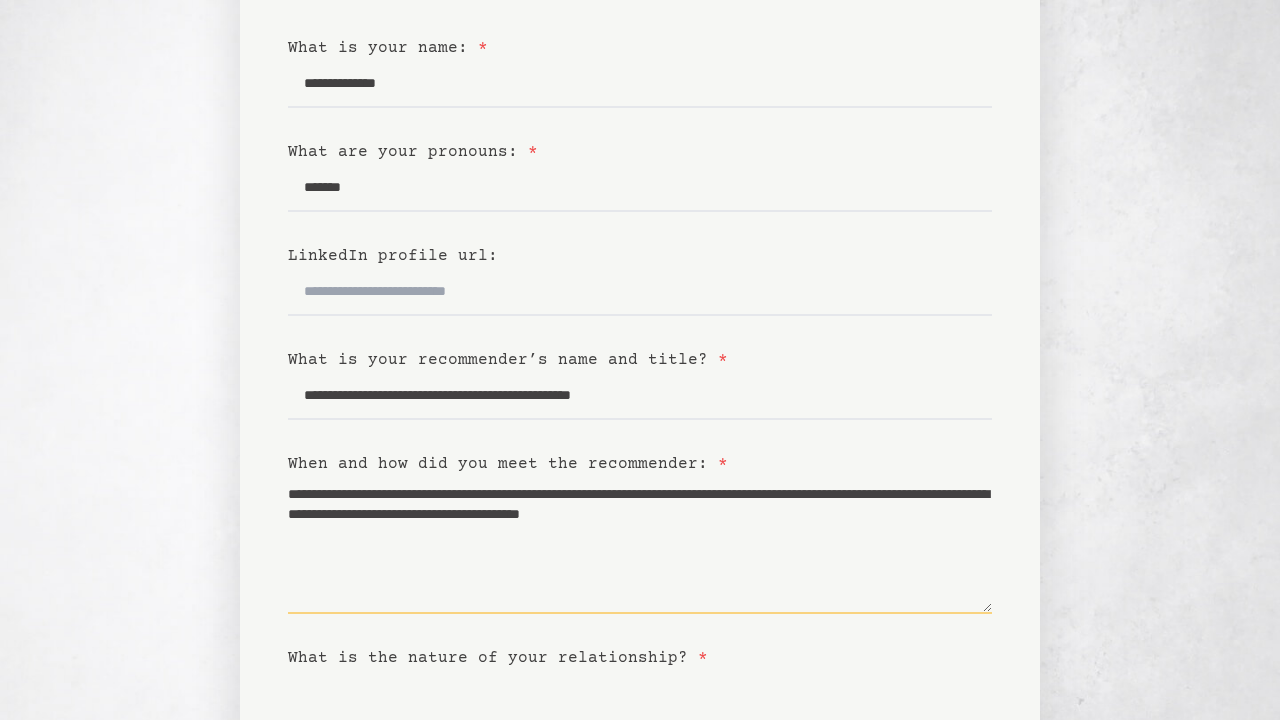 click on "**********" at bounding box center (640, 545) 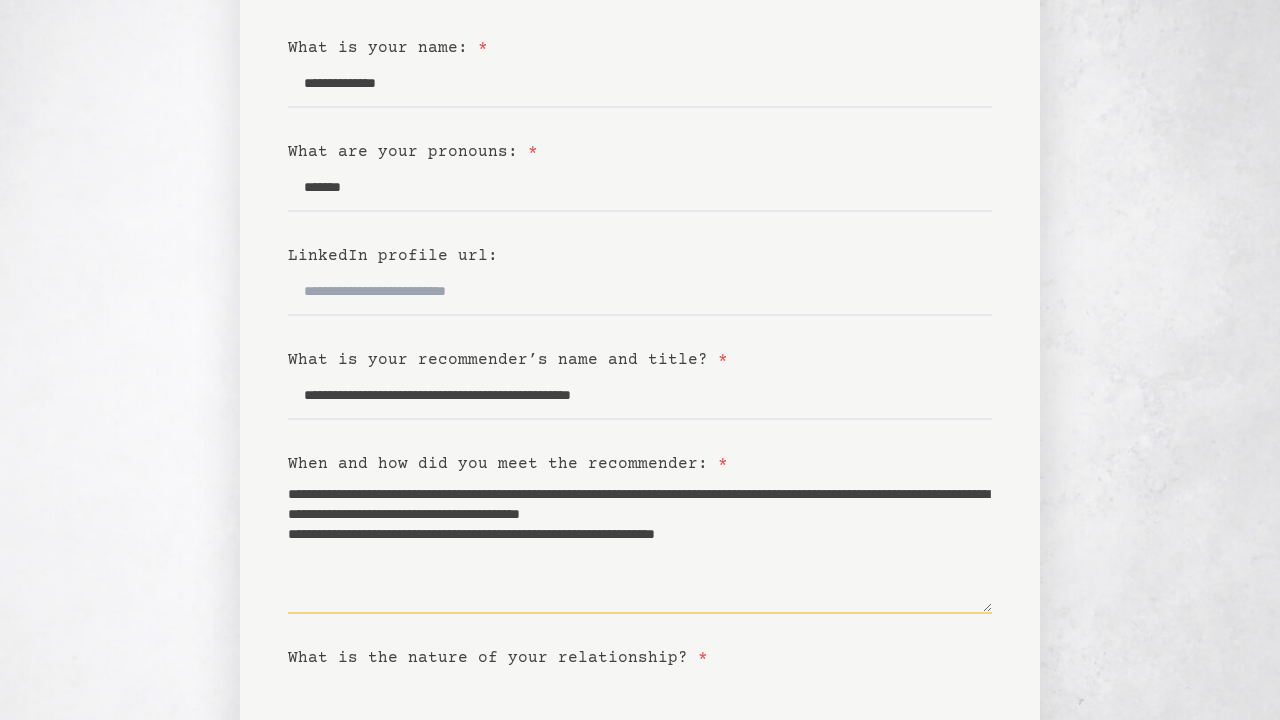 scroll, scrollTop: 246, scrollLeft: 0, axis: vertical 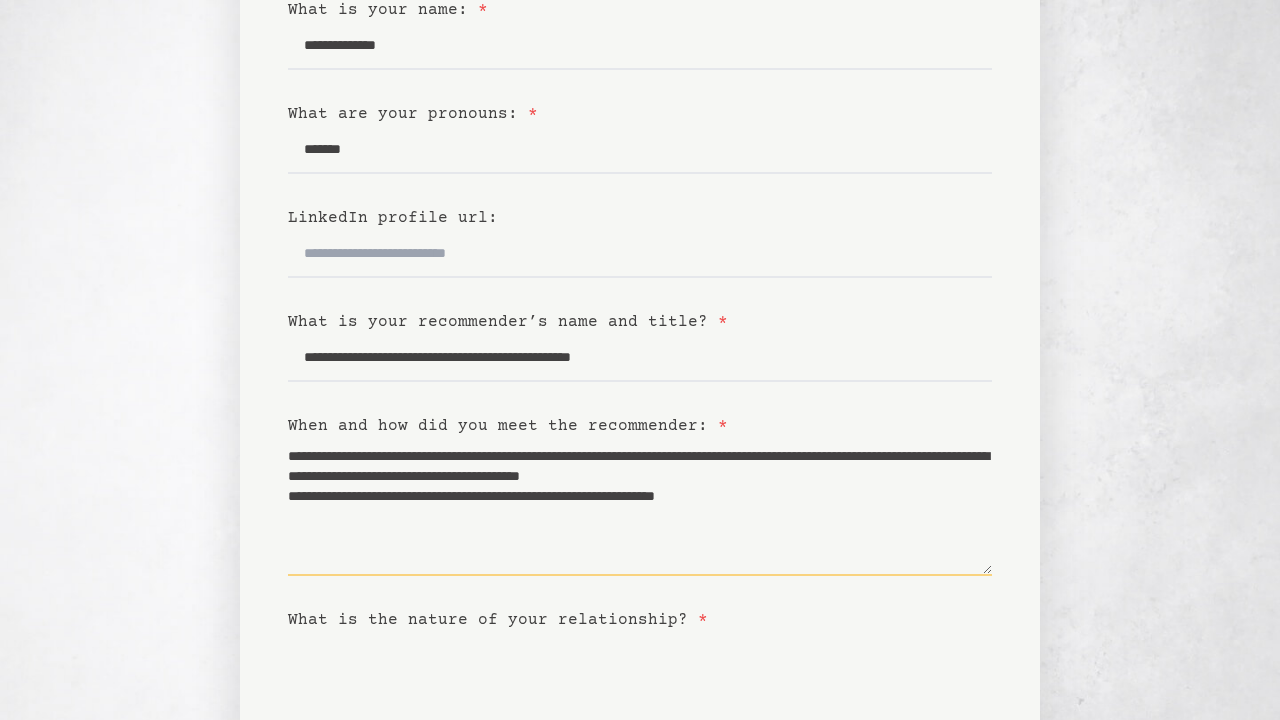 paste on "**********" 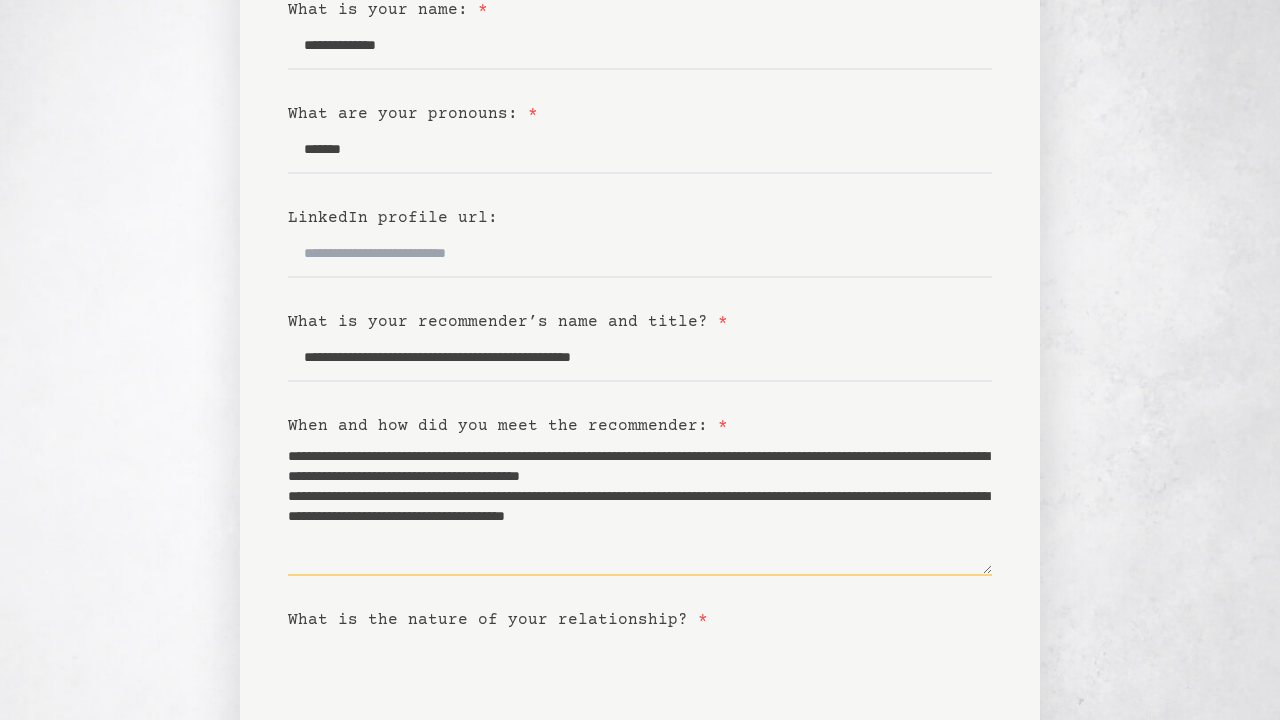click on "**********" at bounding box center (640, 507) 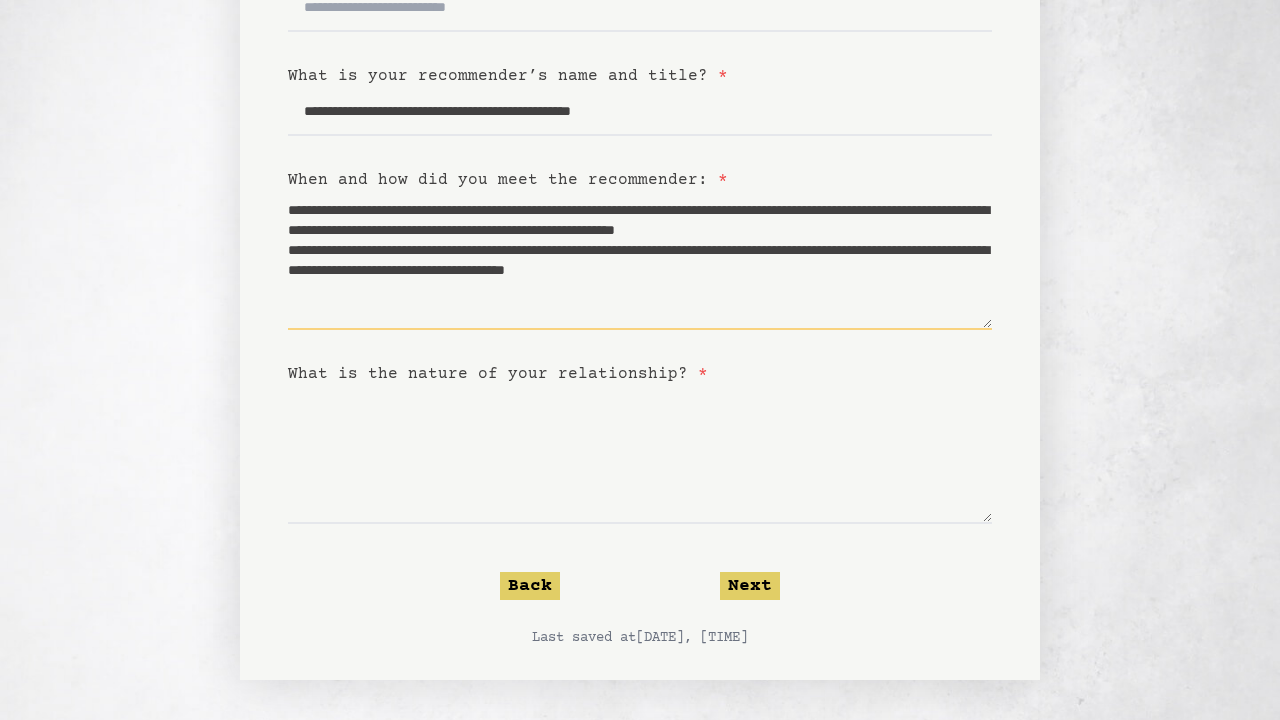 scroll, scrollTop: 492, scrollLeft: 0, axis: vertical 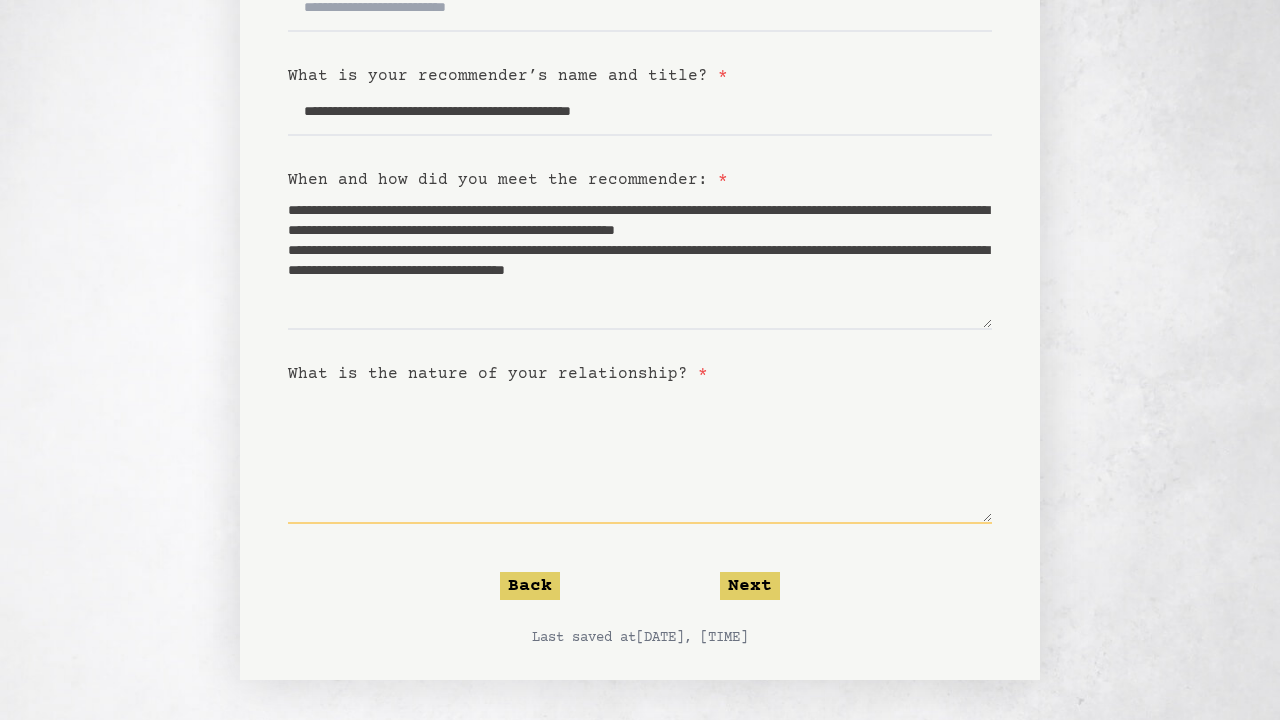 click on "What is the nature of your relationship?   *" at bounding box center (640, 455) 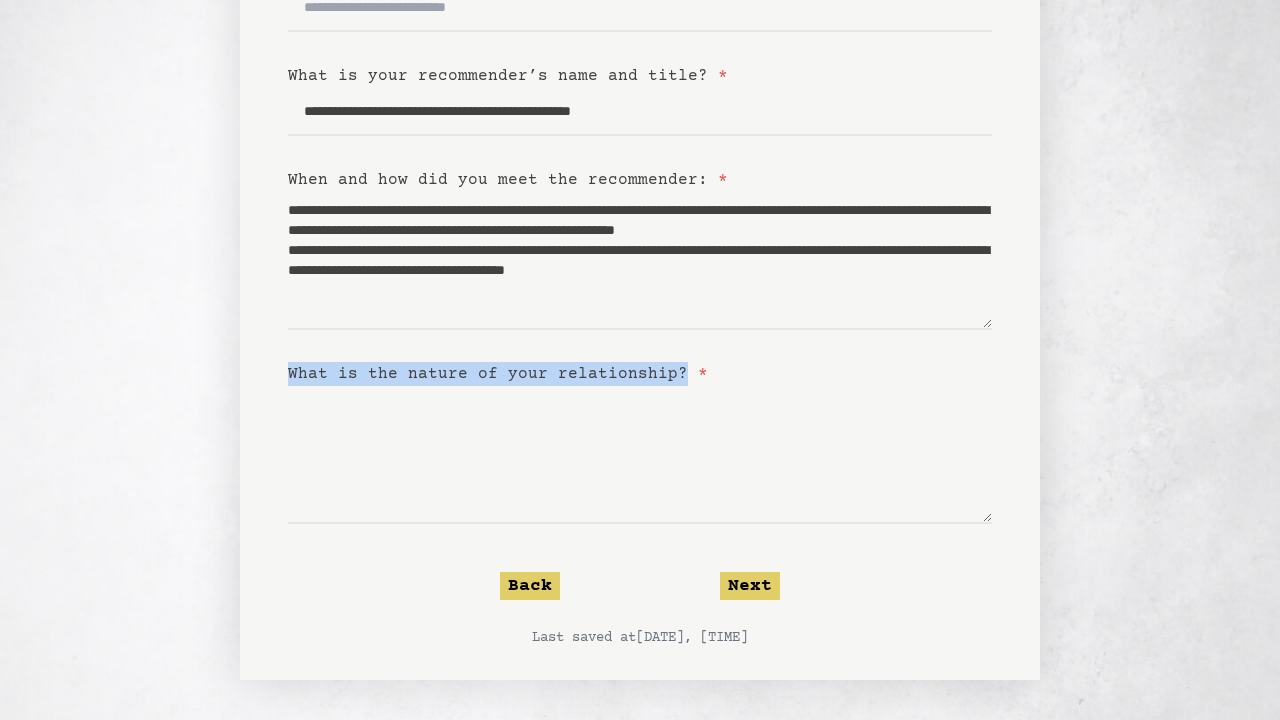 drag, startPoint x: 283, startPoint y: 363, endPoint x: 668, endPoint y: 381, distance: 385.42056 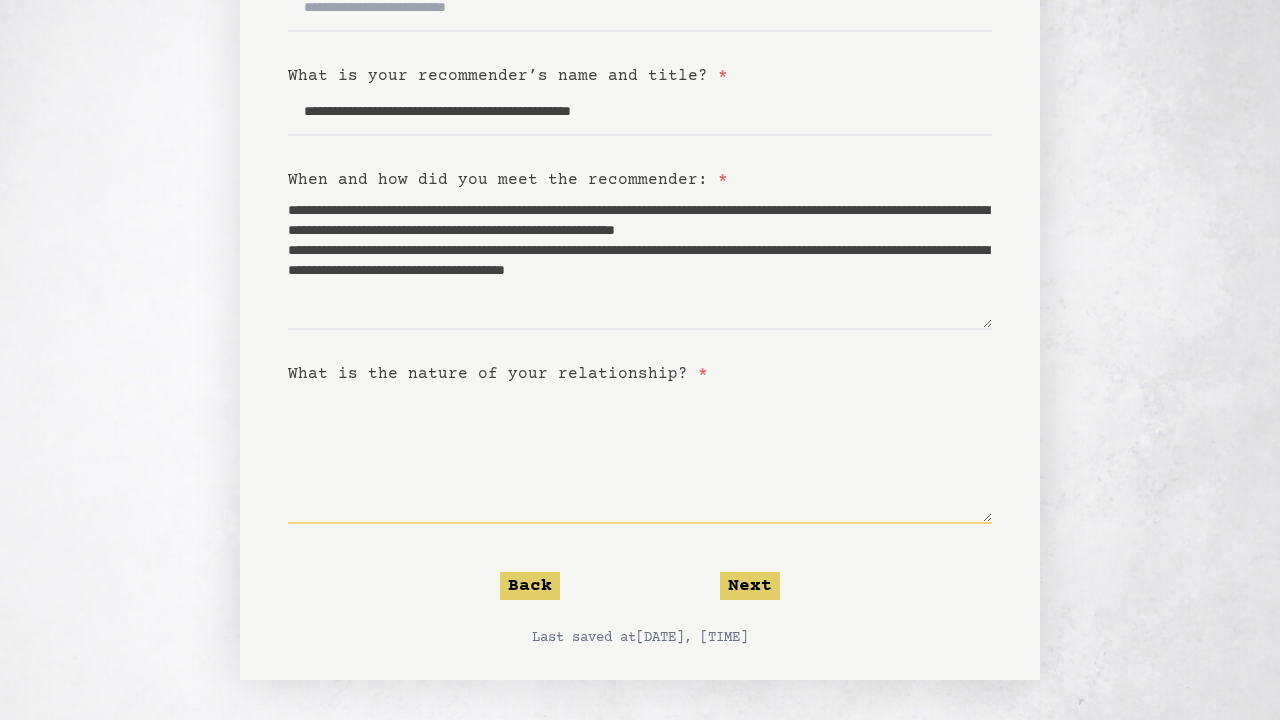 click on "What is the nature of your relationship?   *" at bounding box center (640, 455) 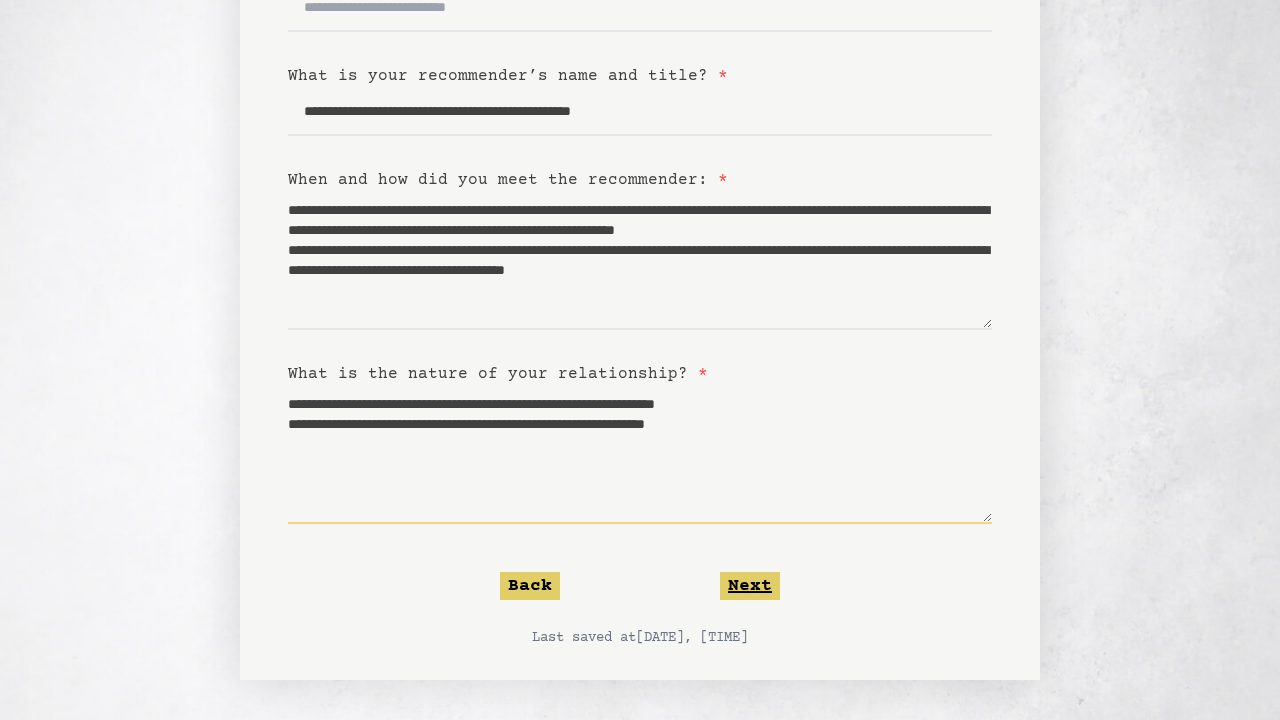 type on "**********" 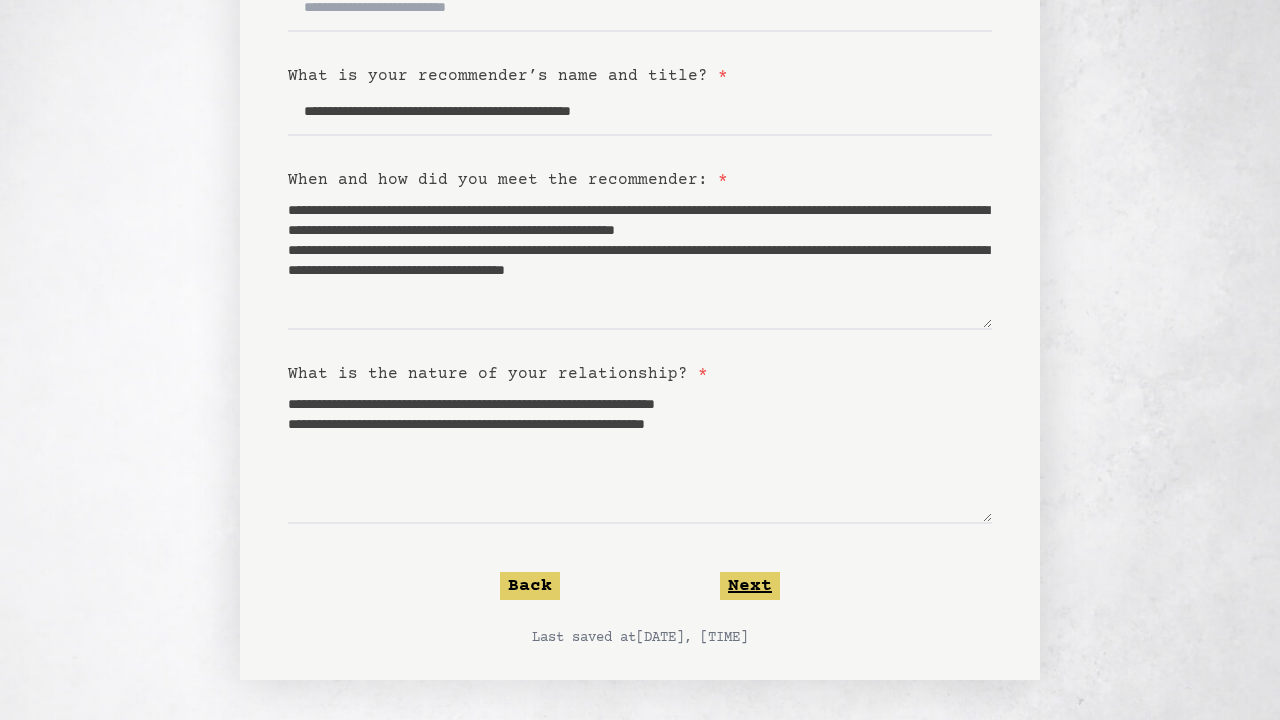 click on "Next" 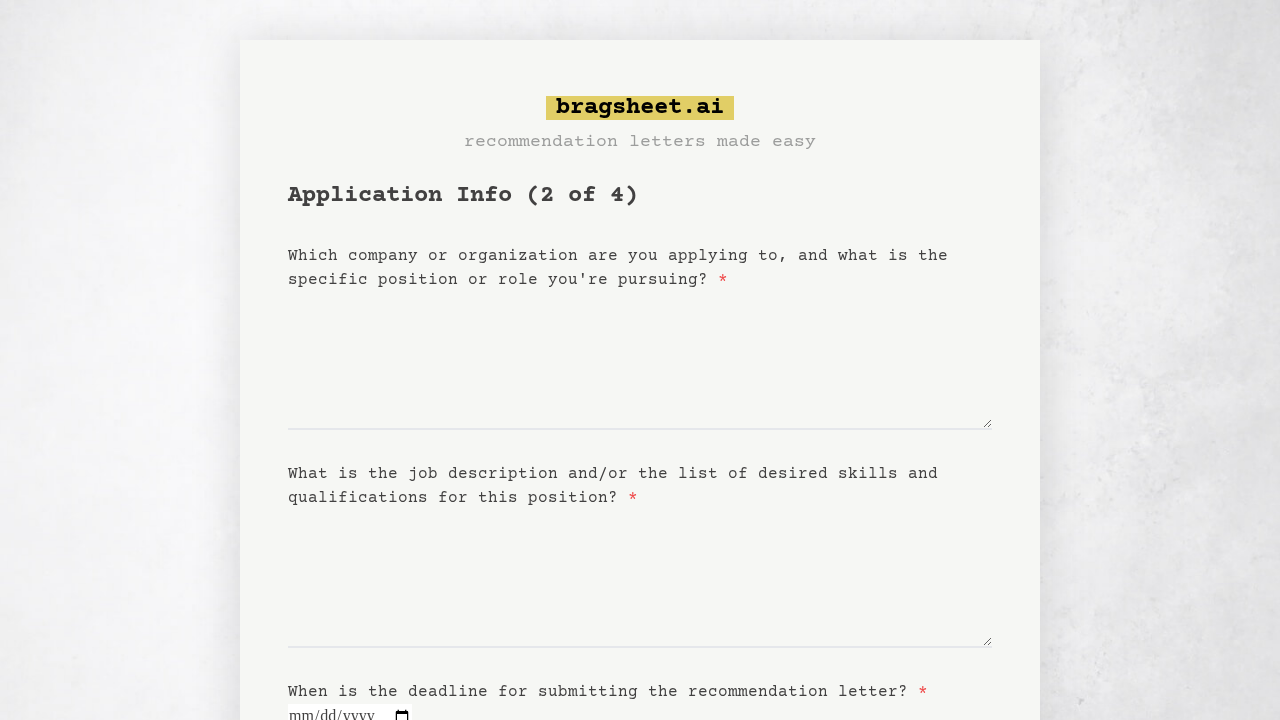 scroll, scrollTop: 0, scrollLeft: 0, axis: both 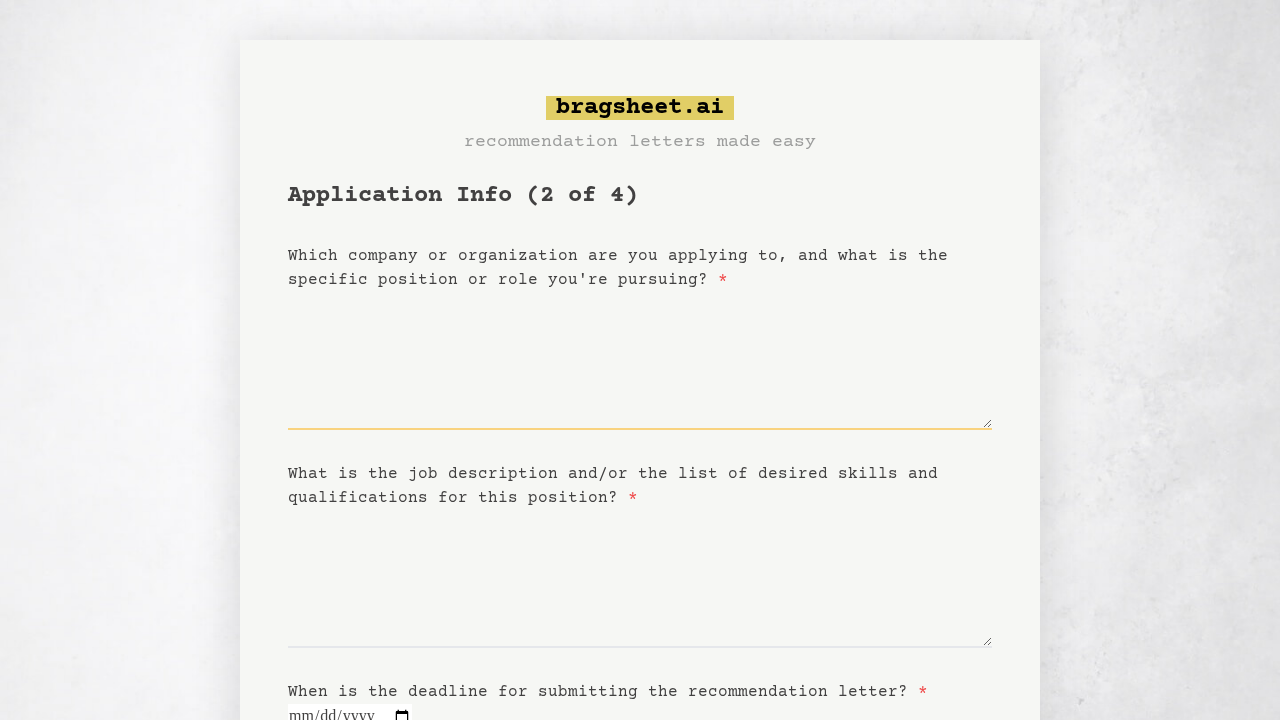 click on "Which company or organization are you applying to, and what is
the specific position or role you're pursuing?   *" at bounding box center [640, 361] 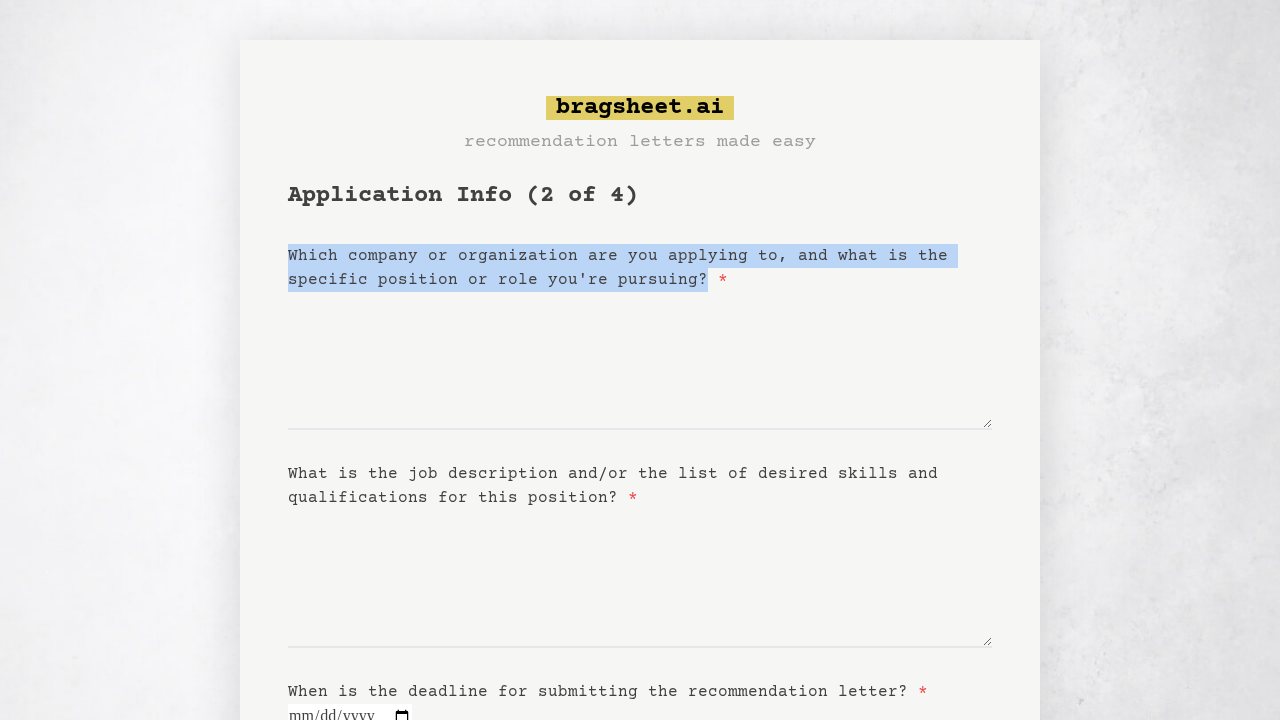 drag, startPoint x: 290, startPoint y: 246, endPoint x: 692, endPoint y: 288, distance: 404.18808 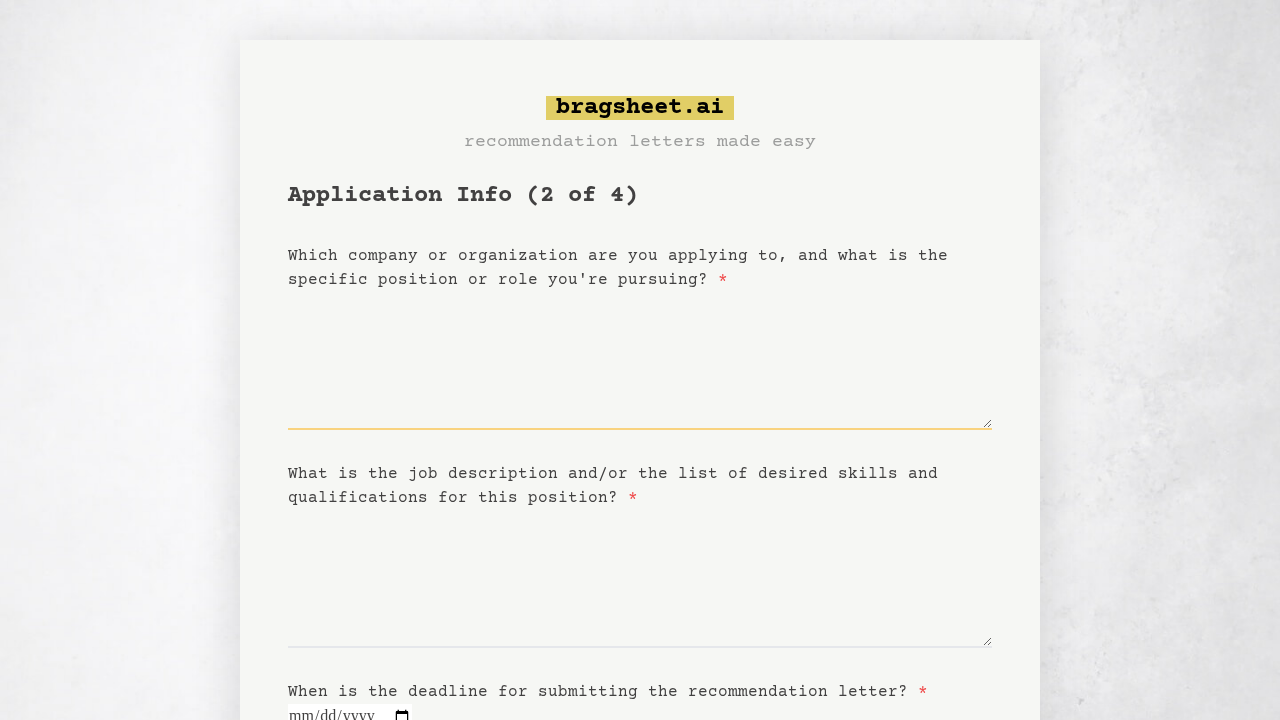 click on "Which company or organization are you applying to, and what is
the specific position or role you're pursuing?   *" at bounding box center [640, 361] 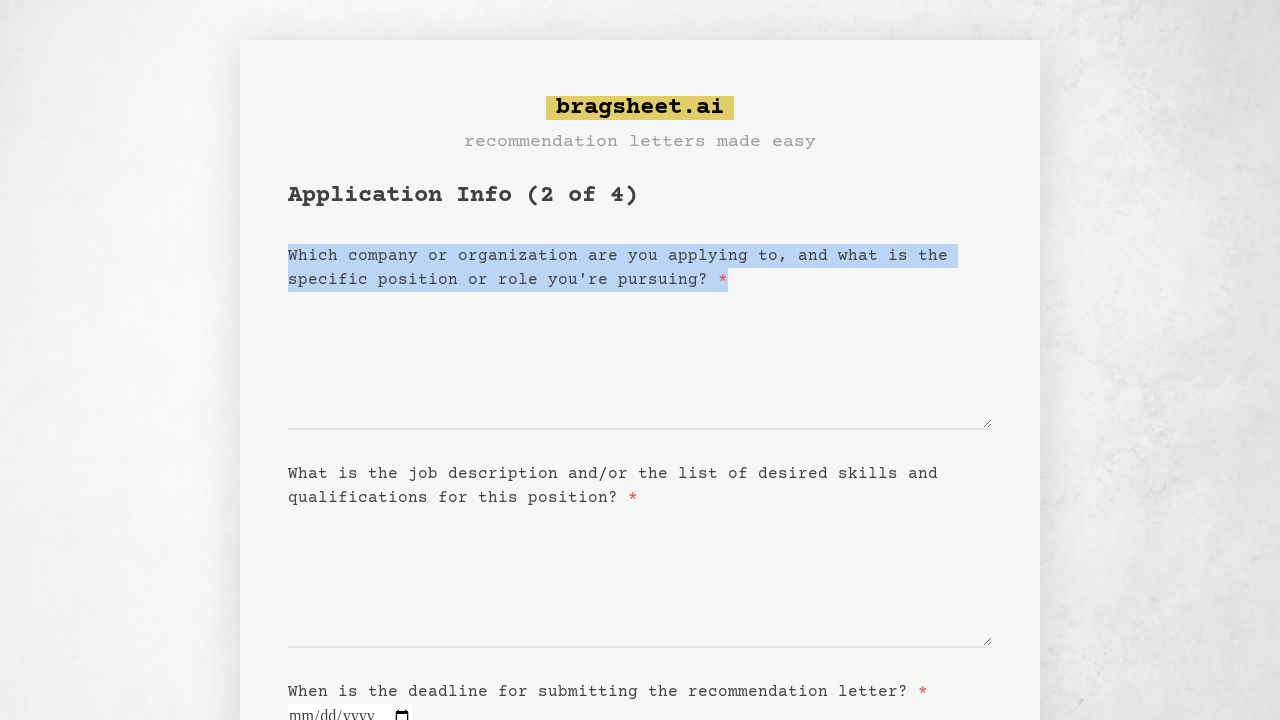 drag, startPoint x: 284, startPoint y: 243, endPoint x: 720, endPoint y: 274, distance: 437.10068 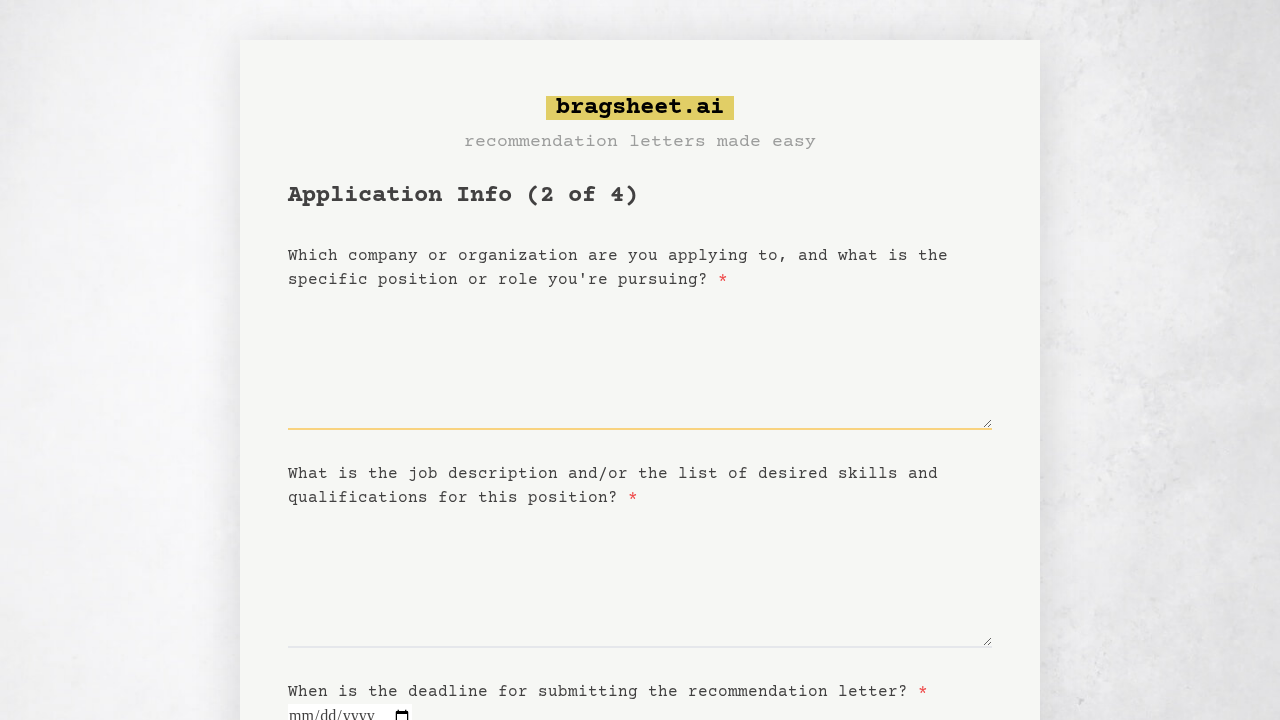 click on "Which company or organization are you applying to, and what is
the specific position or role you're pursuing?   *" at bounding box center [640, 361] 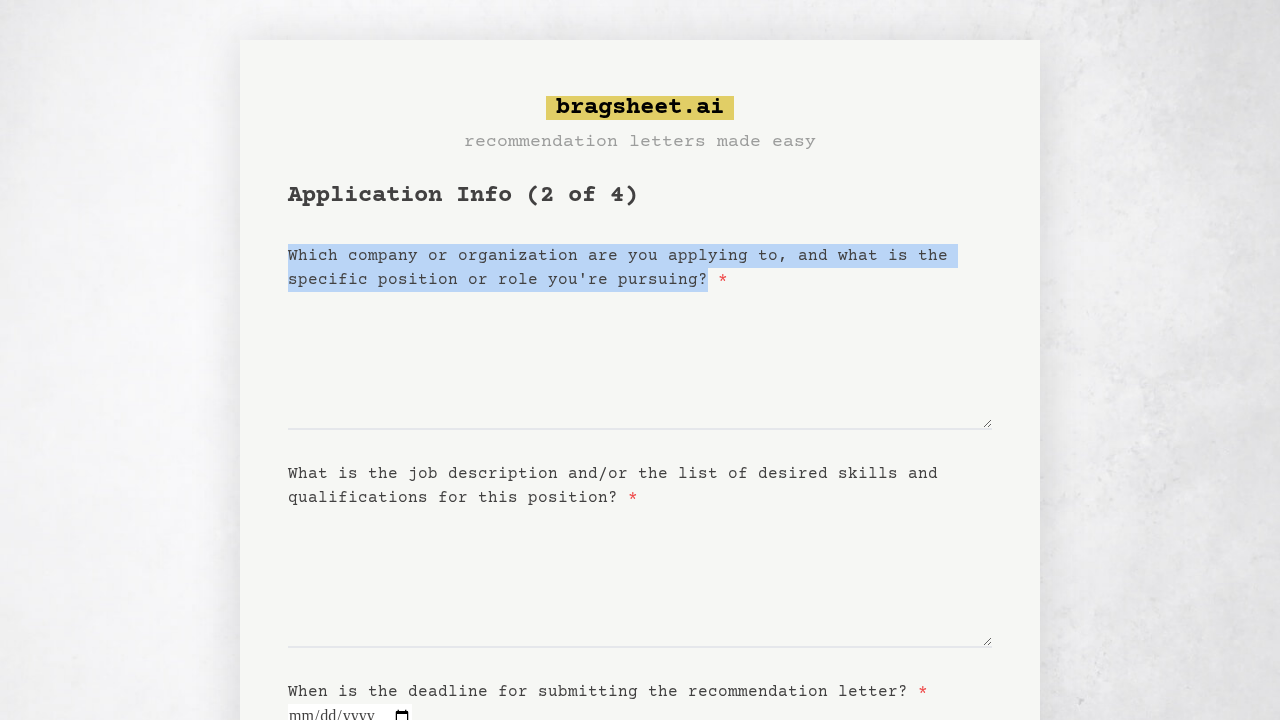 drag, startPoint x: 292, startPoint y: 245, endPoint x: 687, endPoint y: 277, distance: 396.2941 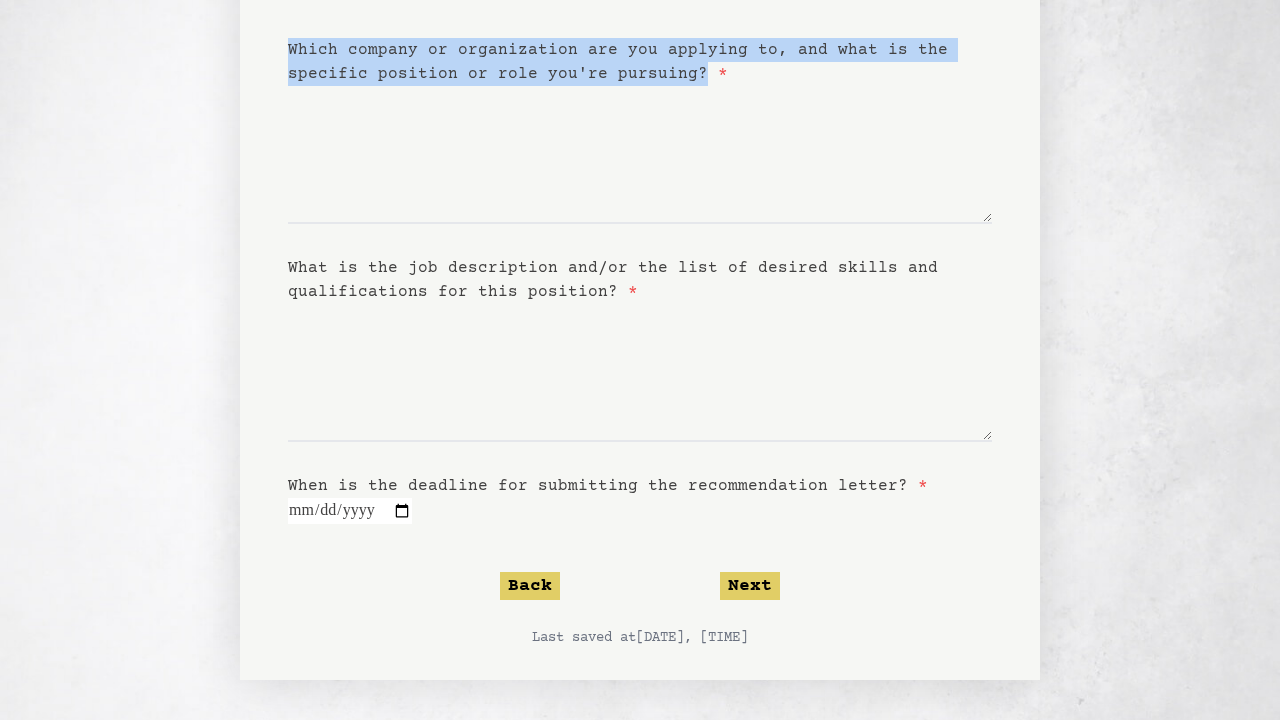 scroll, scrollTop: 208, scrollLeft: 0, axis: vertical 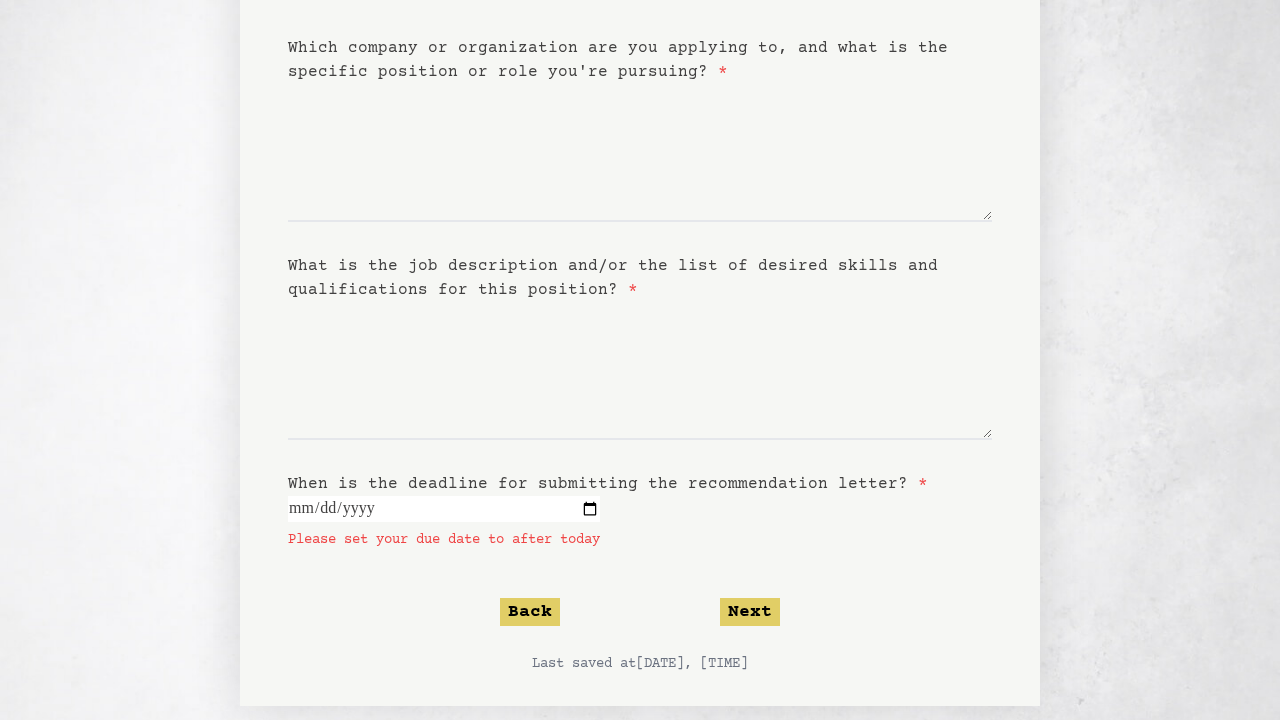 click on "Application Info (2 of 4)   Which company or organization are you applying to, and what is
the specific position or role you're pursuing?   *         What is the job description and/or the list of desired skills
and qualifications for this position?   *         When is the deadline for submitting the recommendation letter?   *     Please set your due date to after today   Back   Next   Last saved at  01/08/2025, 19:27:32" at bounding box center [640, 323] 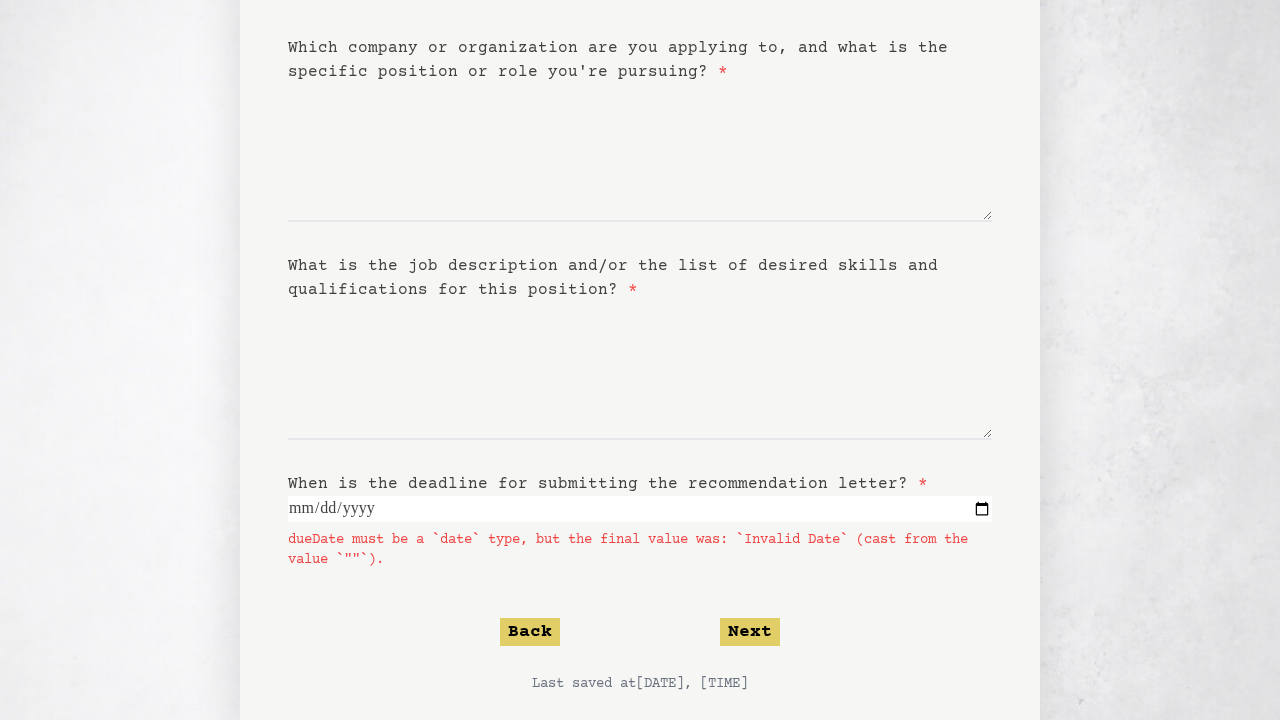 type on "**********" 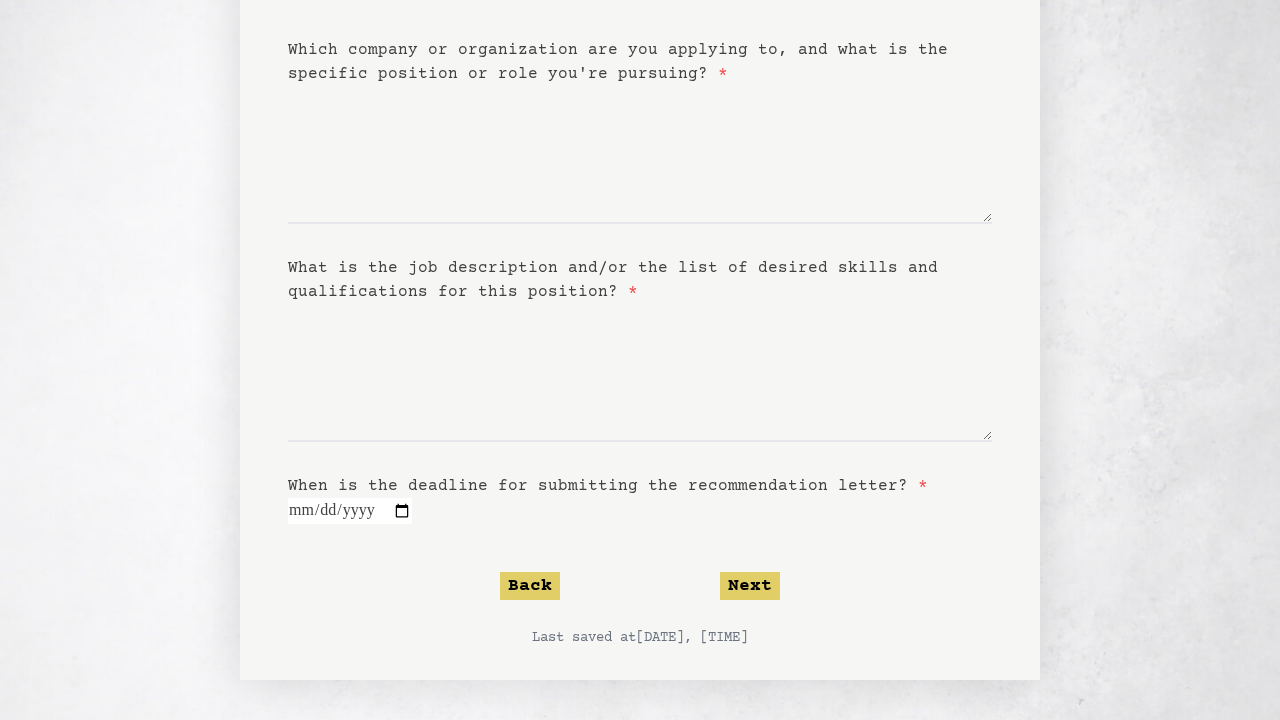 click on "**********" at bounding box center (350, 511) 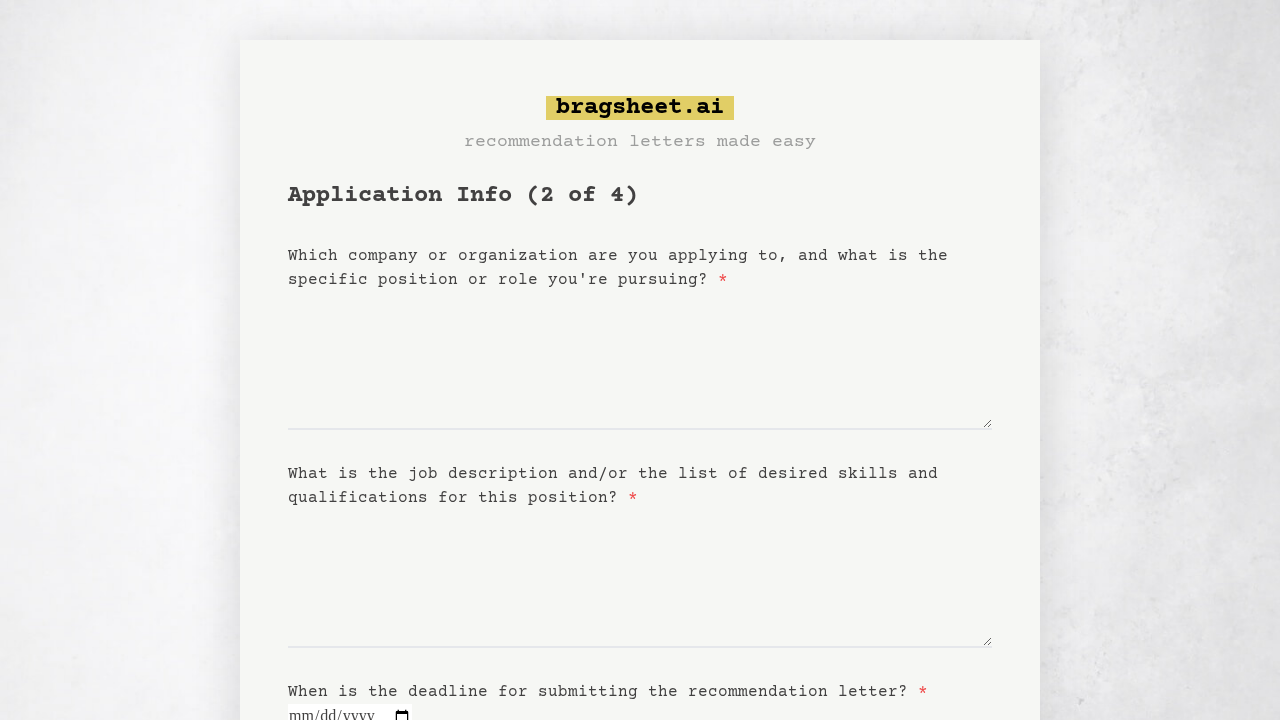 scroll, scrollTop: 0, scrollLeft: 0, axis: both 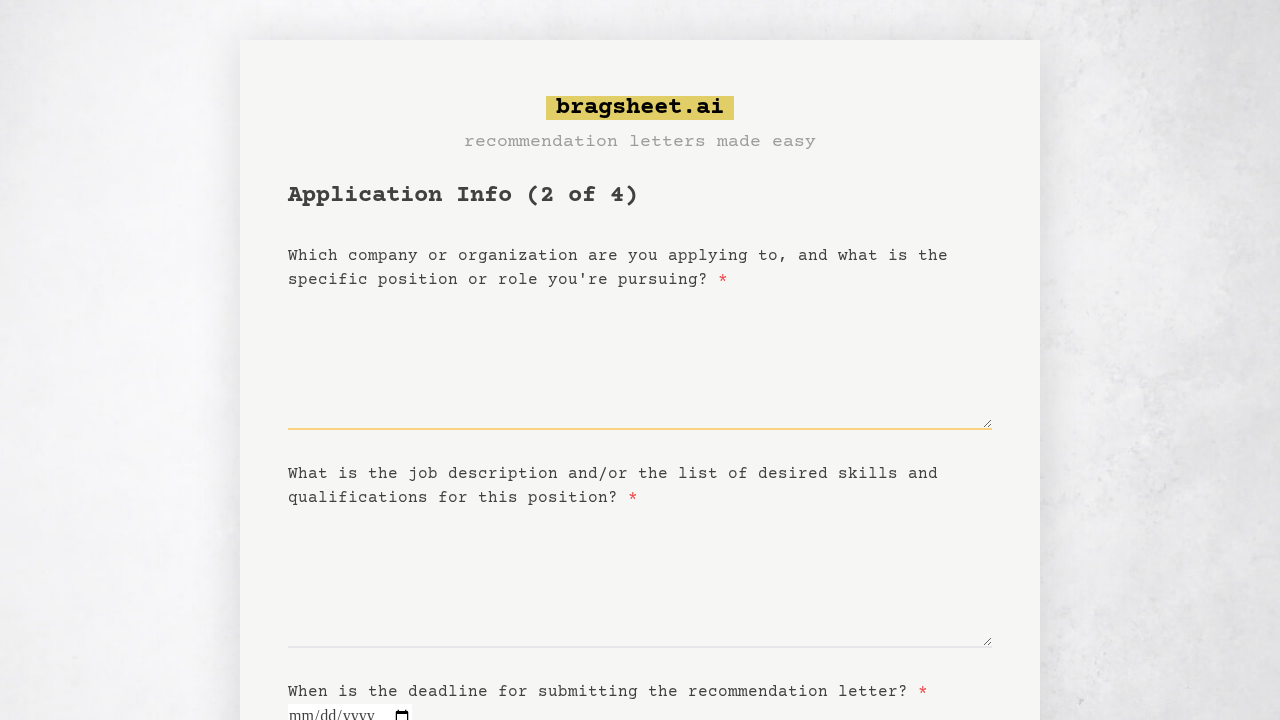 click on "Which company or organization are you applying to, and what is
the specific position or role you're pursuing?   *" at bounding box center (640, 361) 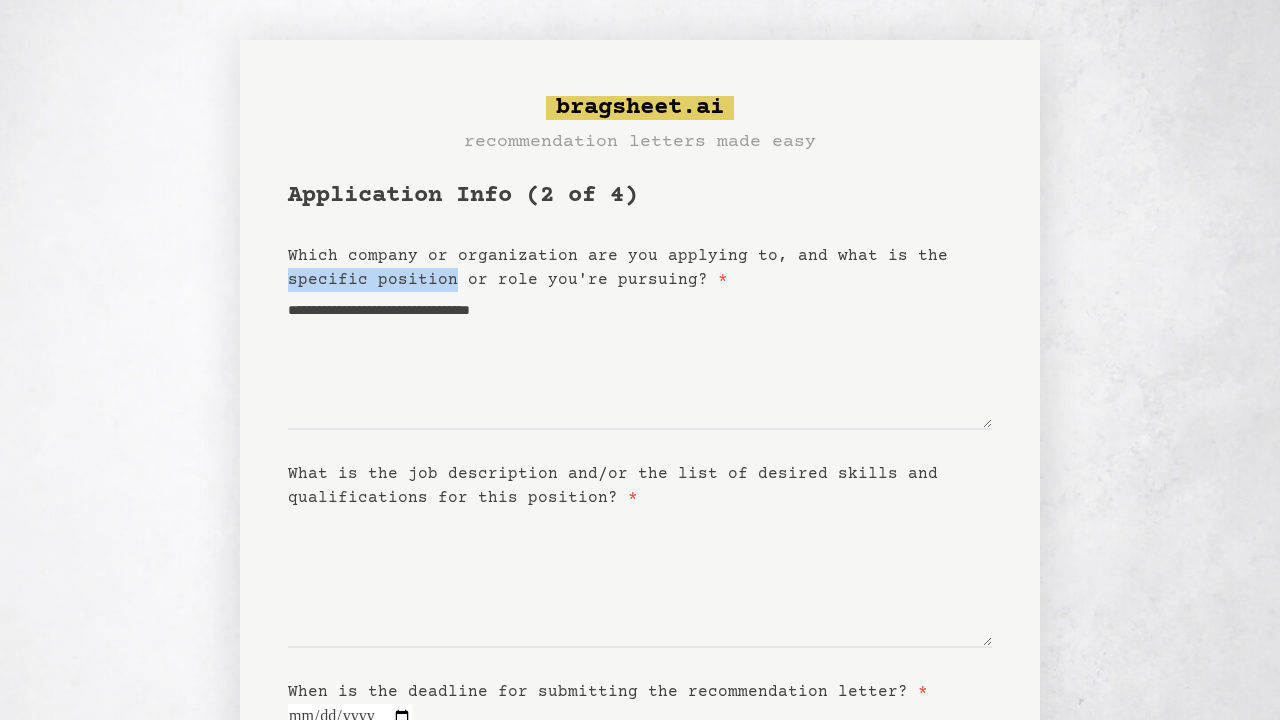 drag, startPoint x: 284, startPoint y: 273, endPoint x: 452, endPoint y: 285, distance: 168.42802 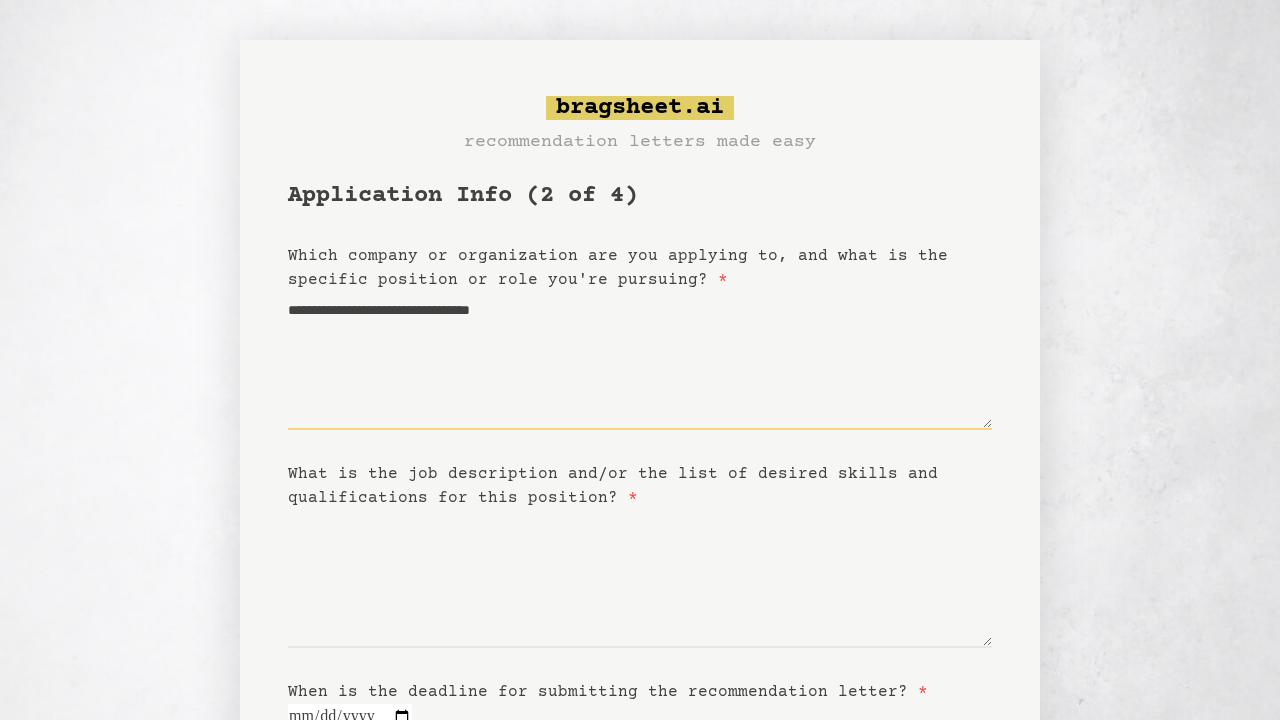 click on "**********" at bounding box center (640, 361) 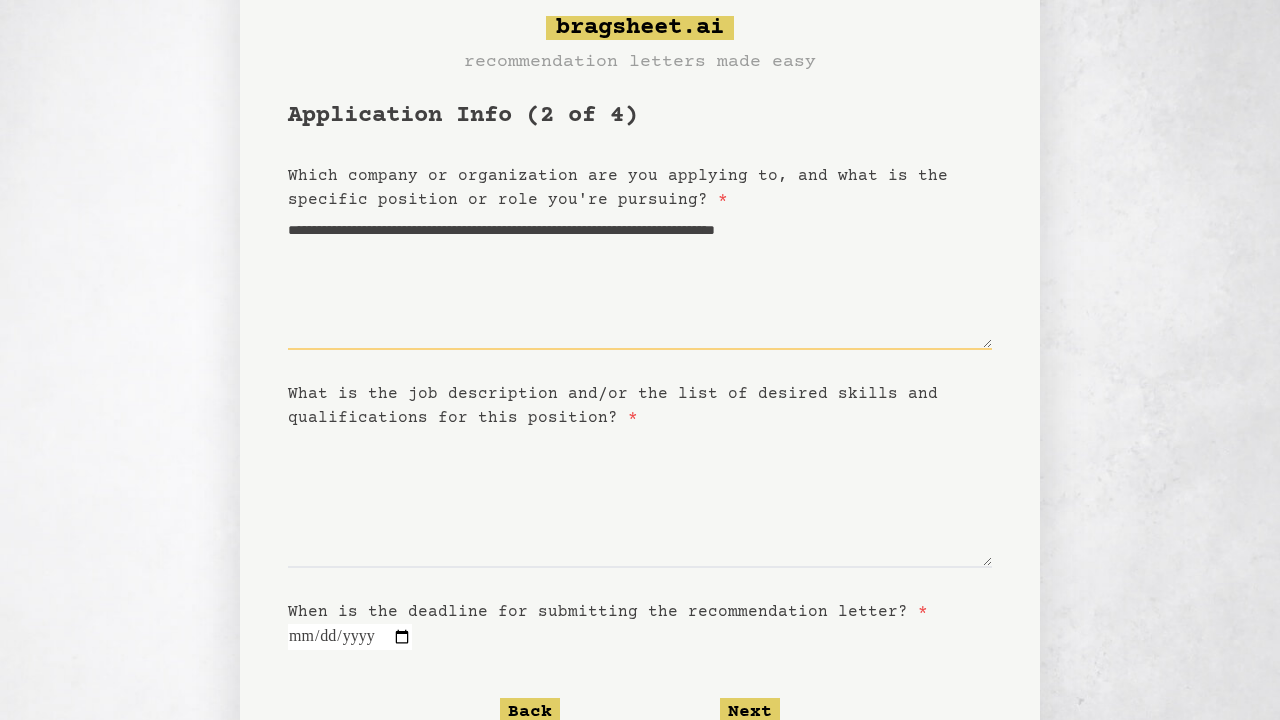 scroll, scrollTop: 90, scrollLeft: 0, axis: vertical 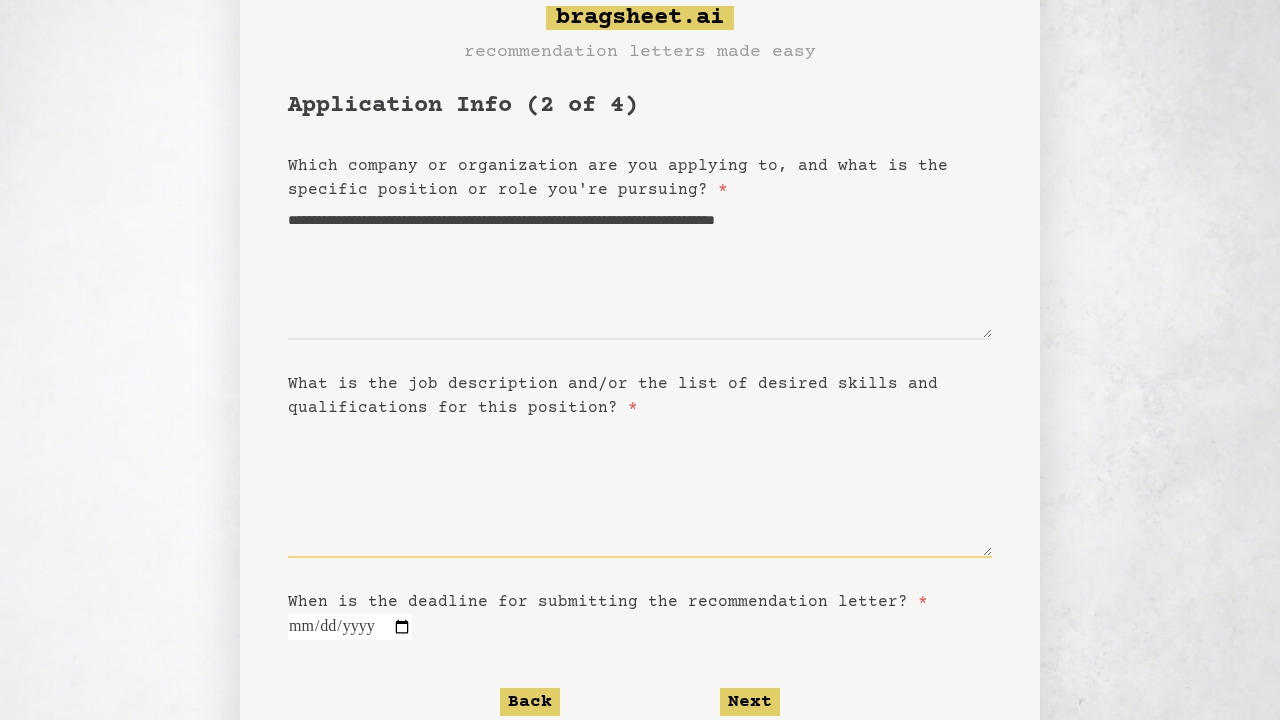 click on "What is the job description and/or the list of desired skills
and qualifications for this position?   *" at bounding box center (640, 489) 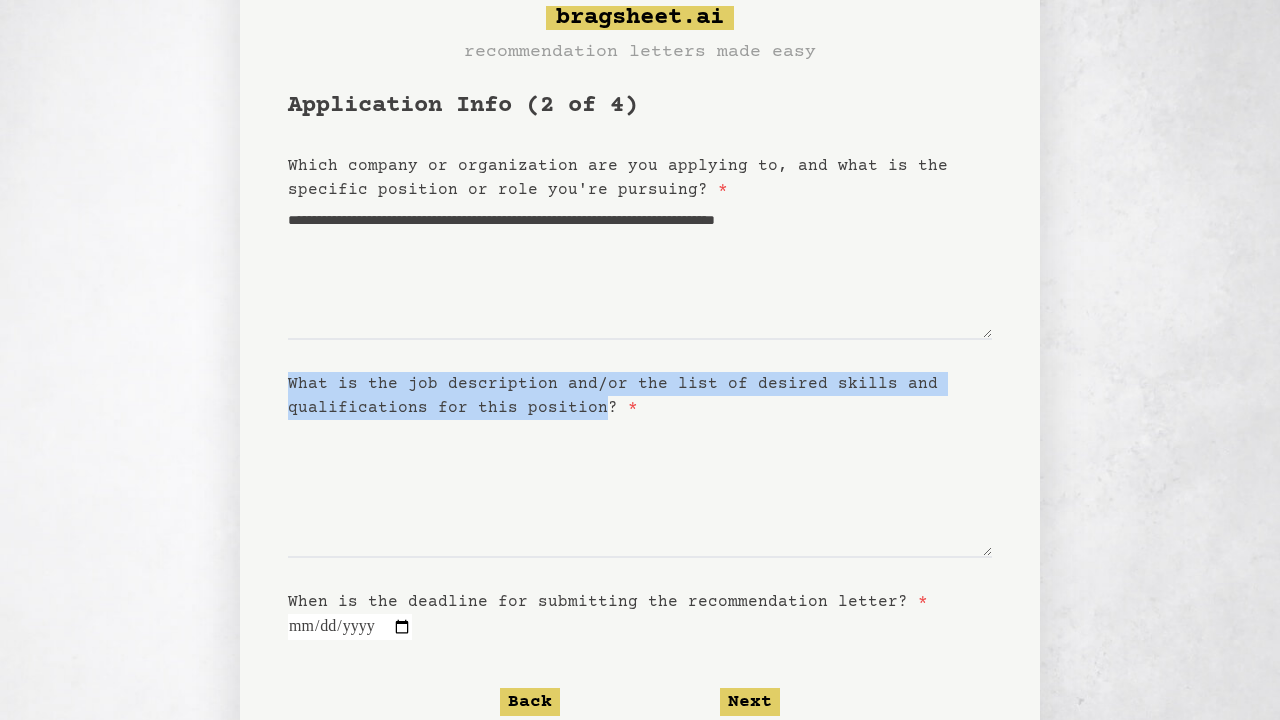 drag, startPoint x: 285, startPoint y: 391, endPoint x: 598, endPoint y: 410, distance: 313.57614 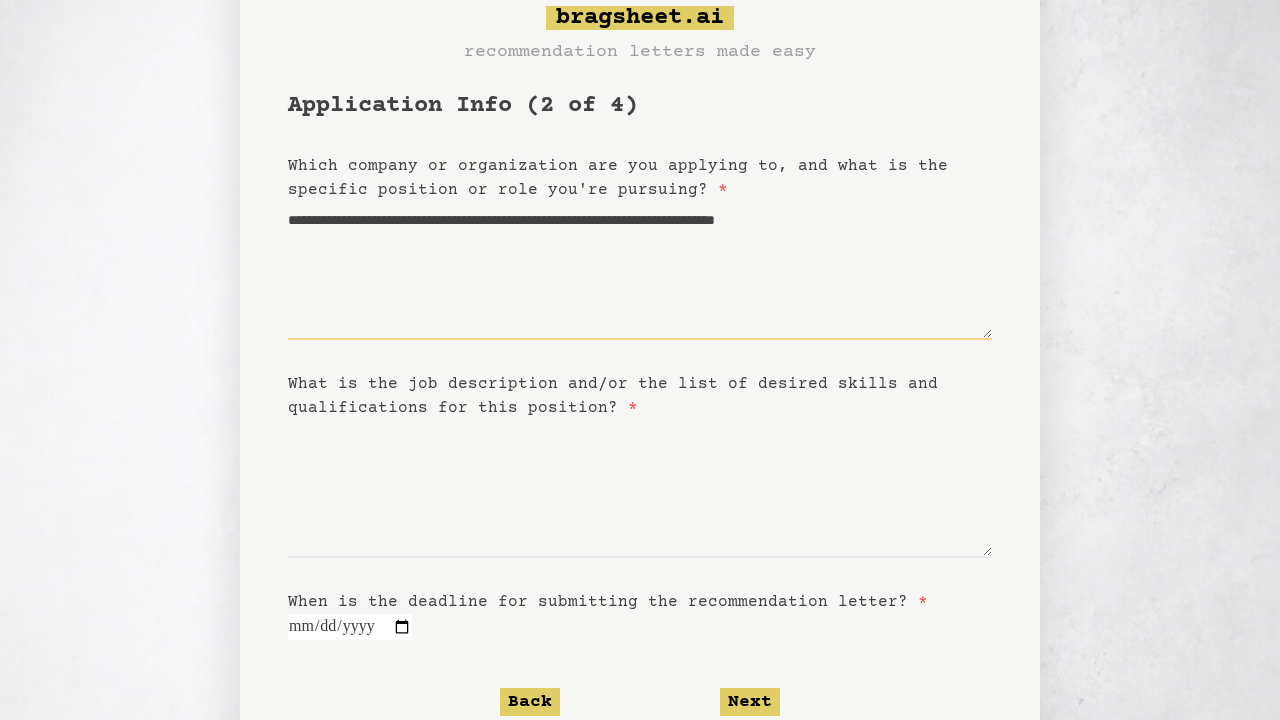 drag, startPoint x: 335, startPoint y: 239, endPoint x: 815, endPoint y: 256, distance: 480.30093 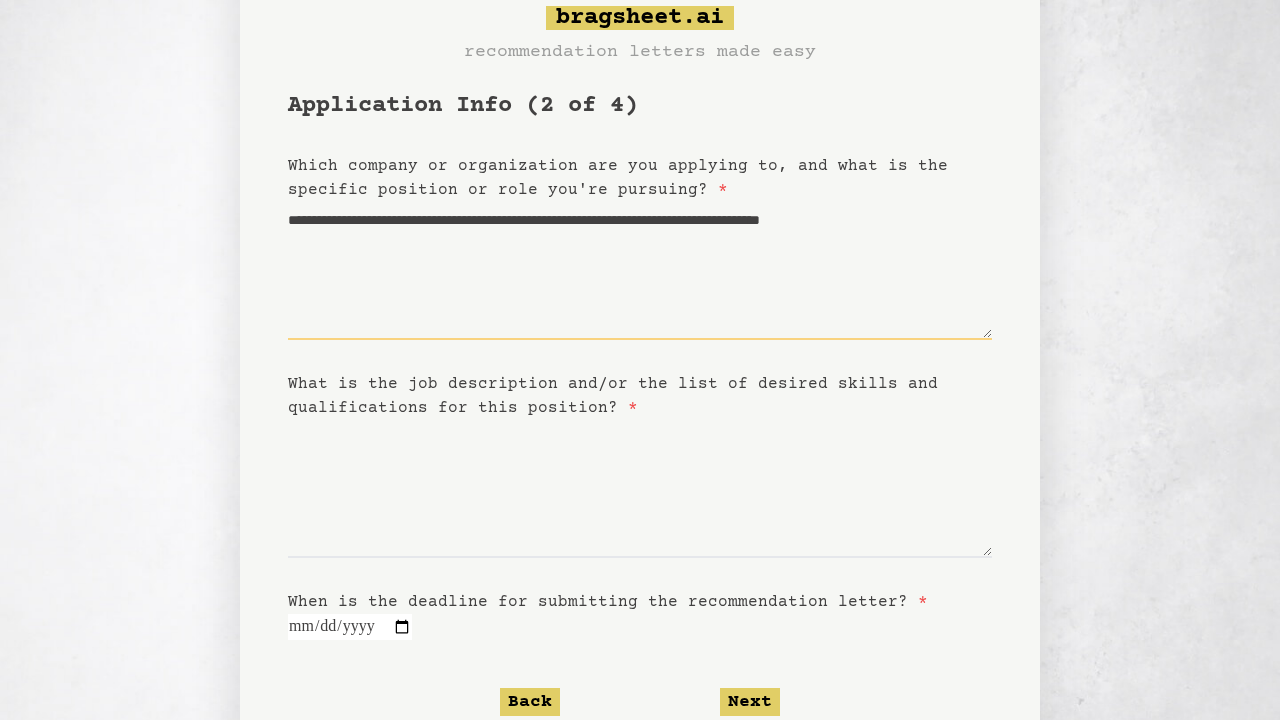 type on "**********" 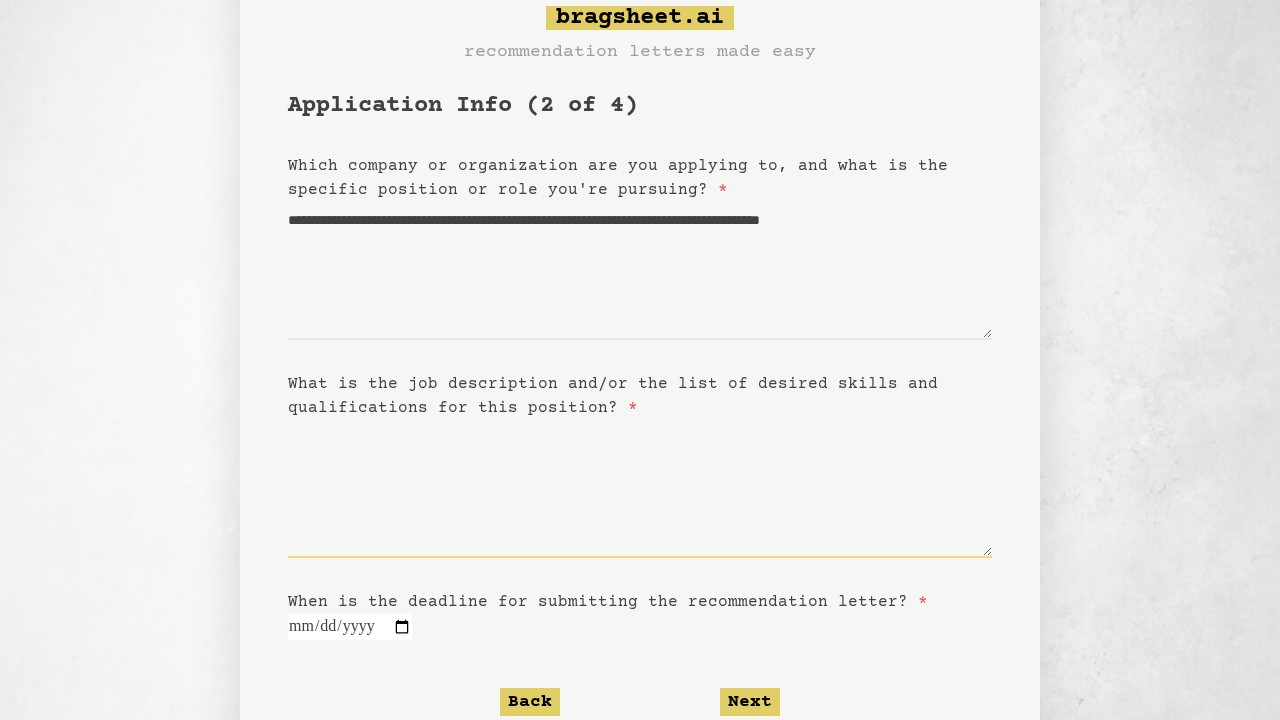 click on "What is the job description and/or the list of desired skills
and qualifications for this position?   *" at bounding box center [640, 489] 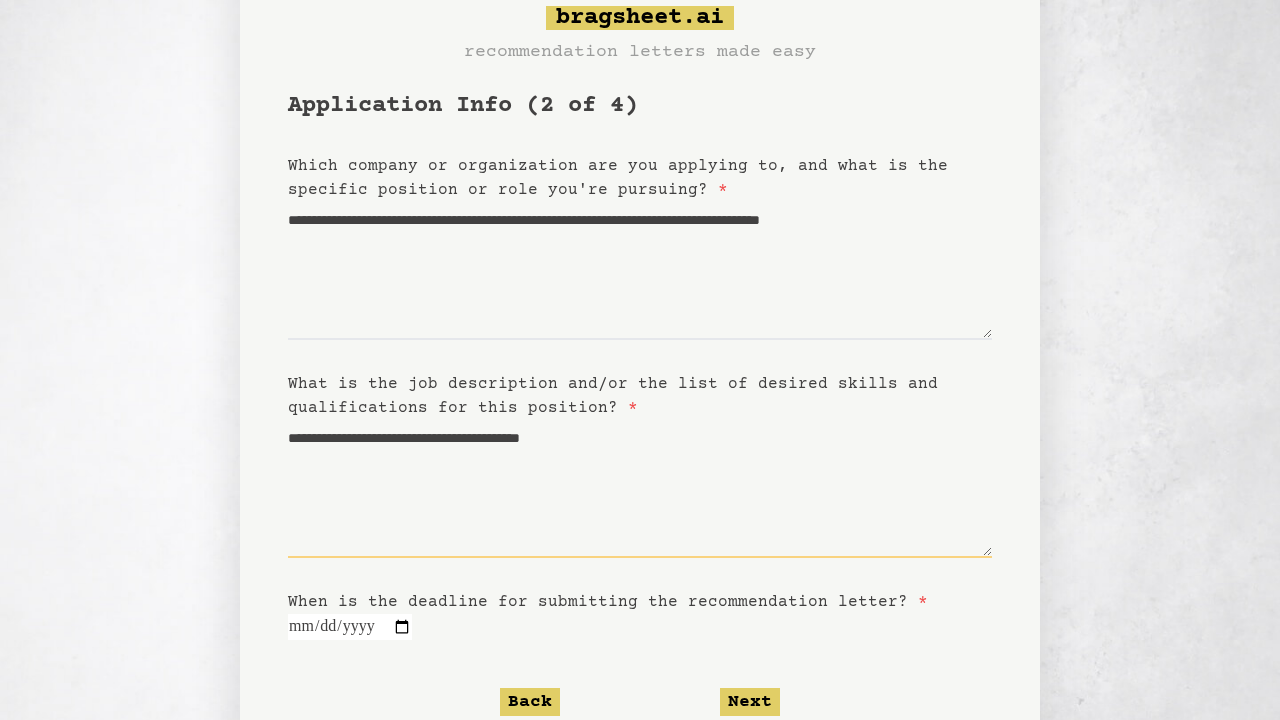 drag, startPoint x: 556, startPoint y: 478, endPoint x: 625, endPoint y: 473, distance: 69.18092 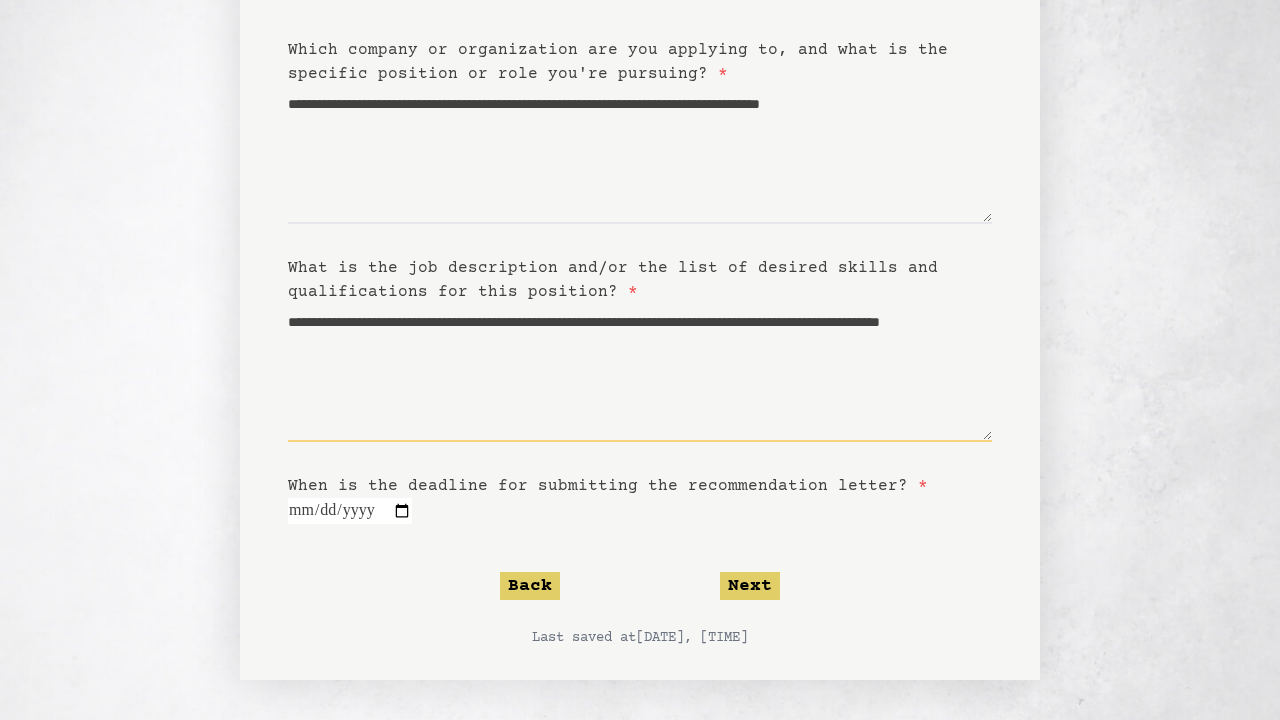 scroll, scrollTop: 208, scrollLeft: 0, axis: vertical 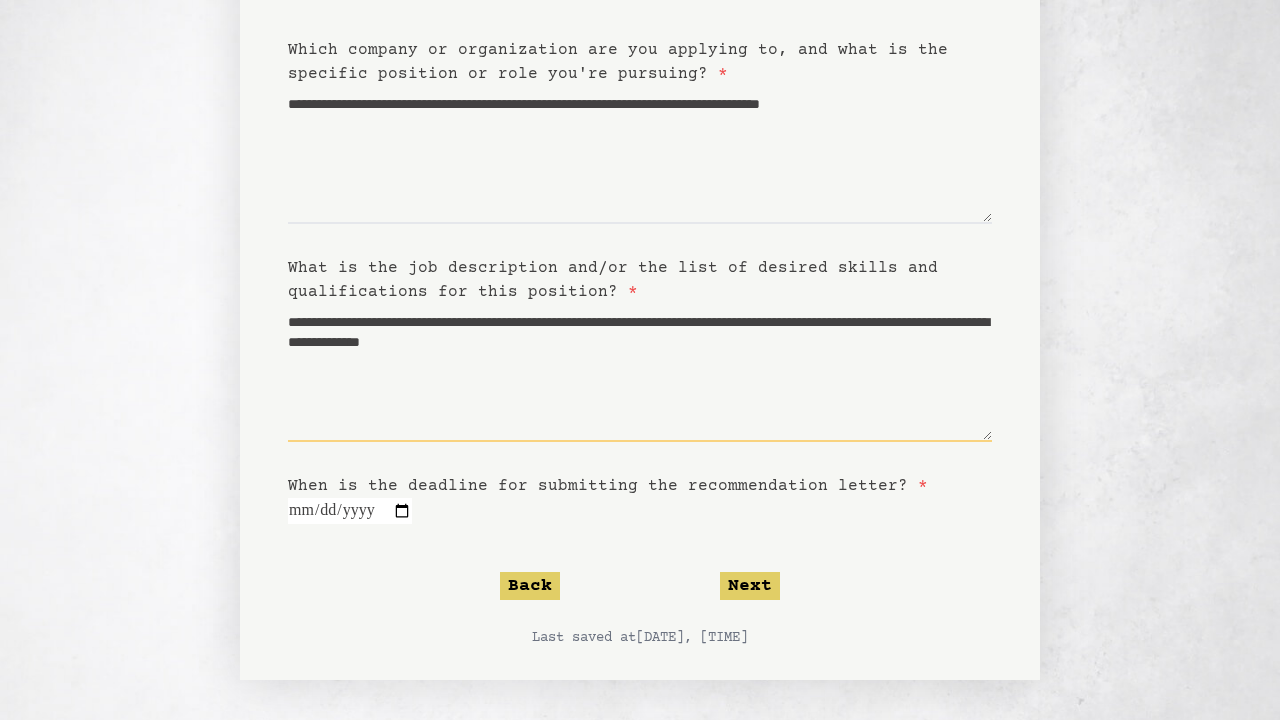 click on "**********" at bounding box center (640, 373) 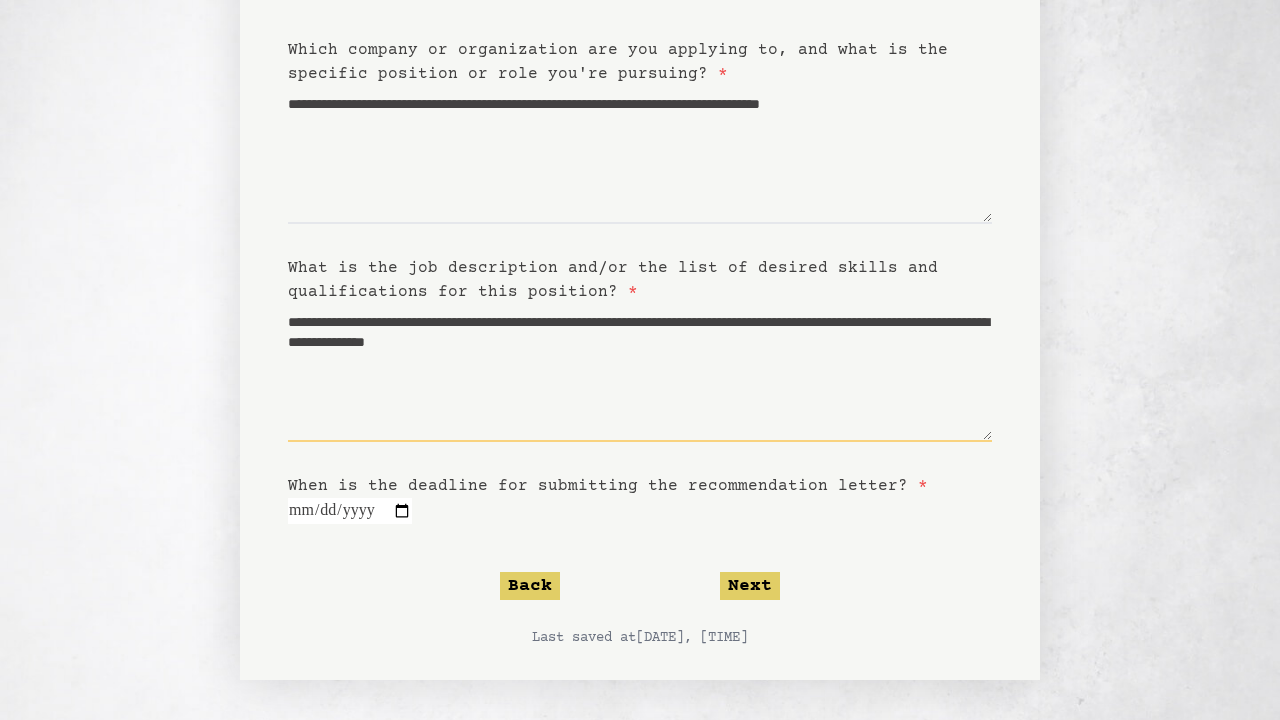 click on "**********" at bounding box center [640, 373] 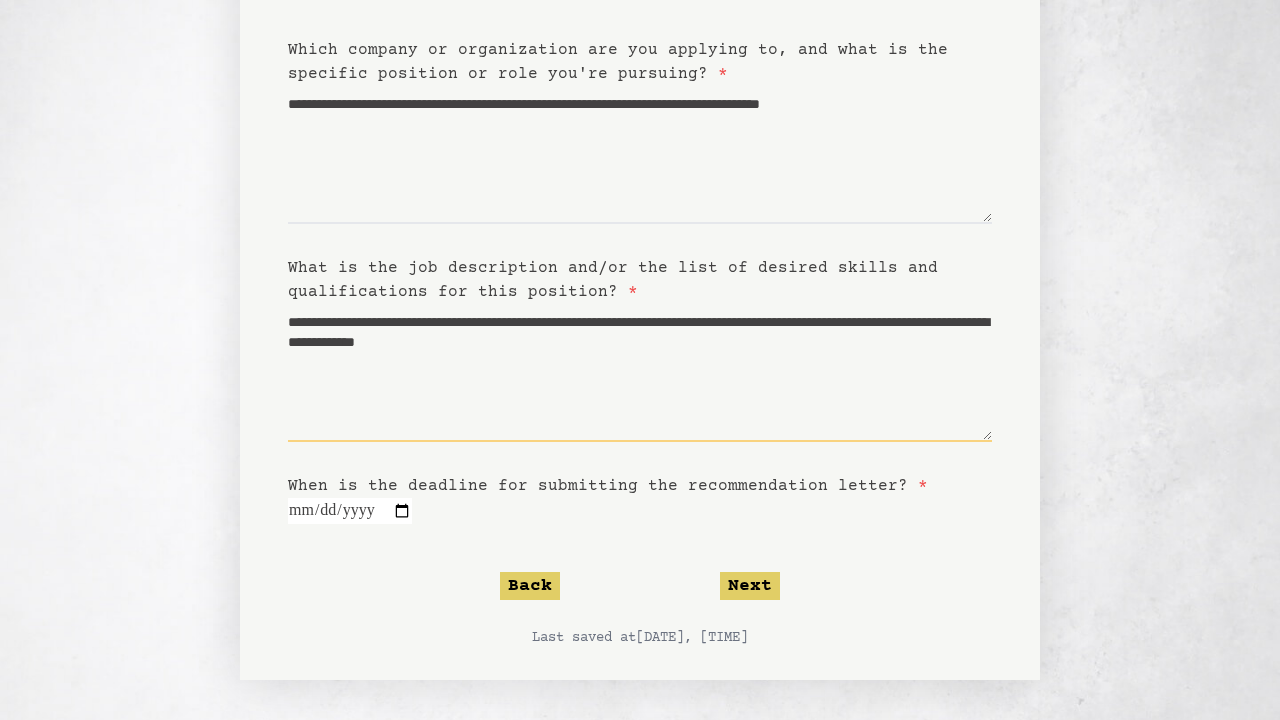click on "**********" at bounding box center [640, 373] 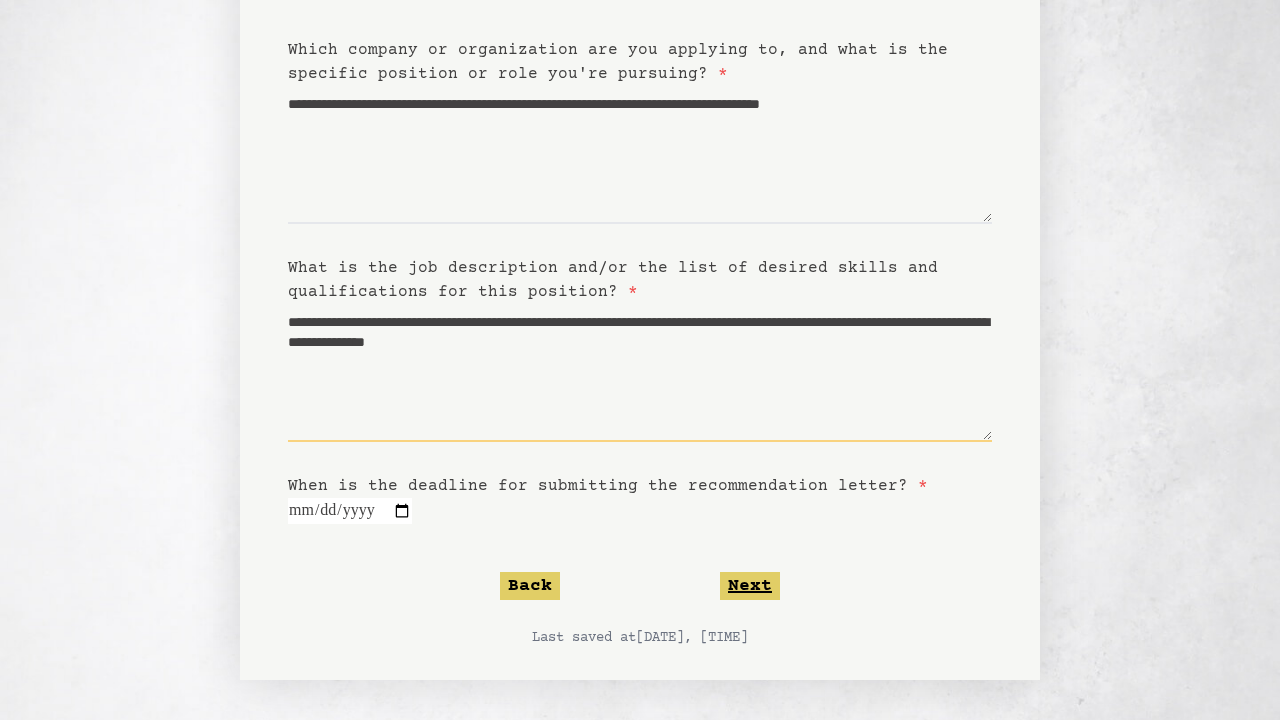 type on "**********" 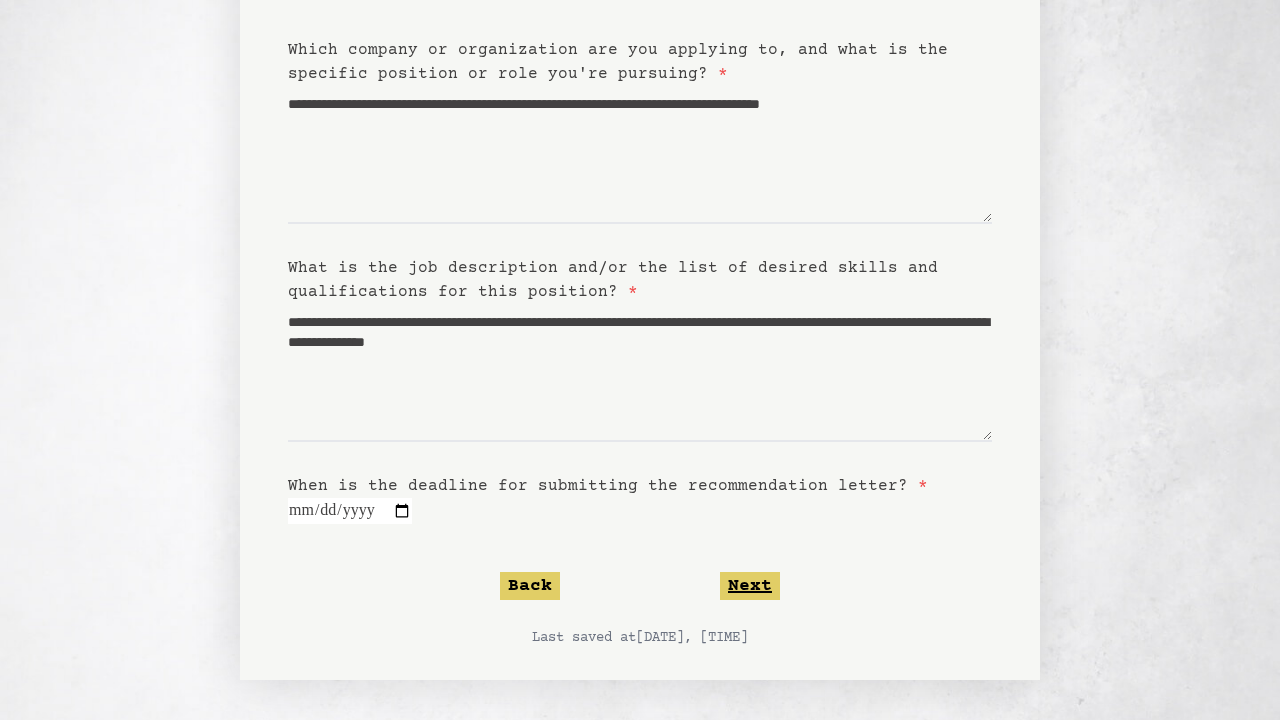 click on "Next" 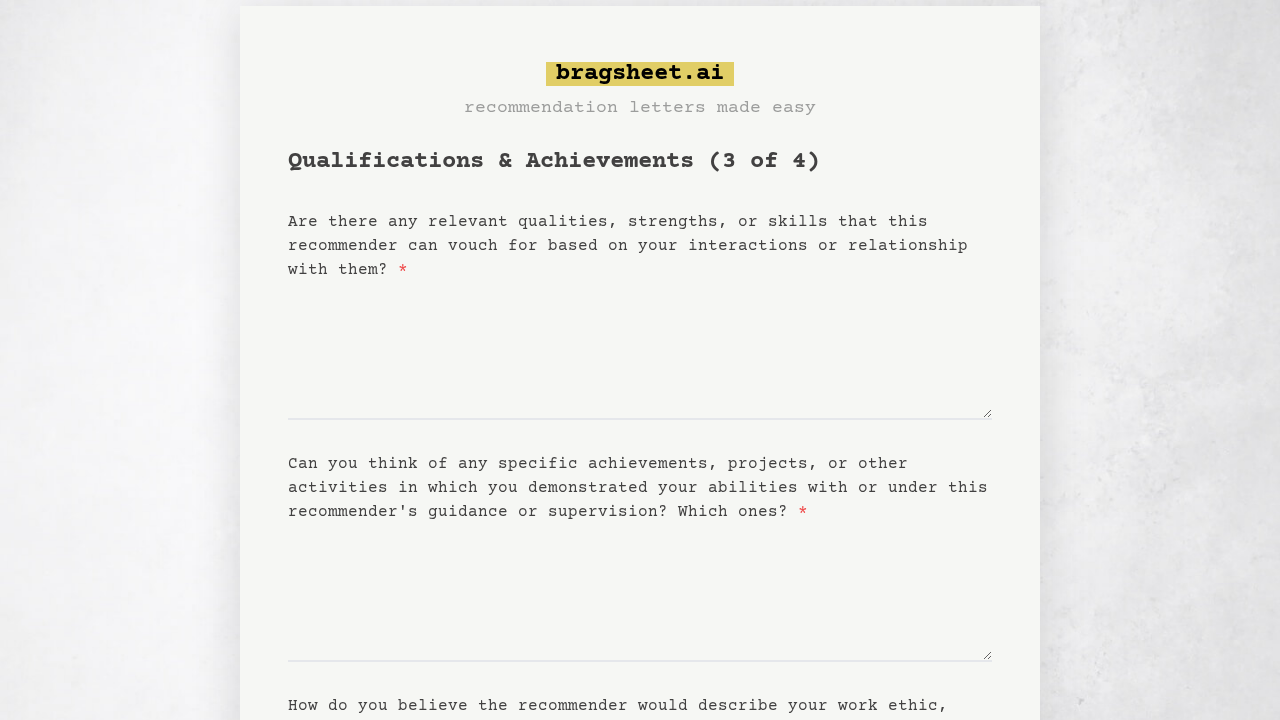 scroll, scrollTop: 0, scrollLeft: 0, axis: both 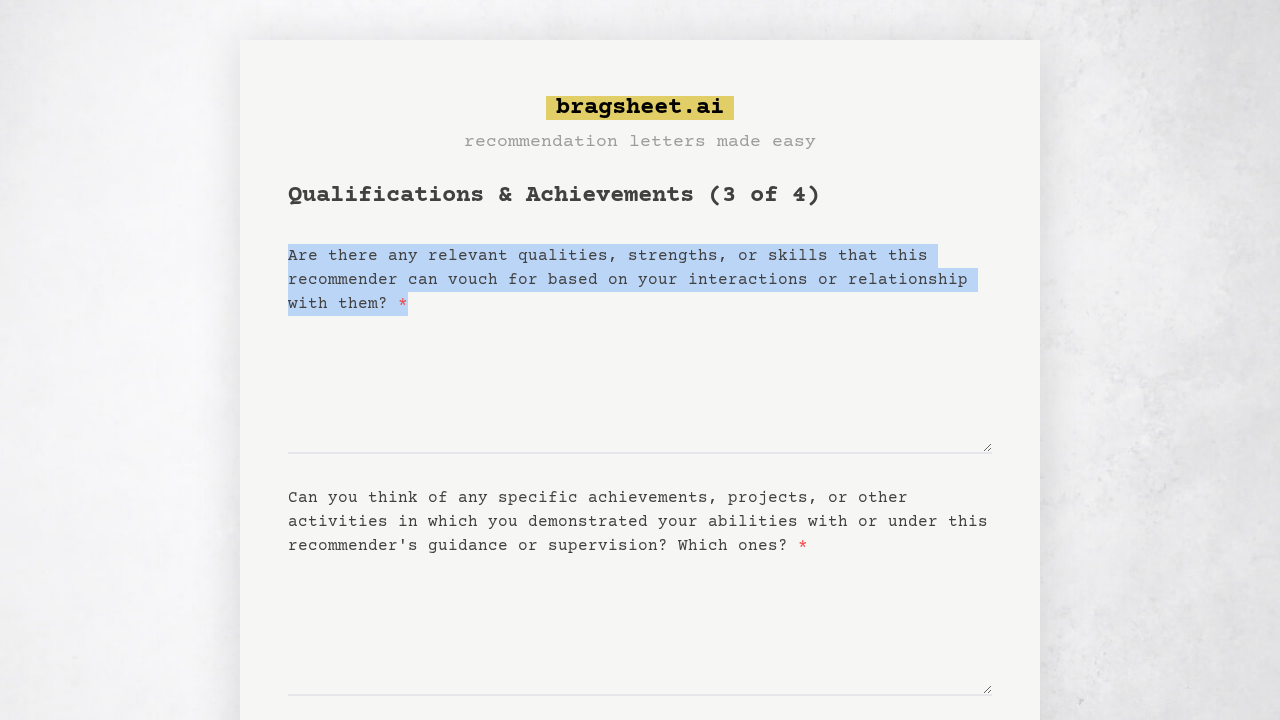 drag, startPoint x: 284, startPoint y: 250, endPoint x: 336, endPoint y: 330, distance: 95.41489 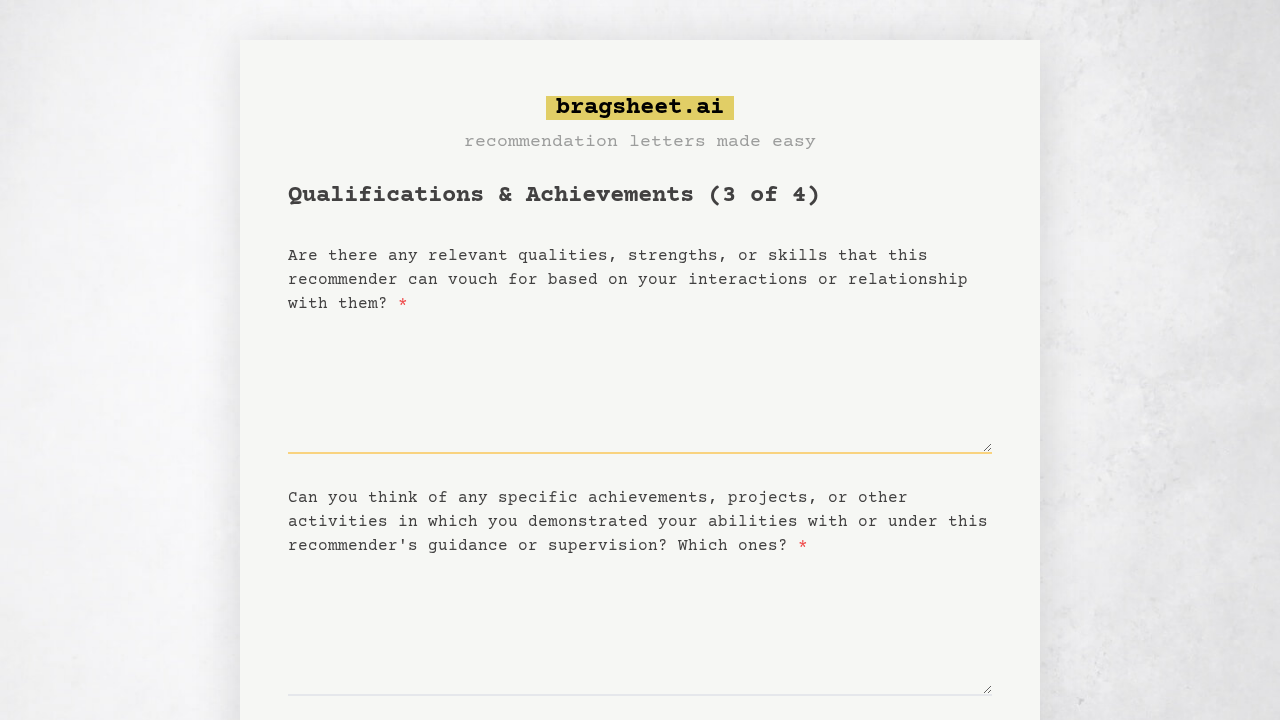 click on "Are there any relevant qualities, strengths, or skills that this
recommender can vouch for based on your interactions or
relationship with them?   *" at bounding box center (640, 385) 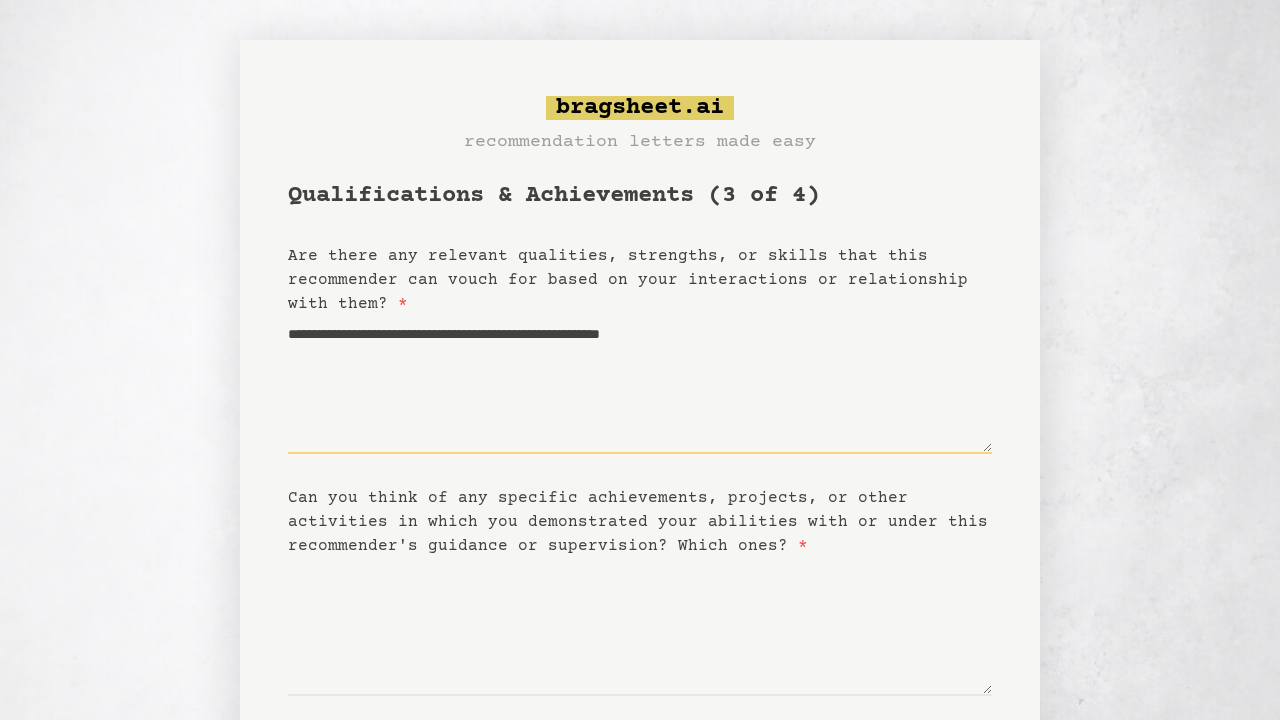 scroll, scrollTop: 0, scrollLeft: 0, axis: both 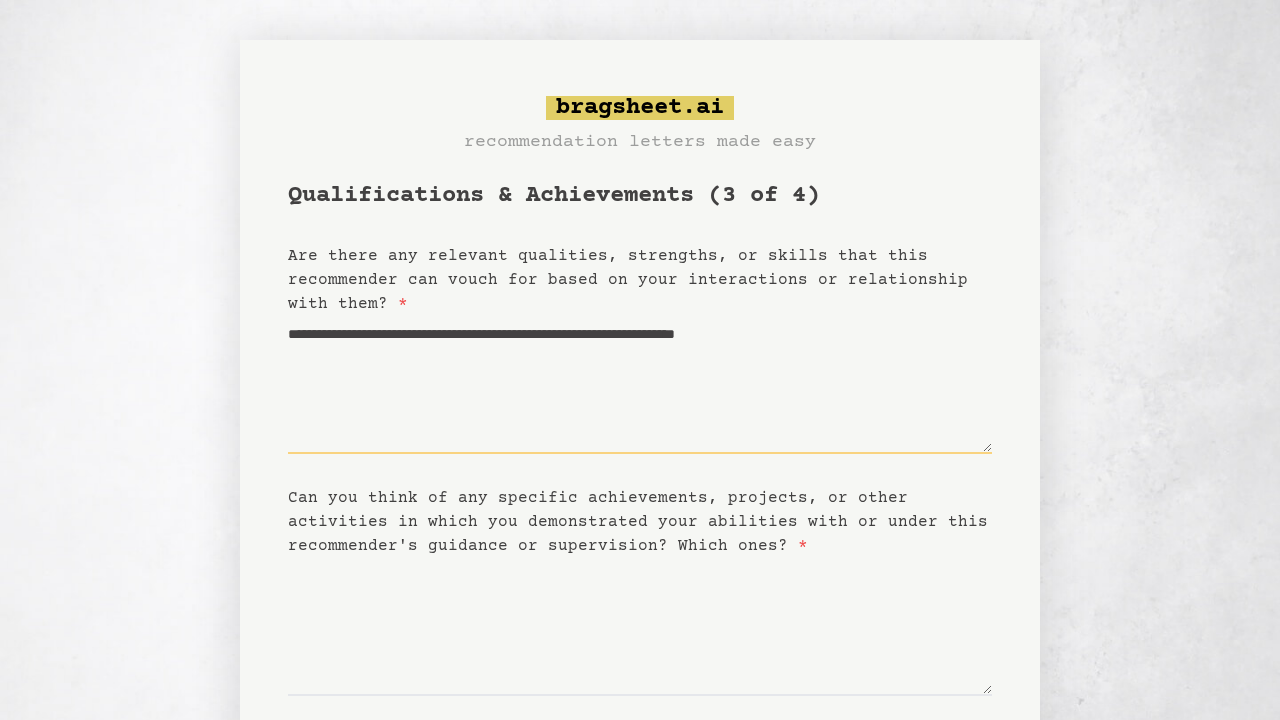 paste on "**********" 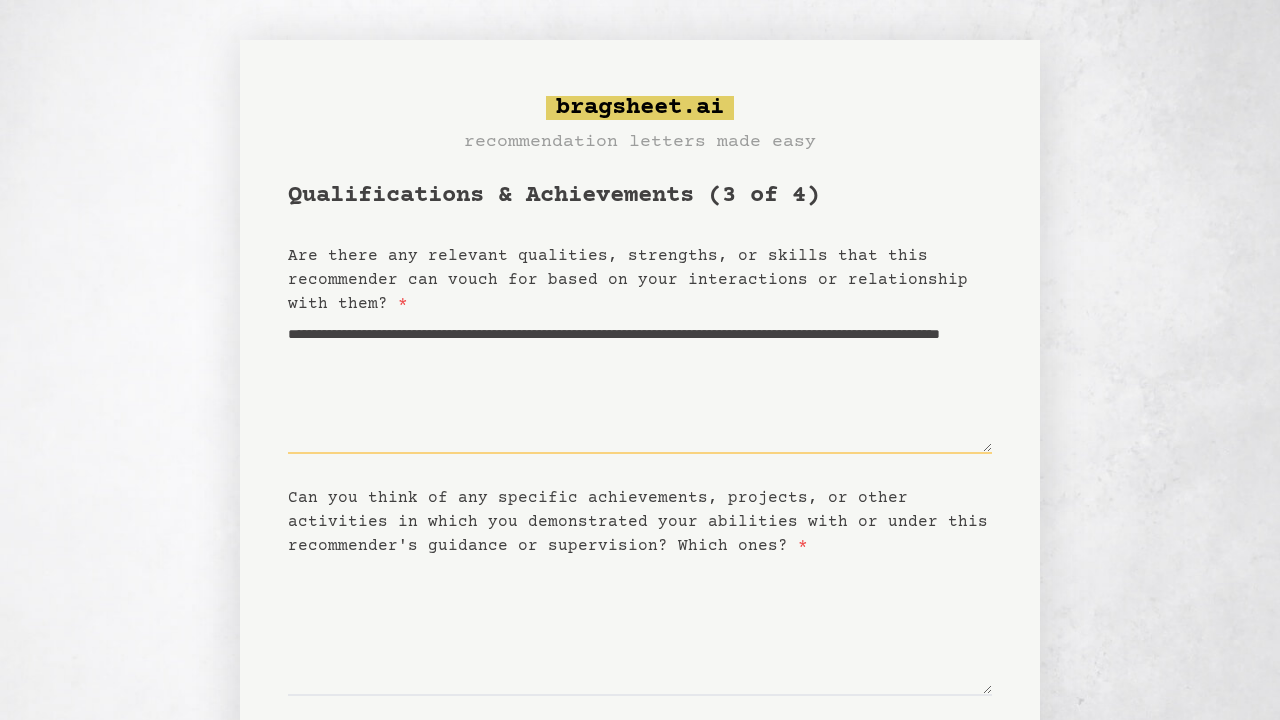 drag, startPoint x: 888, startPoint y: 338, endPoint x: 934, endPoint y: 338, distance: 46 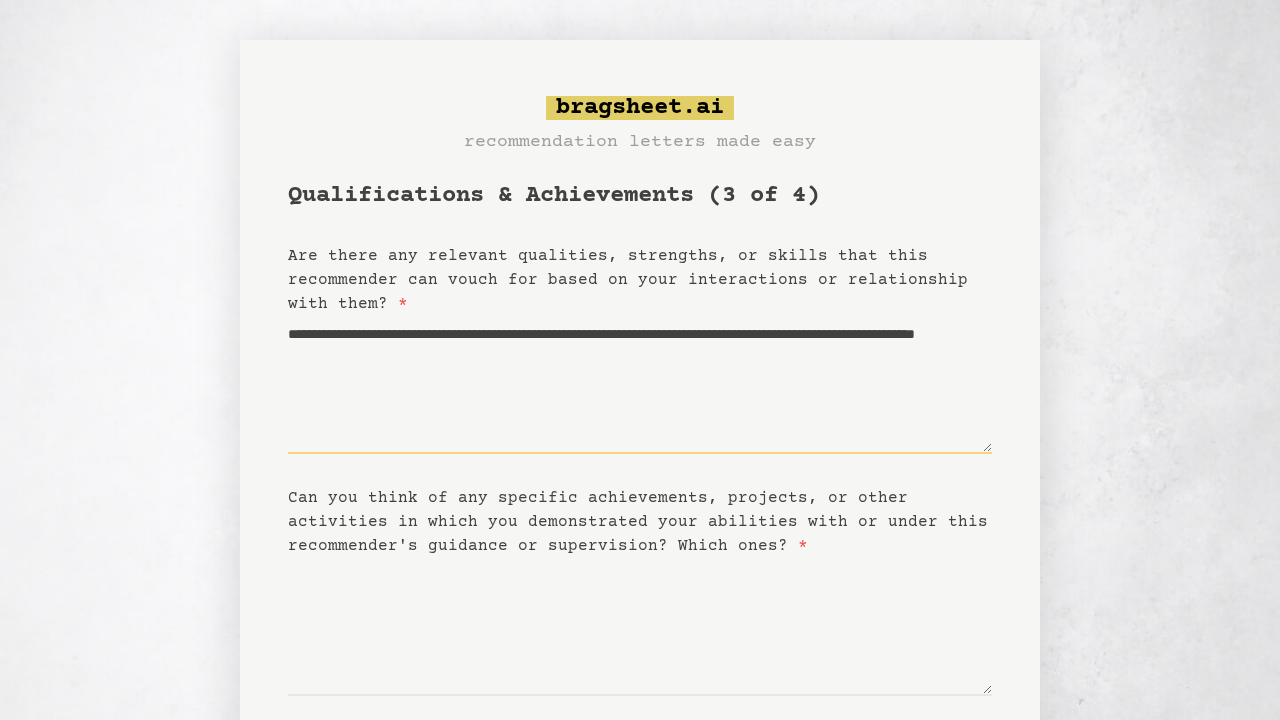 drag, startPoint x: 325, startPoint y: 357, endPoint x: 361, endPoint y: 357, distance: 36 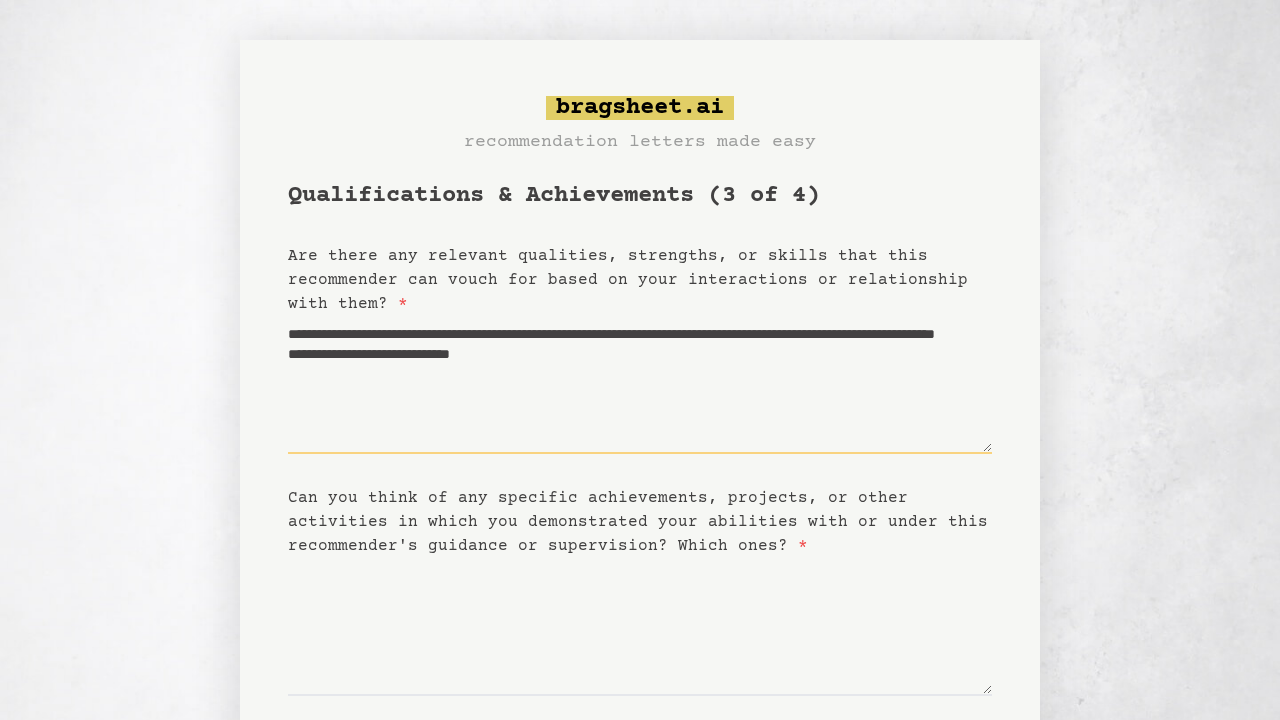 click on "**********" at bounding box center [640, 385] 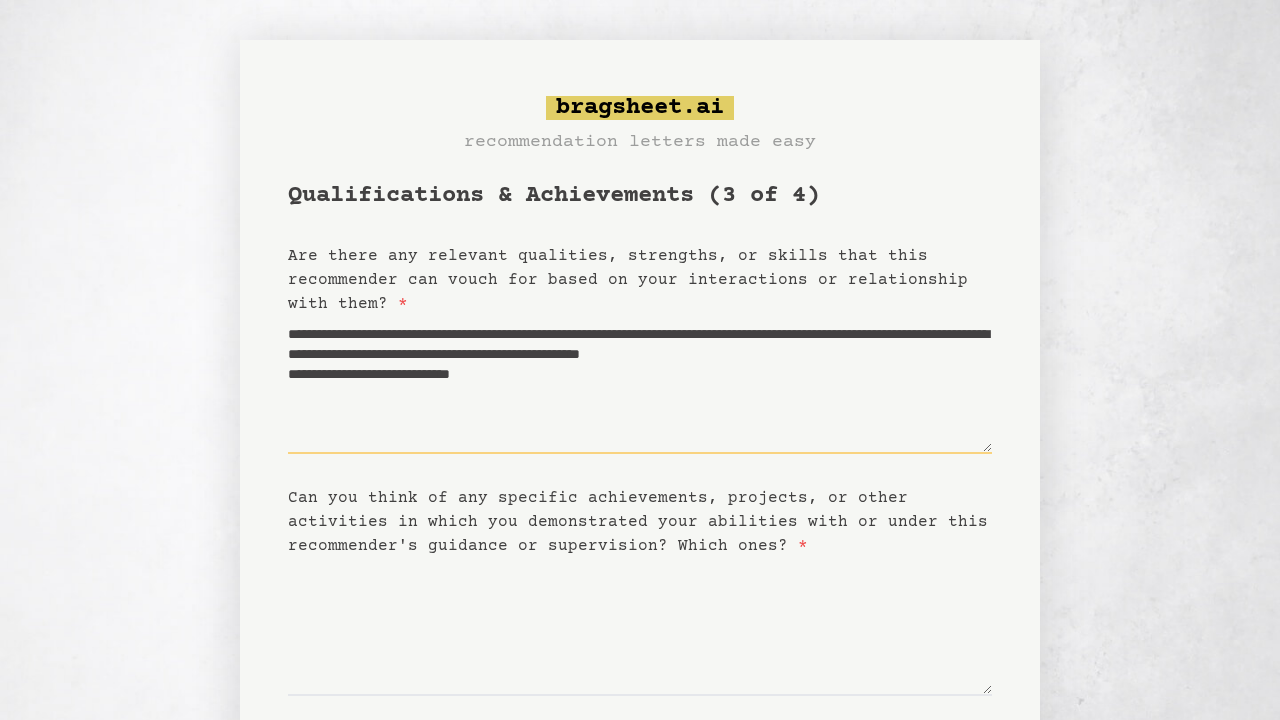 click on "**********" at bounding box center [640, 385] 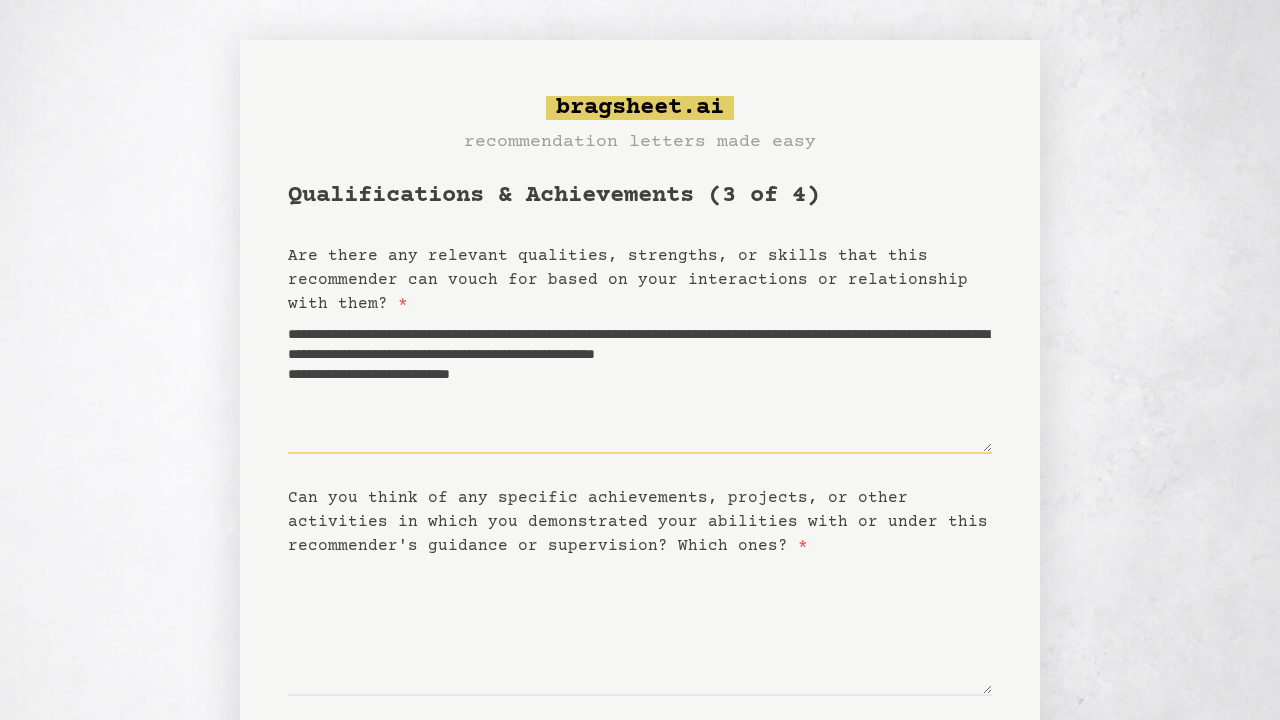 click on "**********" at bounding box center [640, 385] 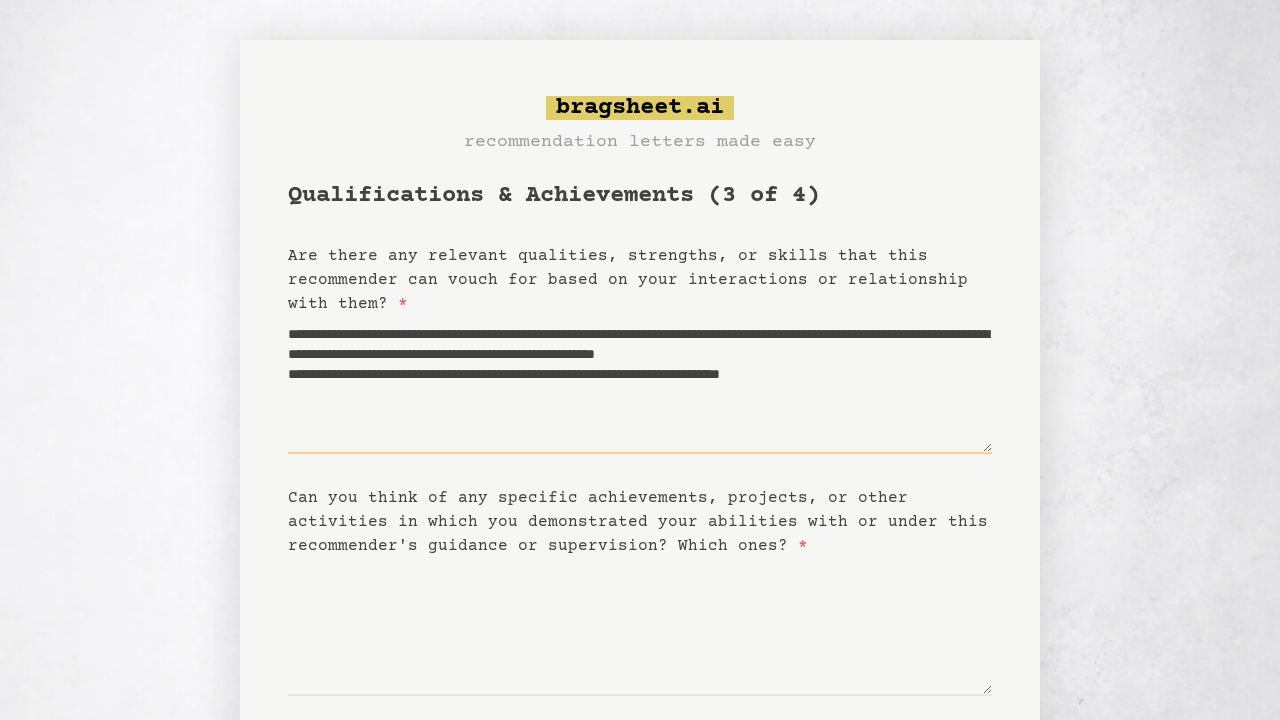 click on "**********" at bounding box center [640, 385] 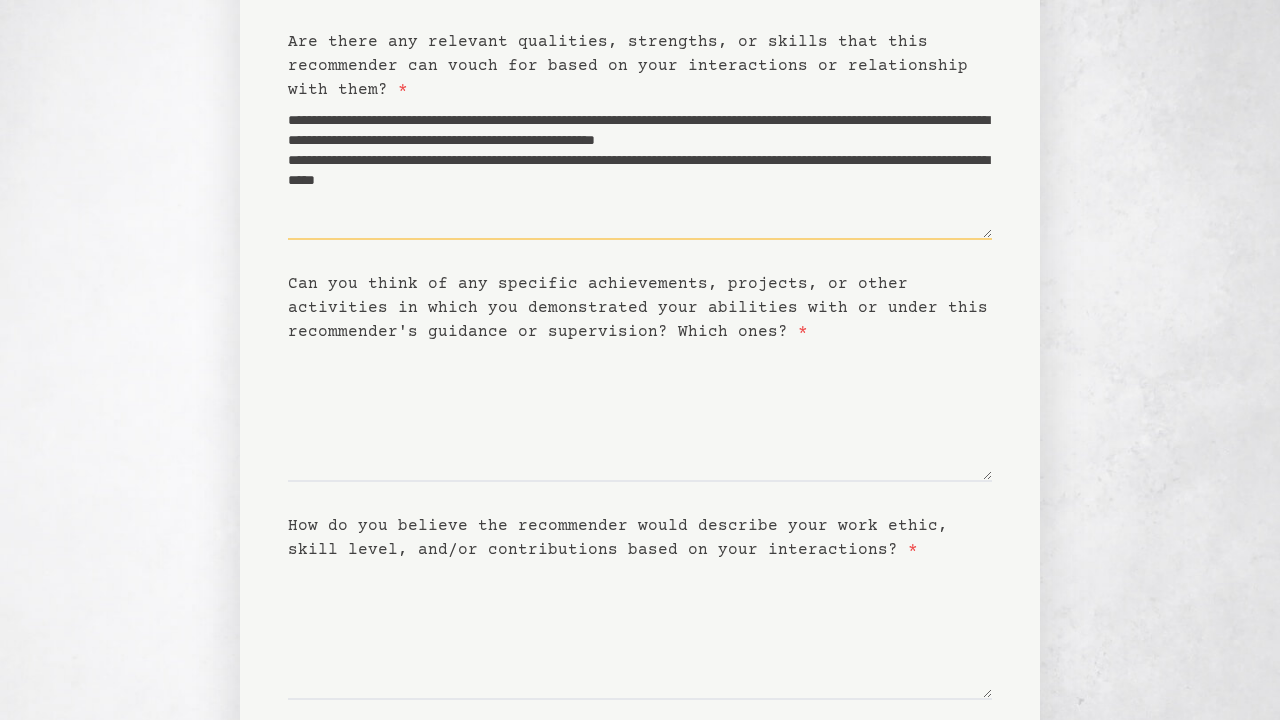scroll, scrollTop: 224, scrollLeft: 0, axis: vertical 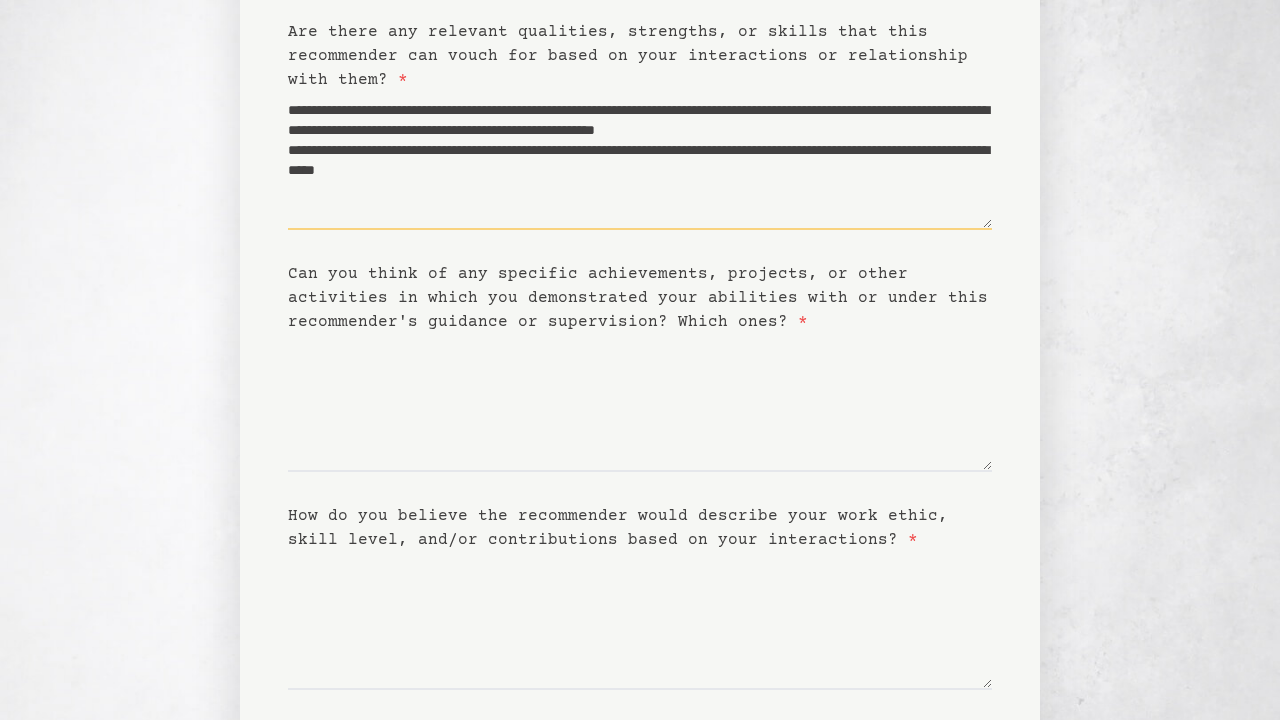 type on "**********" 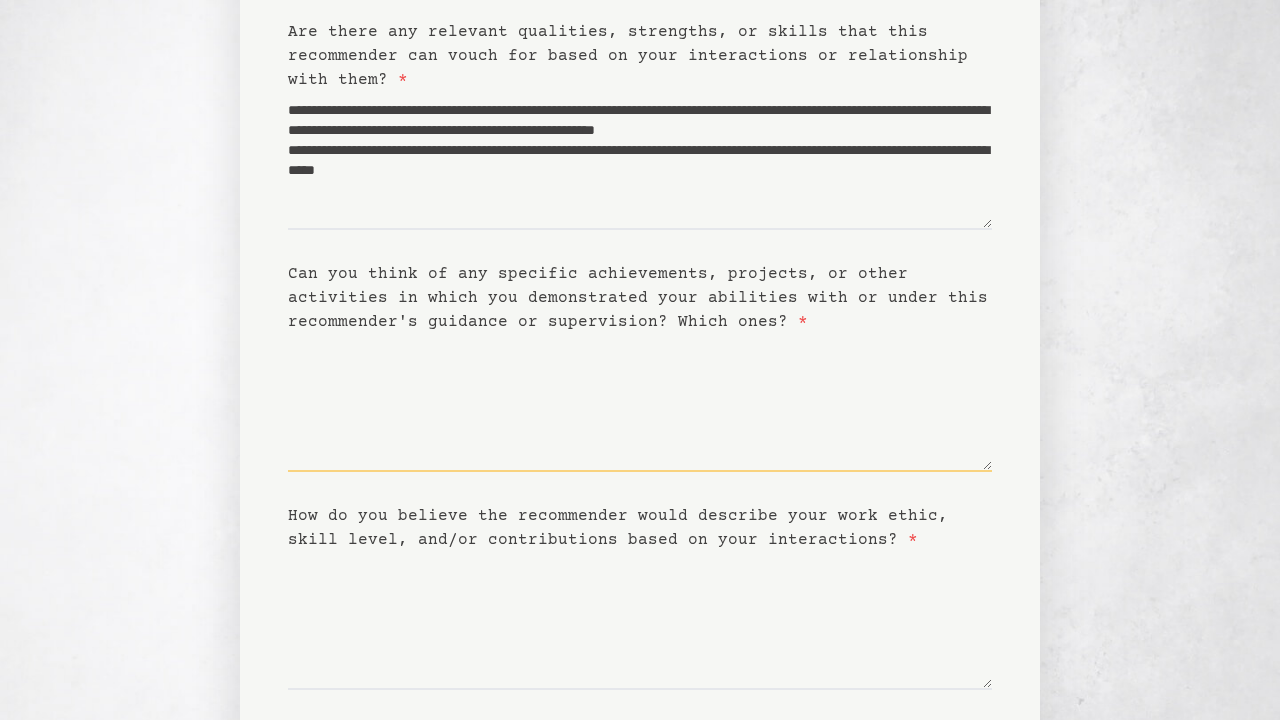 click on "Can you think of any specific achievements, projects, or other
activities in which you demonstrated your abilities with or
under this recommender's guidance or supervision? Which ones?   *" at bounding box center (640, 403) 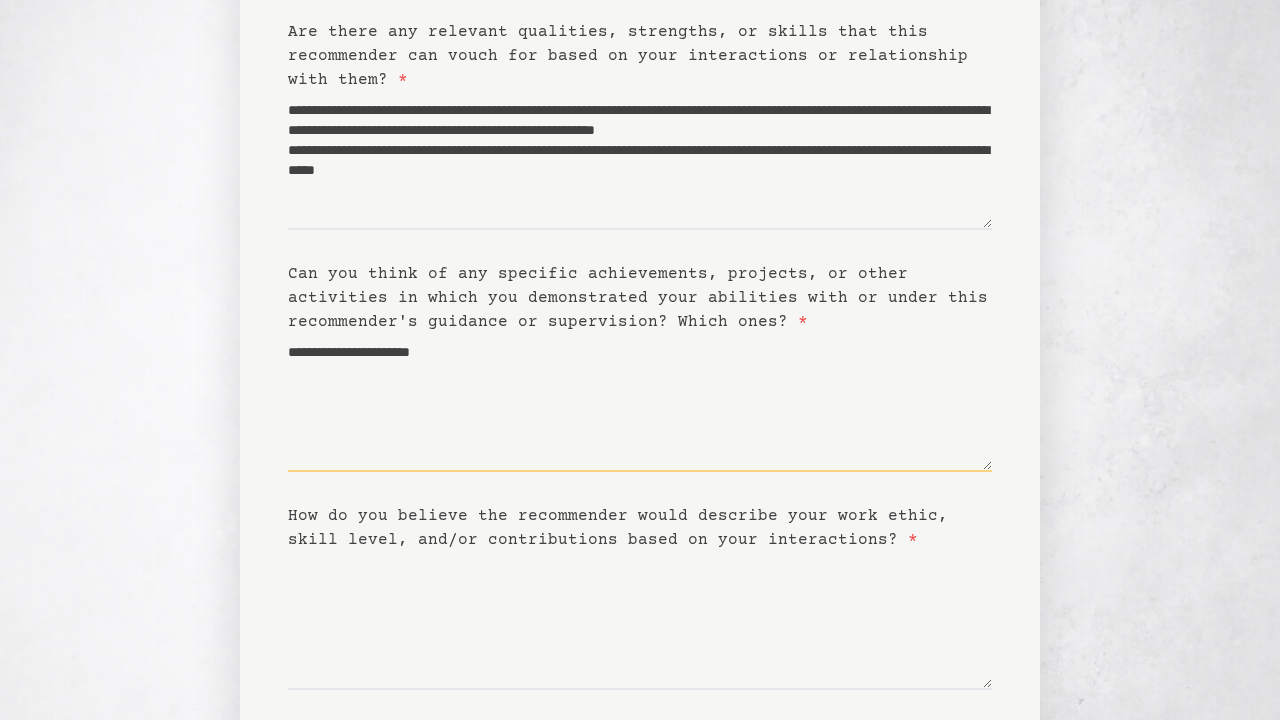 click on "**********" at bounding box center (640, 403) 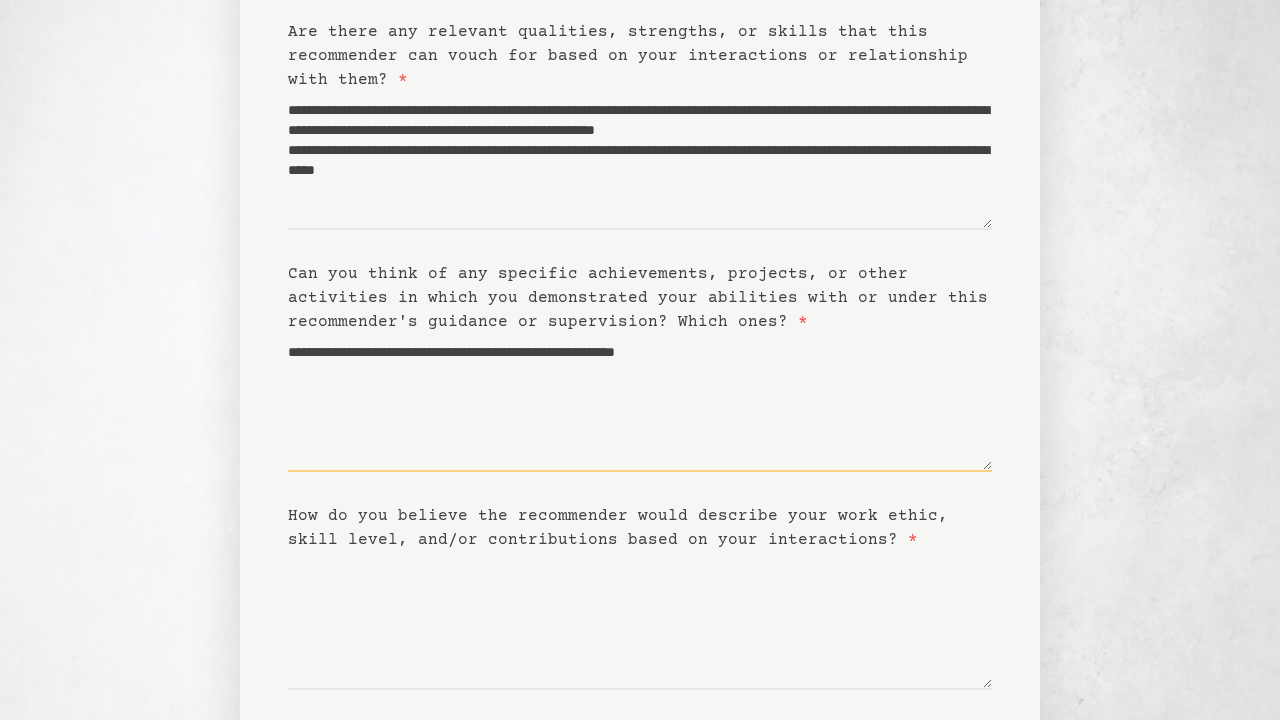 click on "**********" at bounding box center [640, 403] 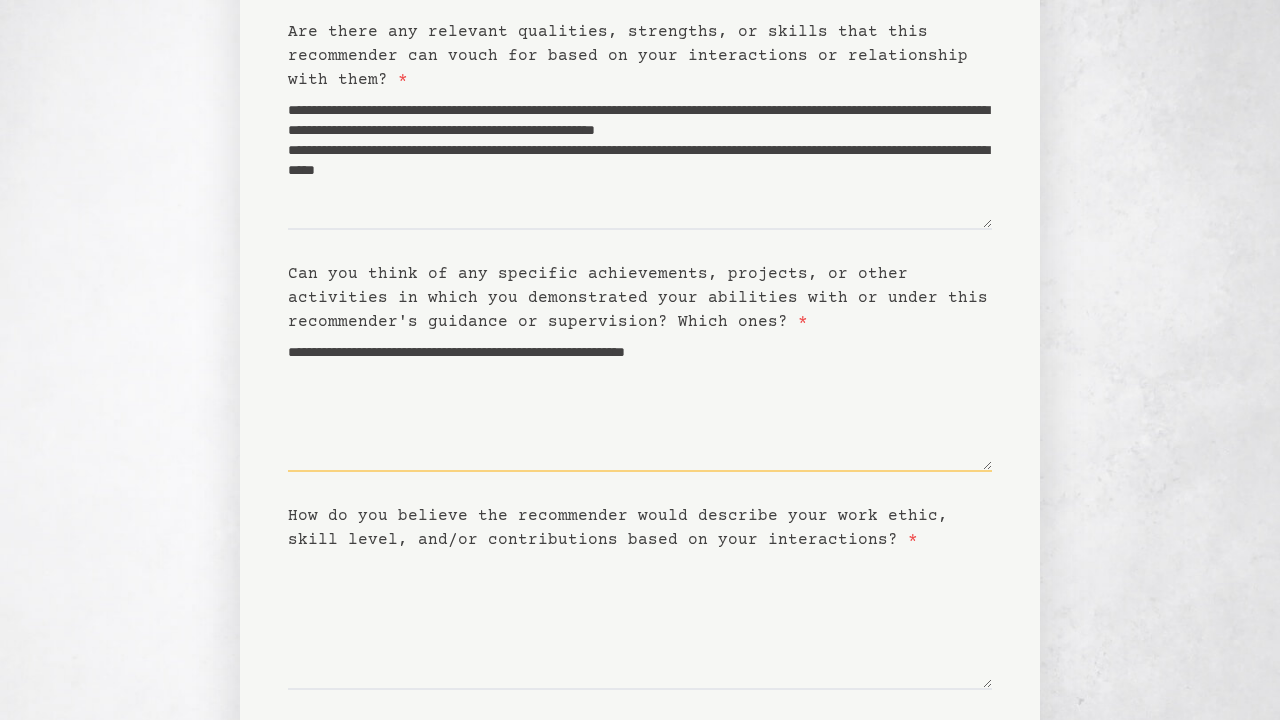 paste on "**********" 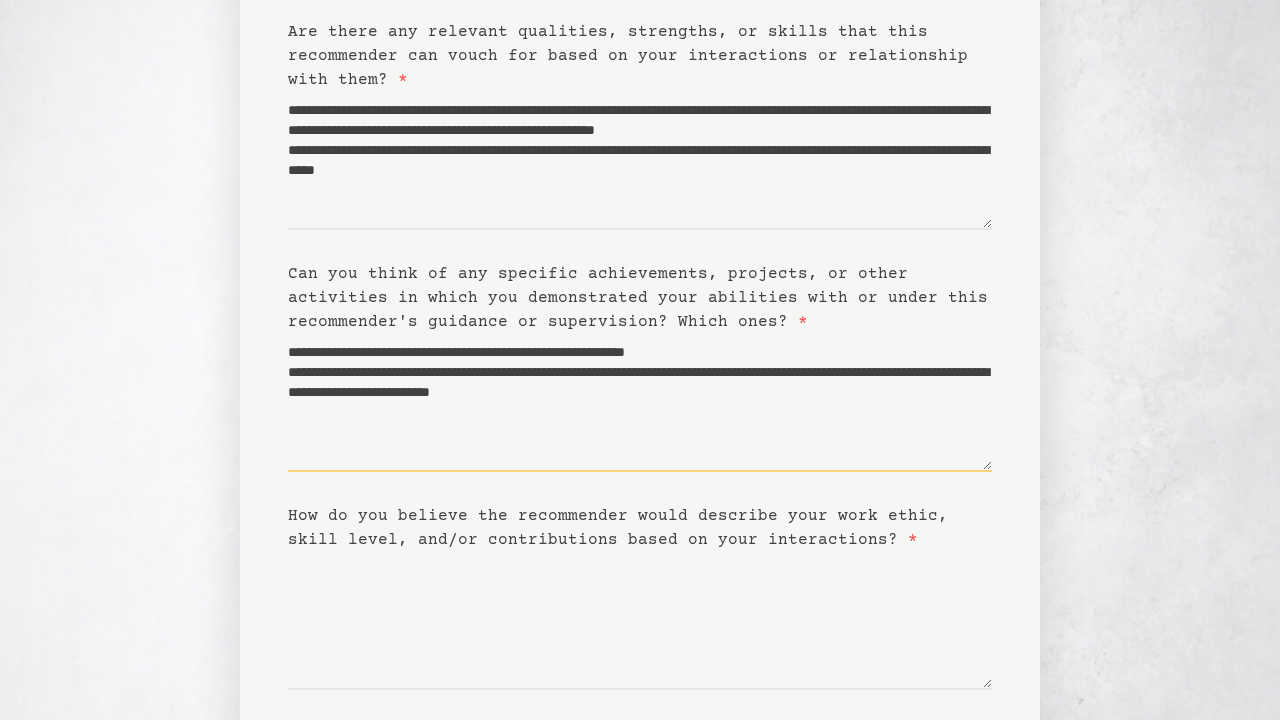click on "**********" at bounding box center (640, 403) 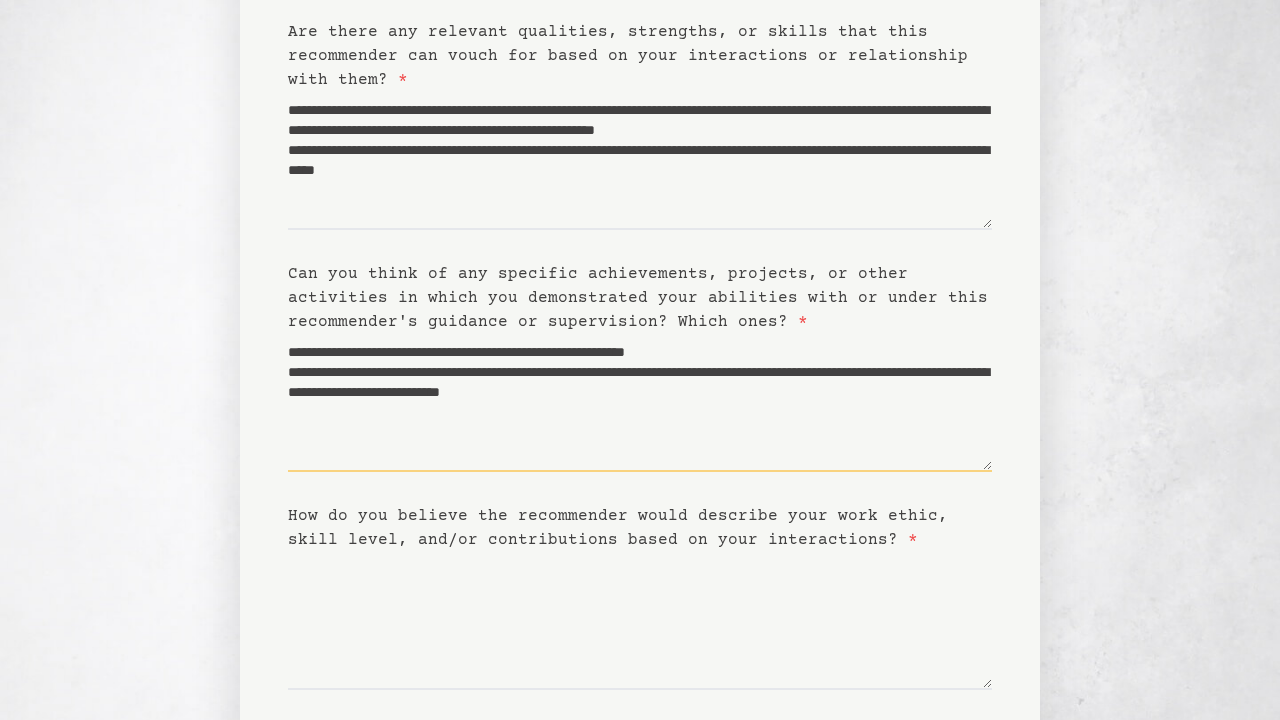 click on "**********" at bounding box center (640, 403) 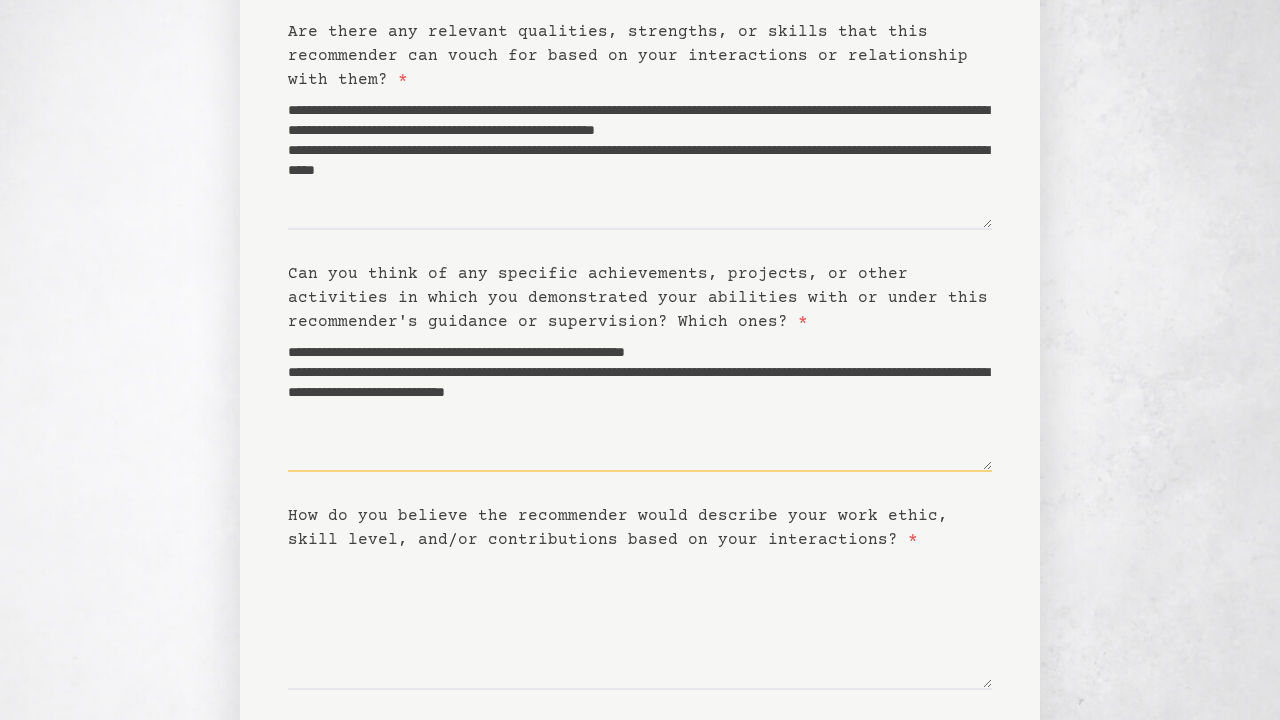 drag, startPoint x: 799, startPoint y: 375, endPoint x: 950, endPoint y: 364, distance: 151.40013 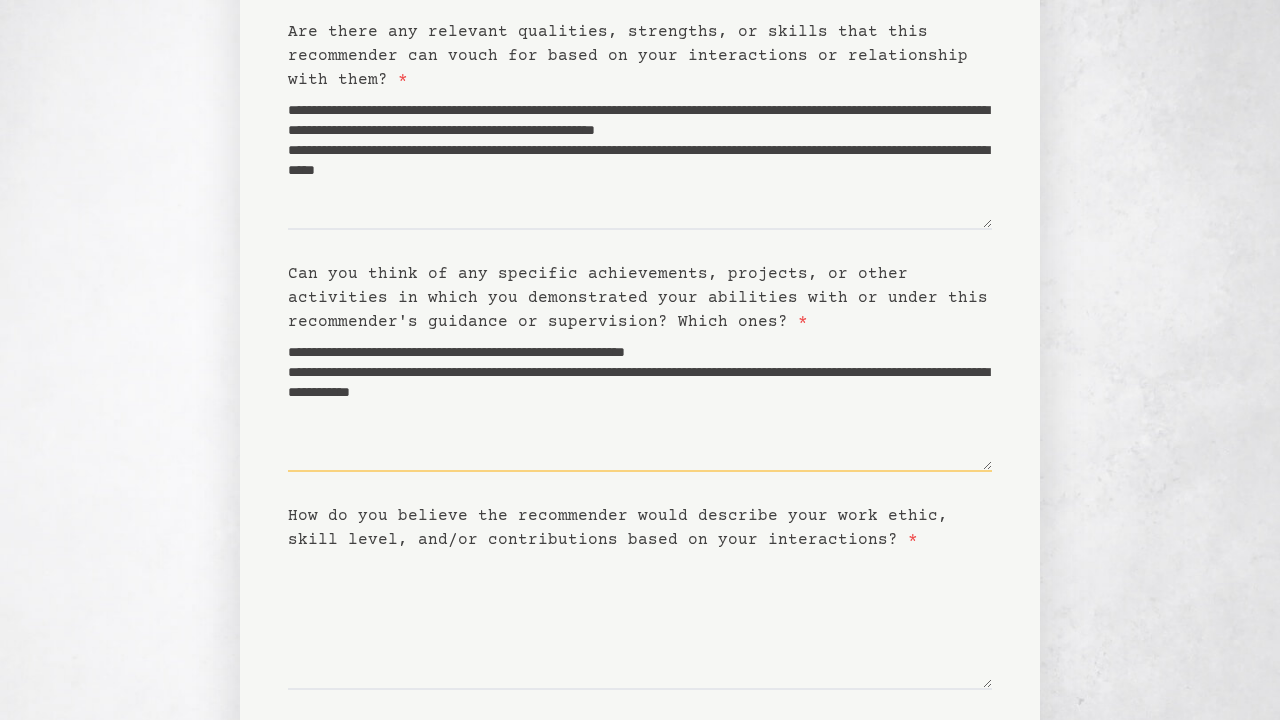 click on "**********" at bounding box center [640, 403] 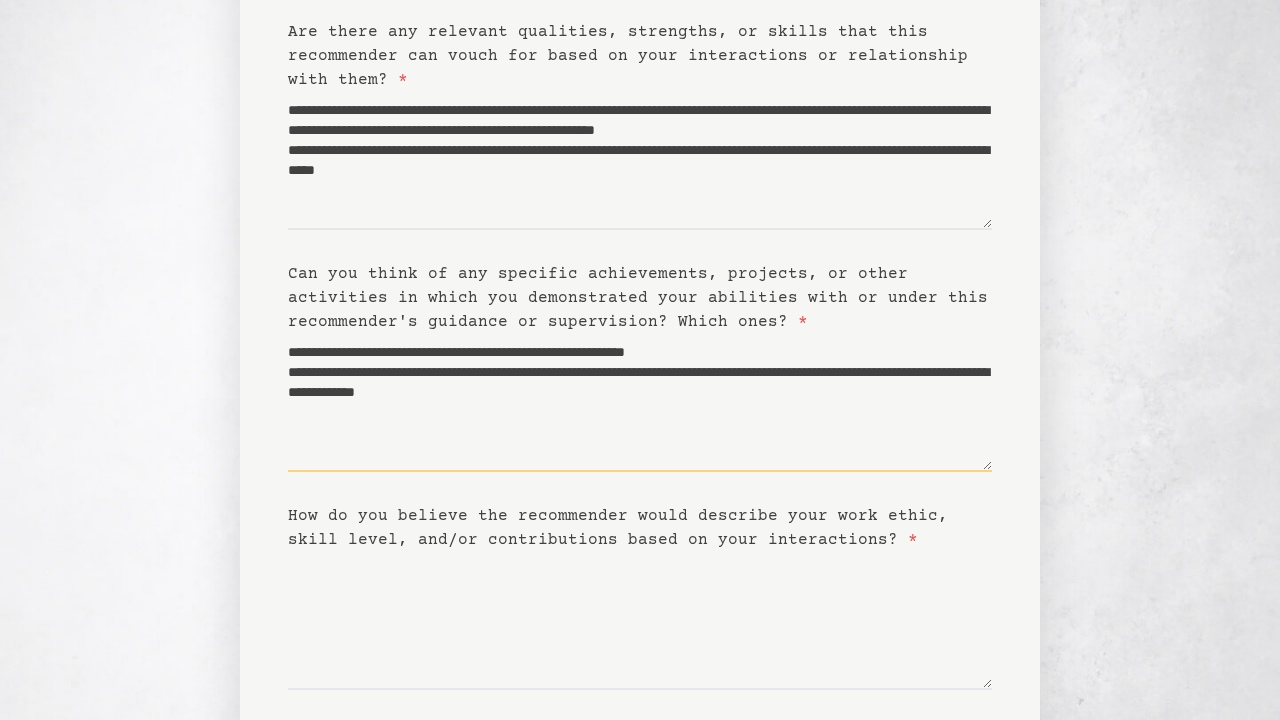 drag, startPoint x: 844, startPoint y: 365, endPoint x: 875, endPoint y: 367, distance: 31.06445 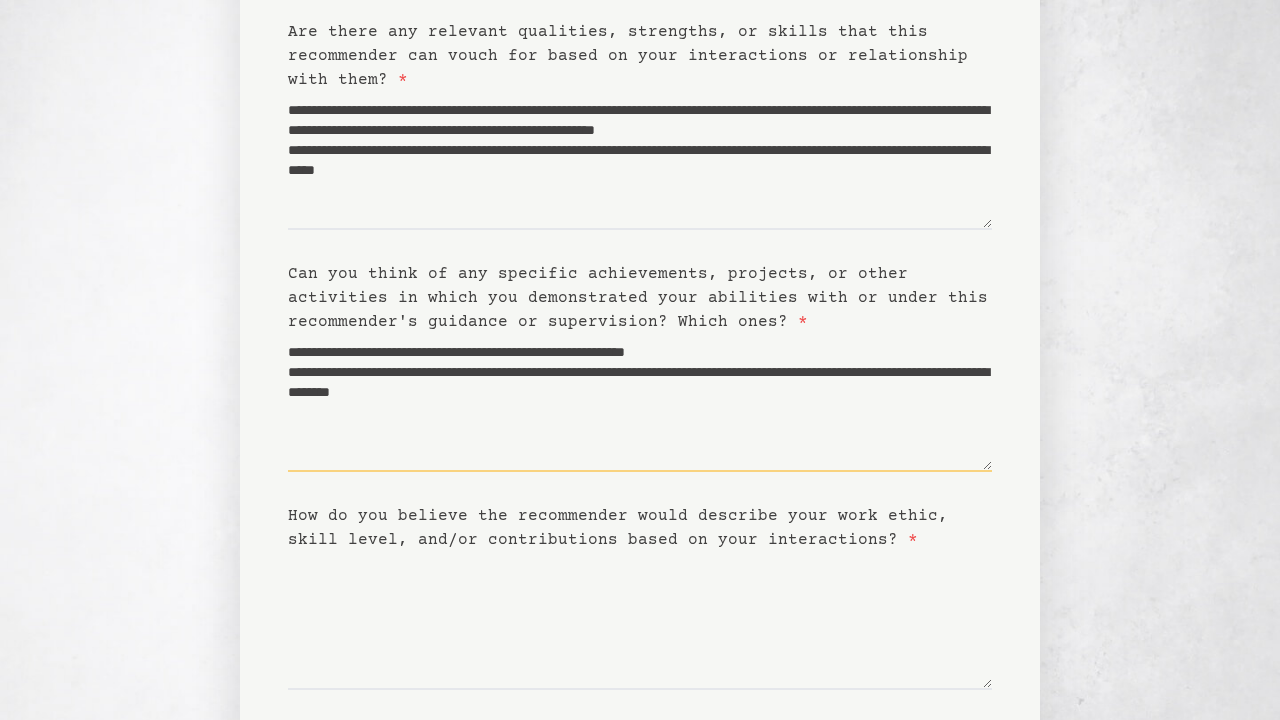 click on "**********" at bounding box center [640, 403] 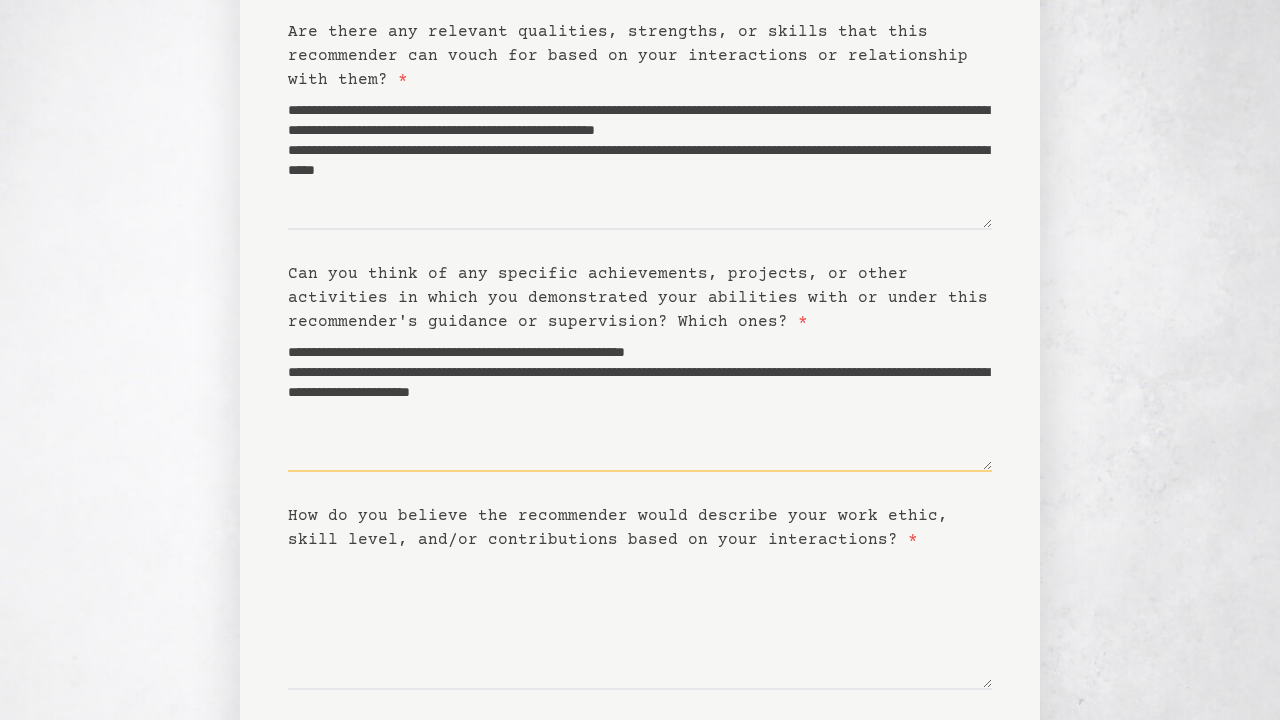 click on "**********" at bounding box center [640, 403] 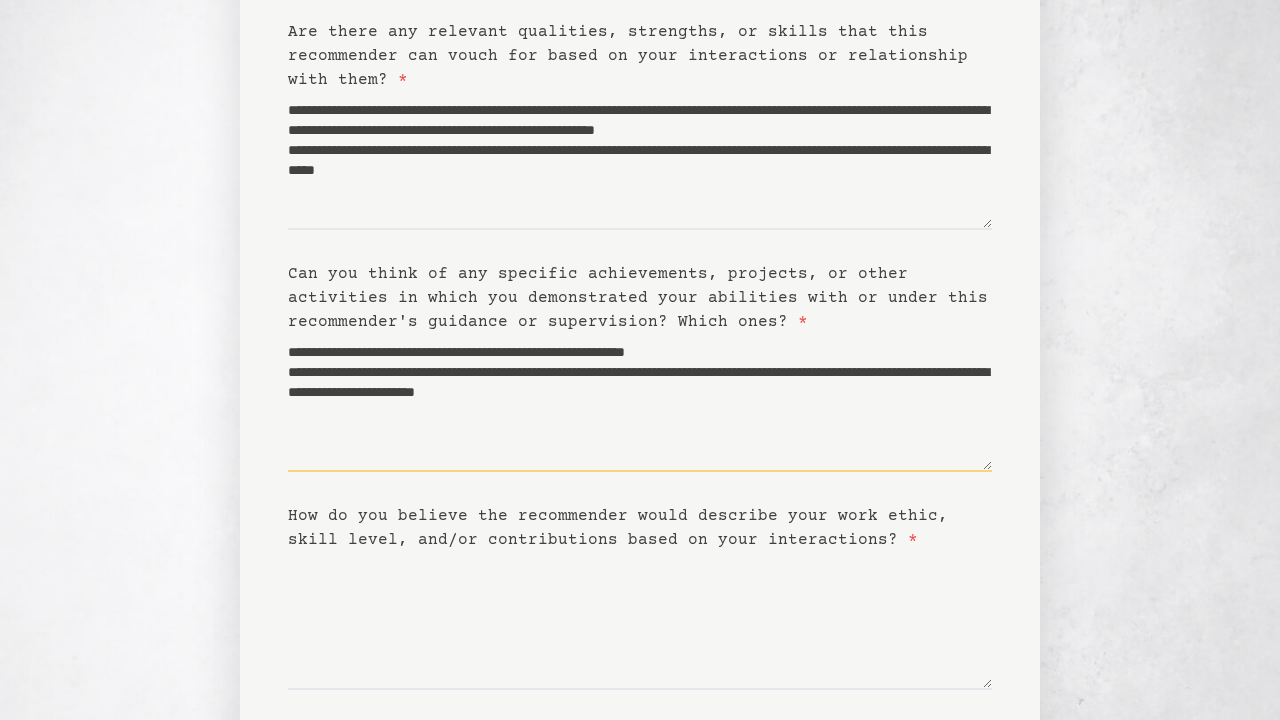 paste on "**********" 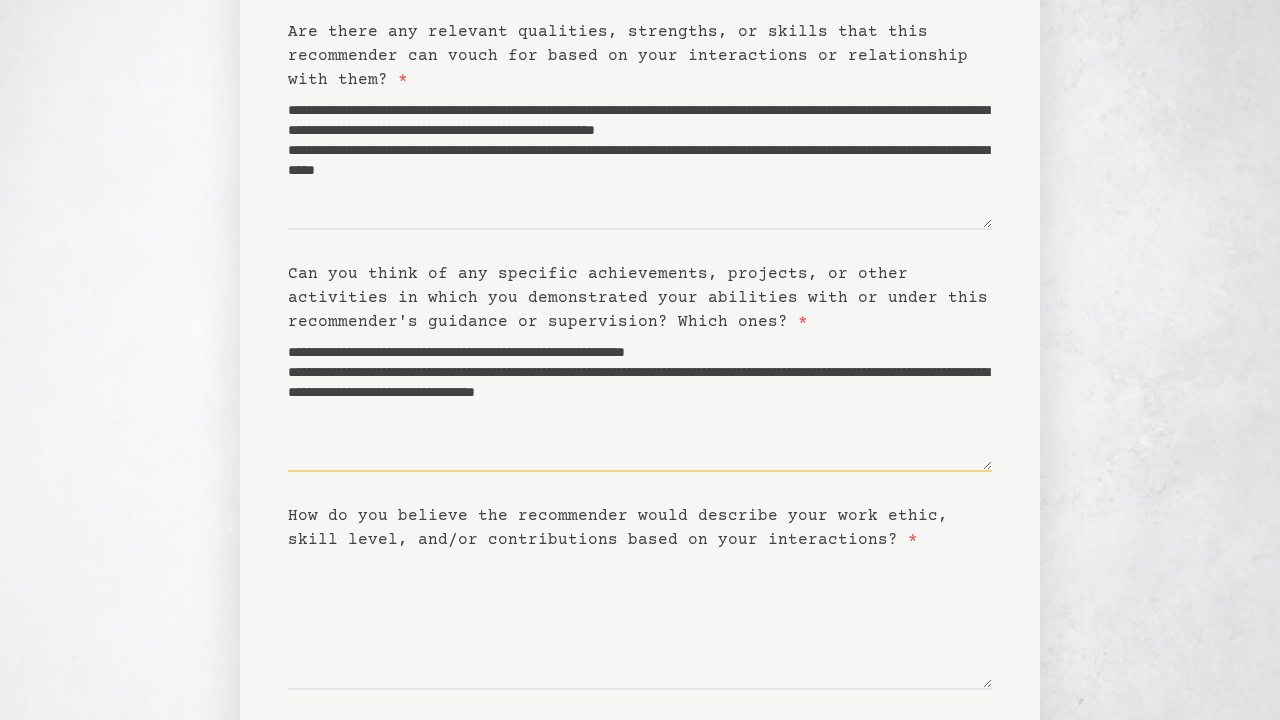 drag, startPoint x: 690, startPoint y: 390, endPoint x: 792, endPoint y: 391, distance: 102.0049 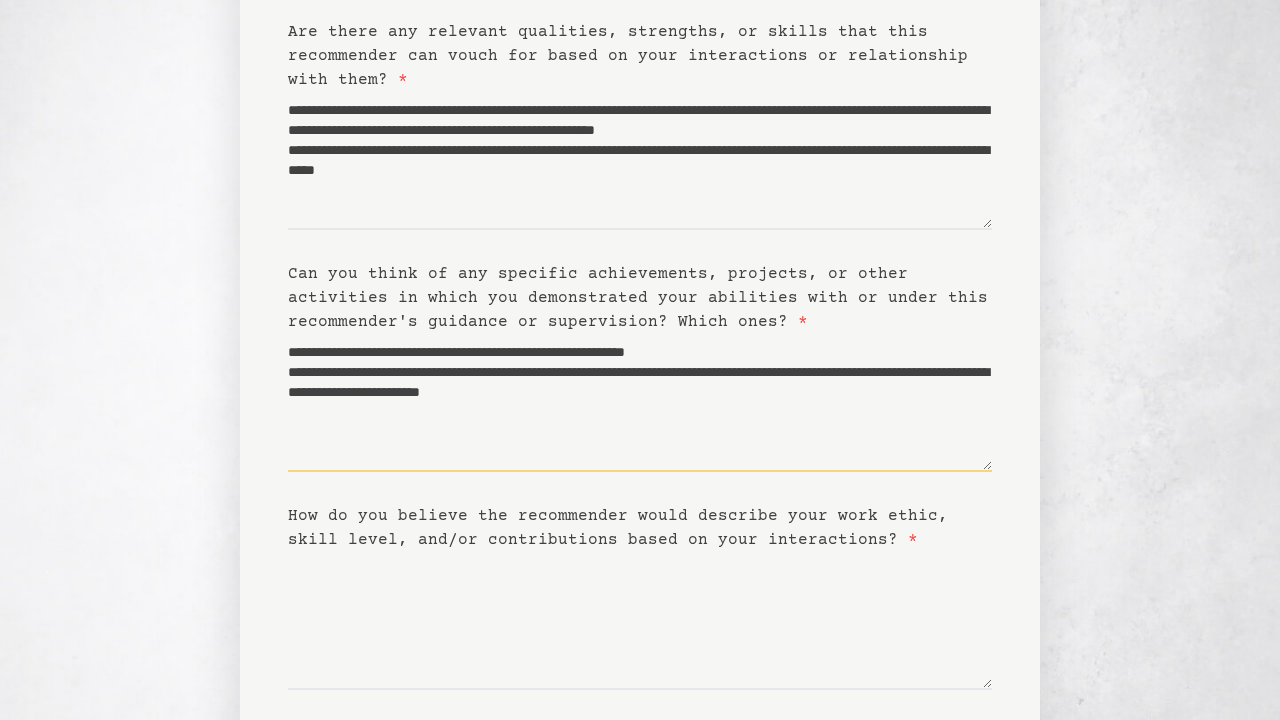 click on "**********" at bounding box center [640, 403] 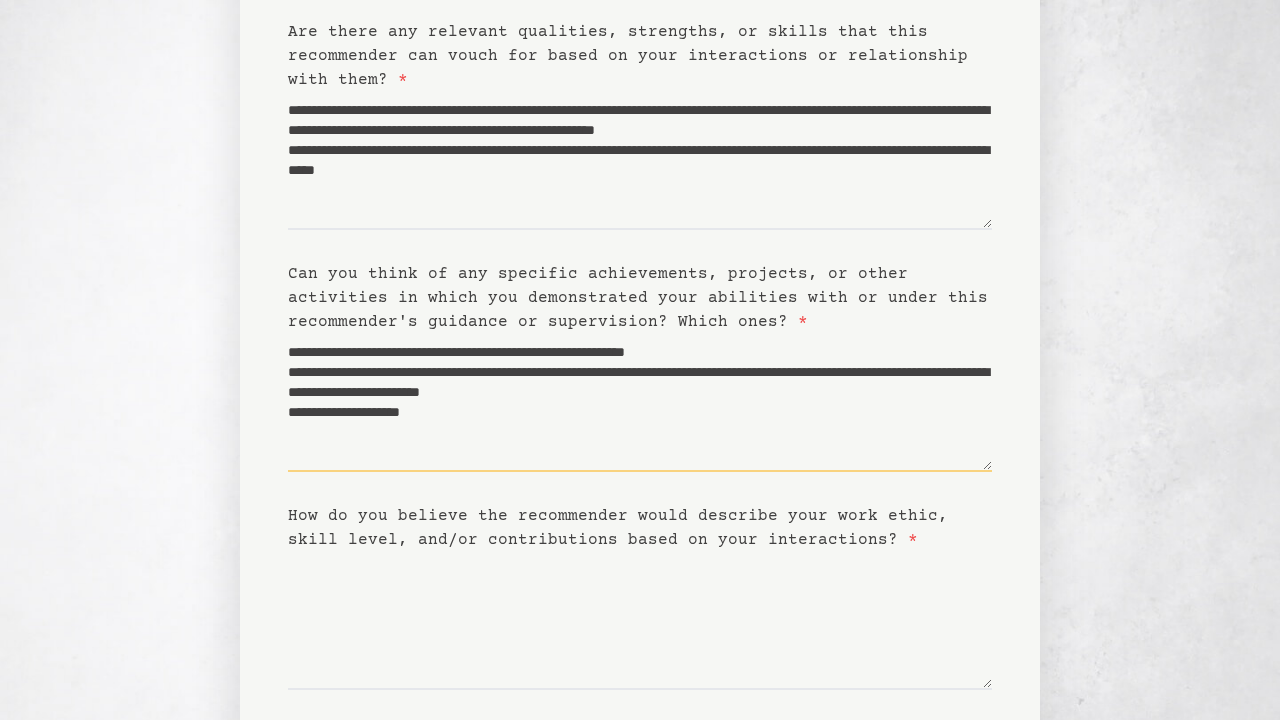 paste on "**********" 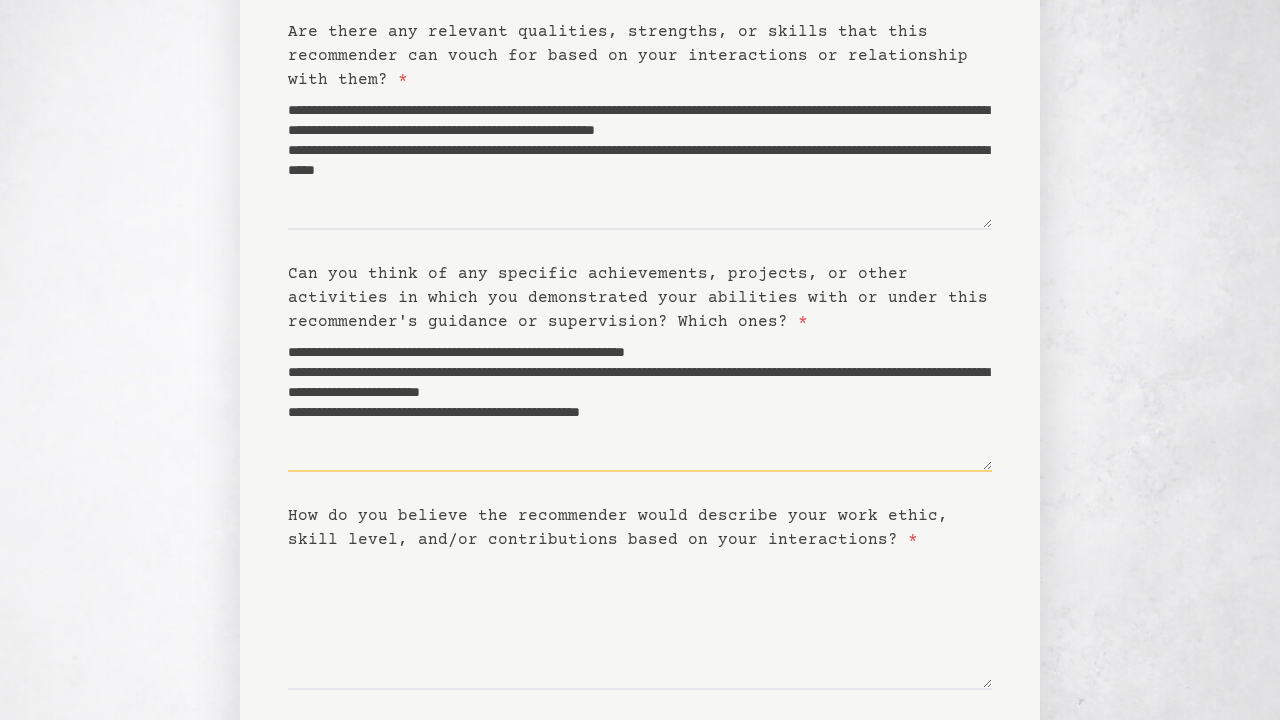 paste on "**********" 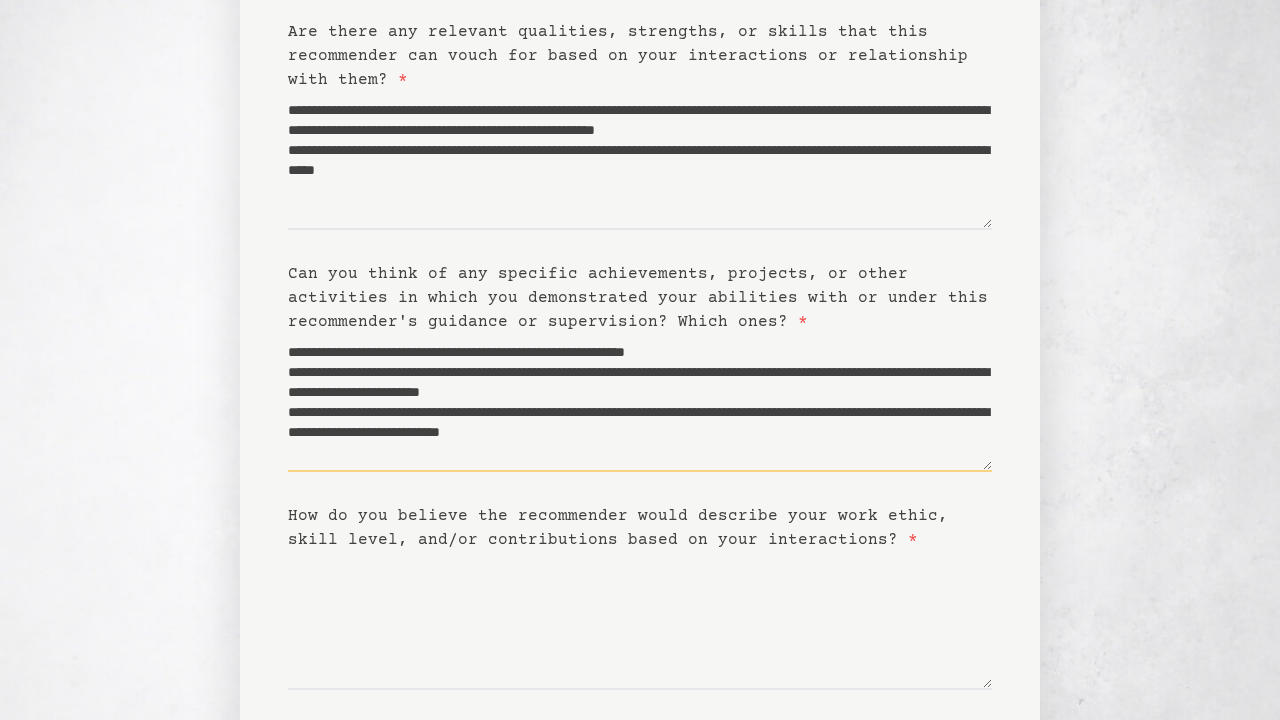 scroll, scrollTop: 10, scrollLeft: 0, axis: vertical 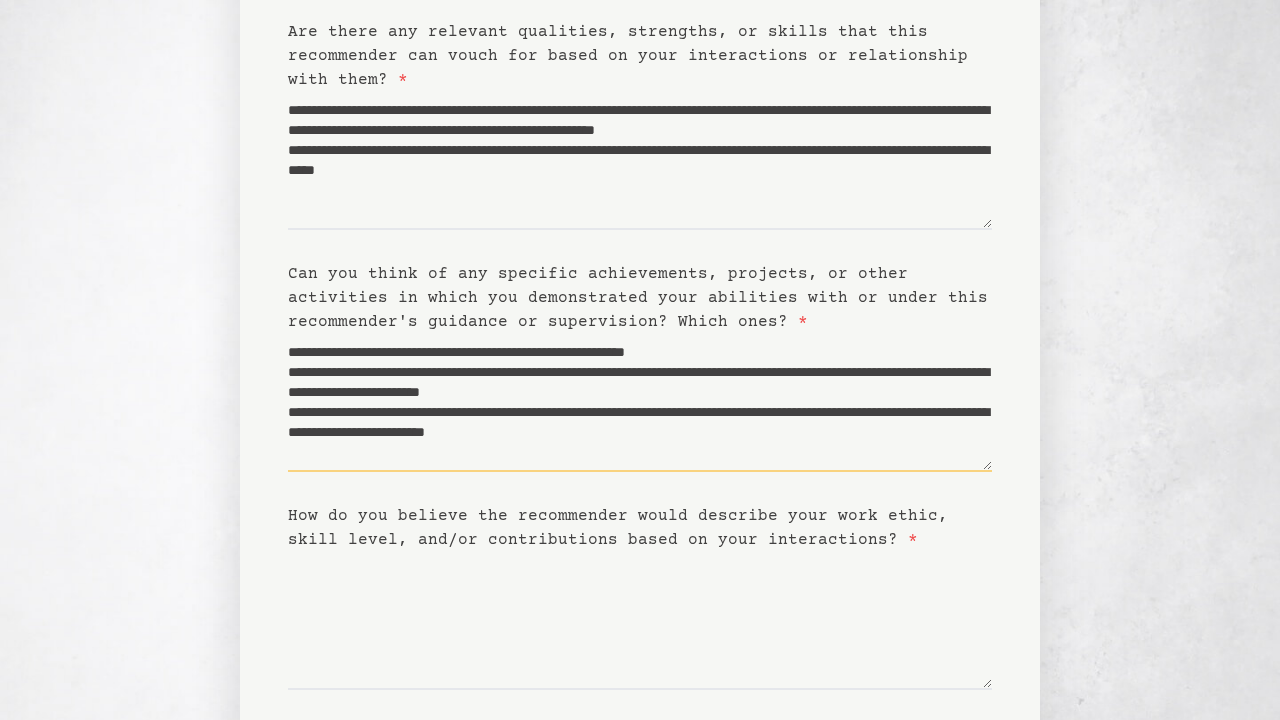 drag, startPoint x: 379, startPoint y: 433, endPoint x: 467, endPoint y: 444, distance: 88.68484 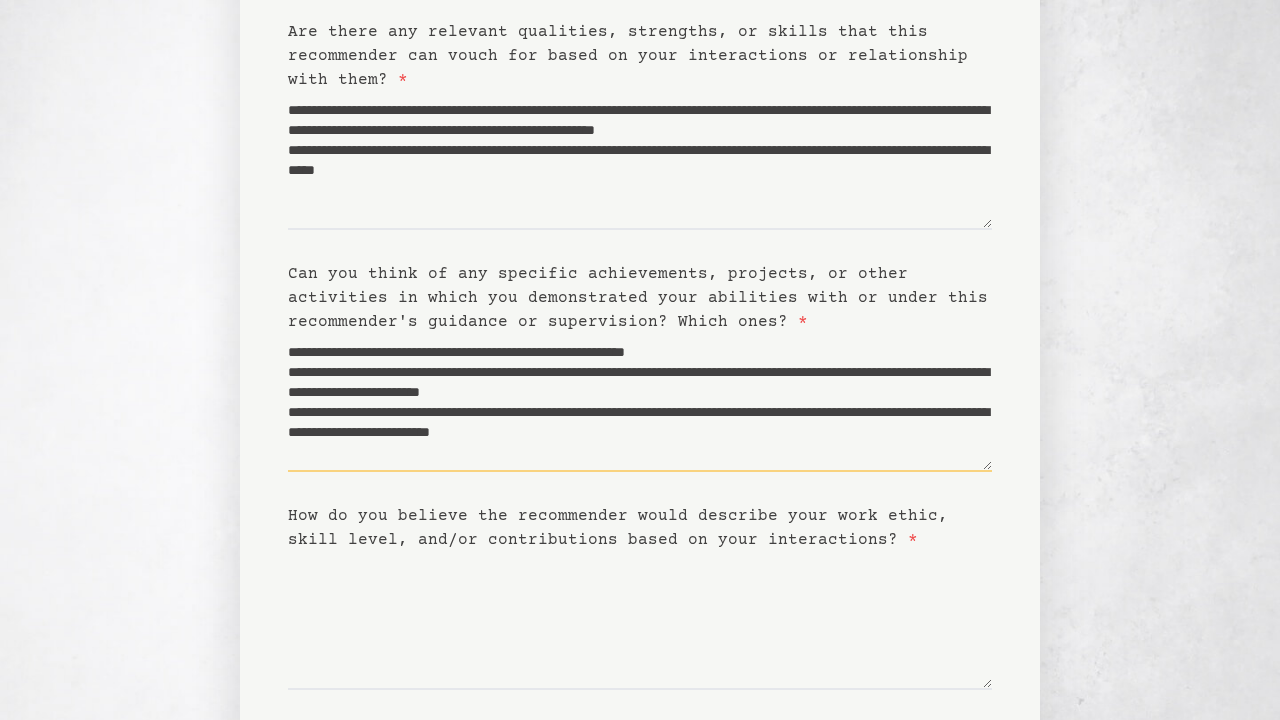scroll, scrollTop: 20, scrollLeft: 0, axis: vertical 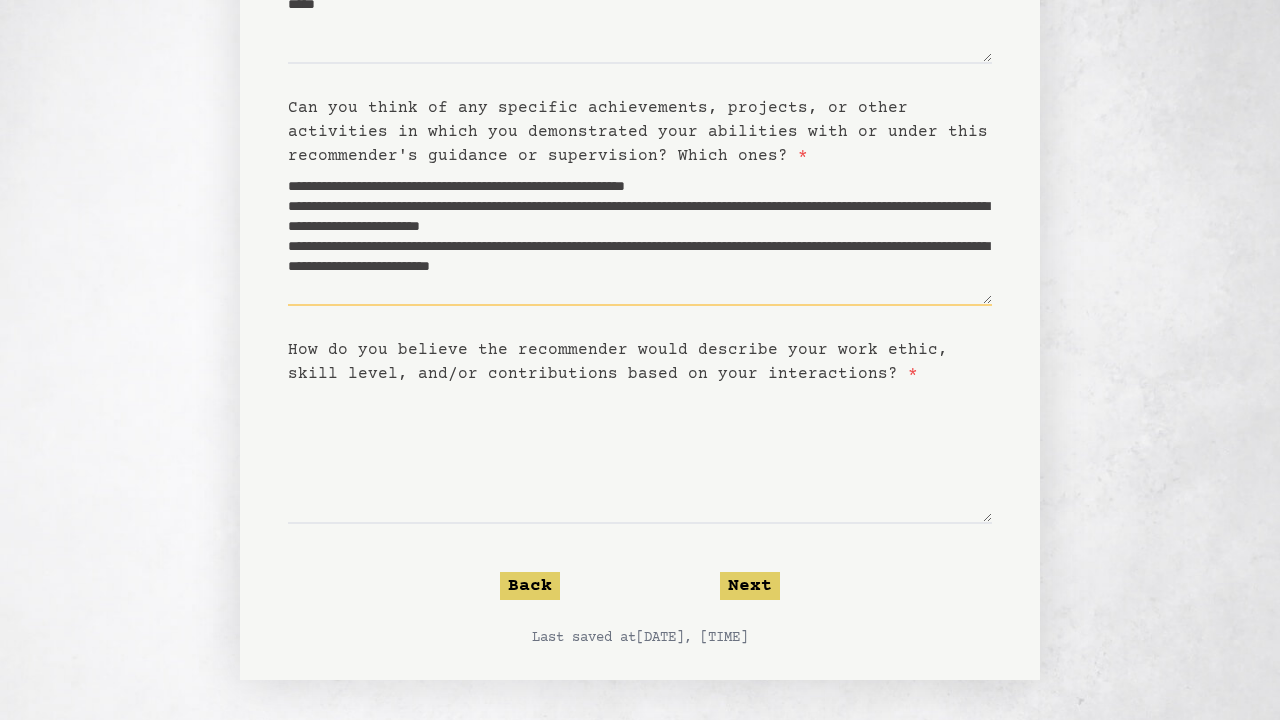 type on "**********" 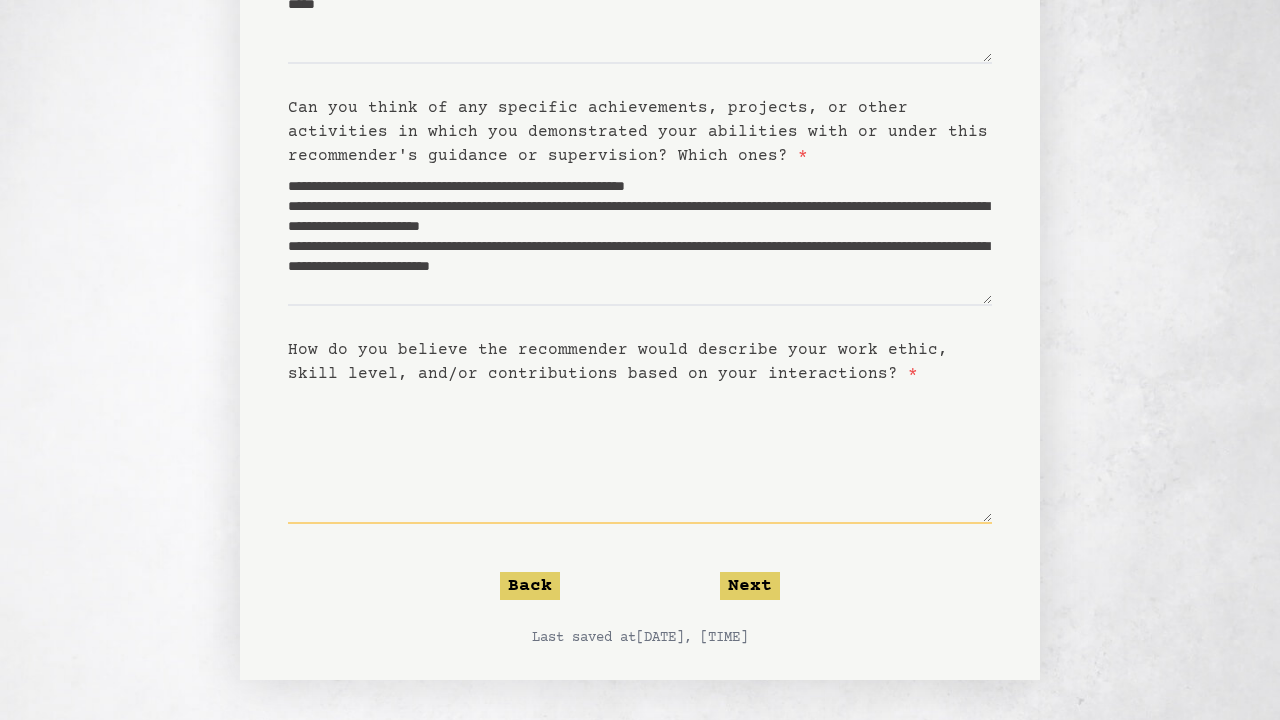 click on "How do you believe the recommender would describe your work
ethic, skill level, and/or contributions based on your
interactions?   *" at bounding box center (640, 455) 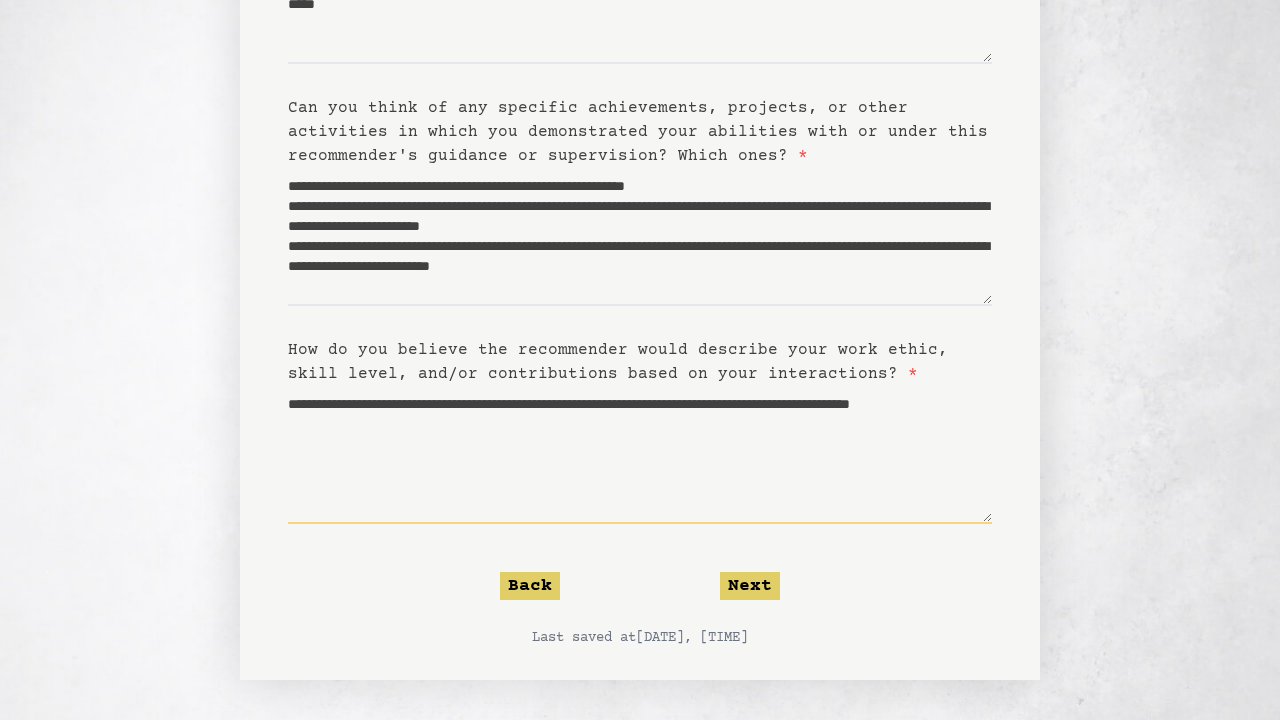 paste on "**********" 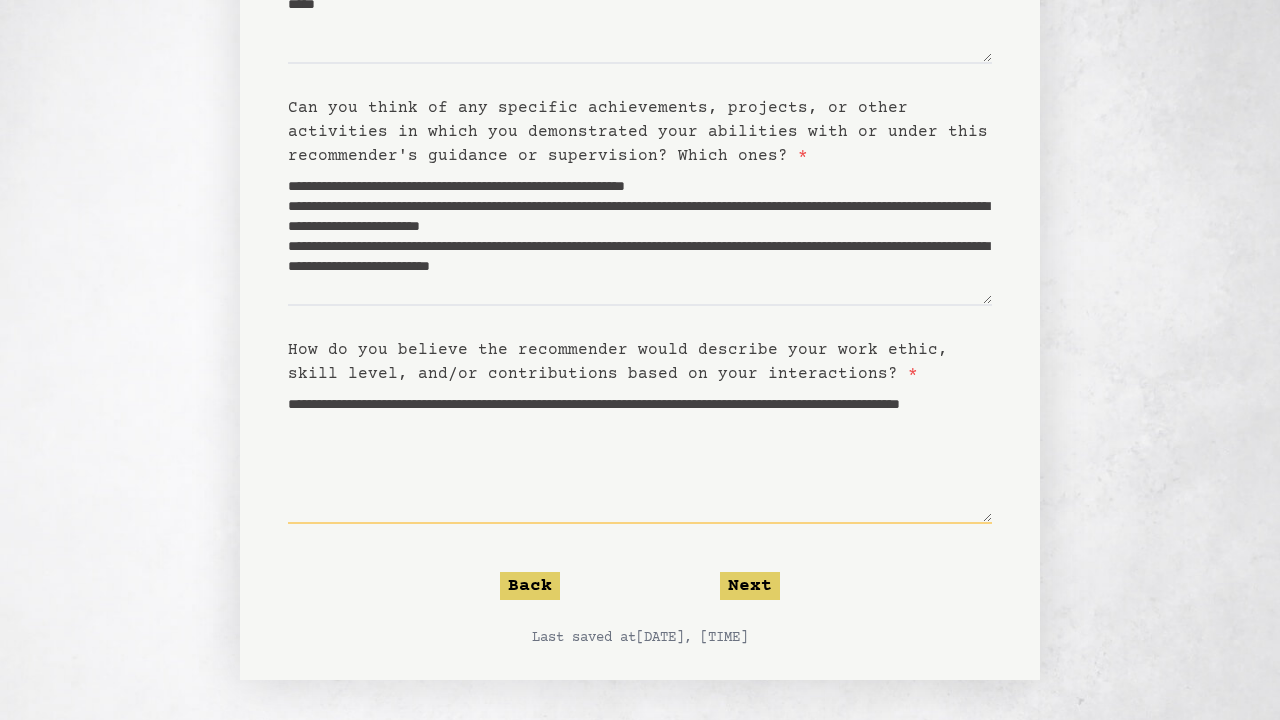 click on "**********" at bounding box center (640, 455) 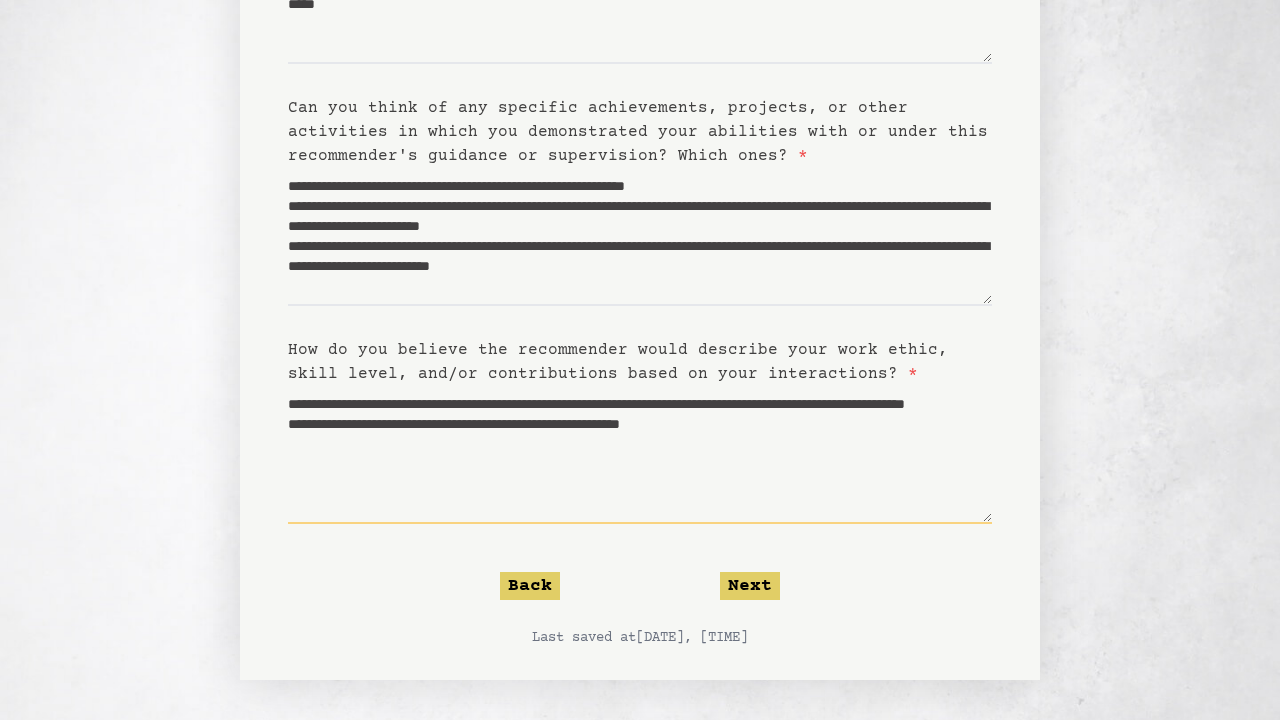 paste on "**********" 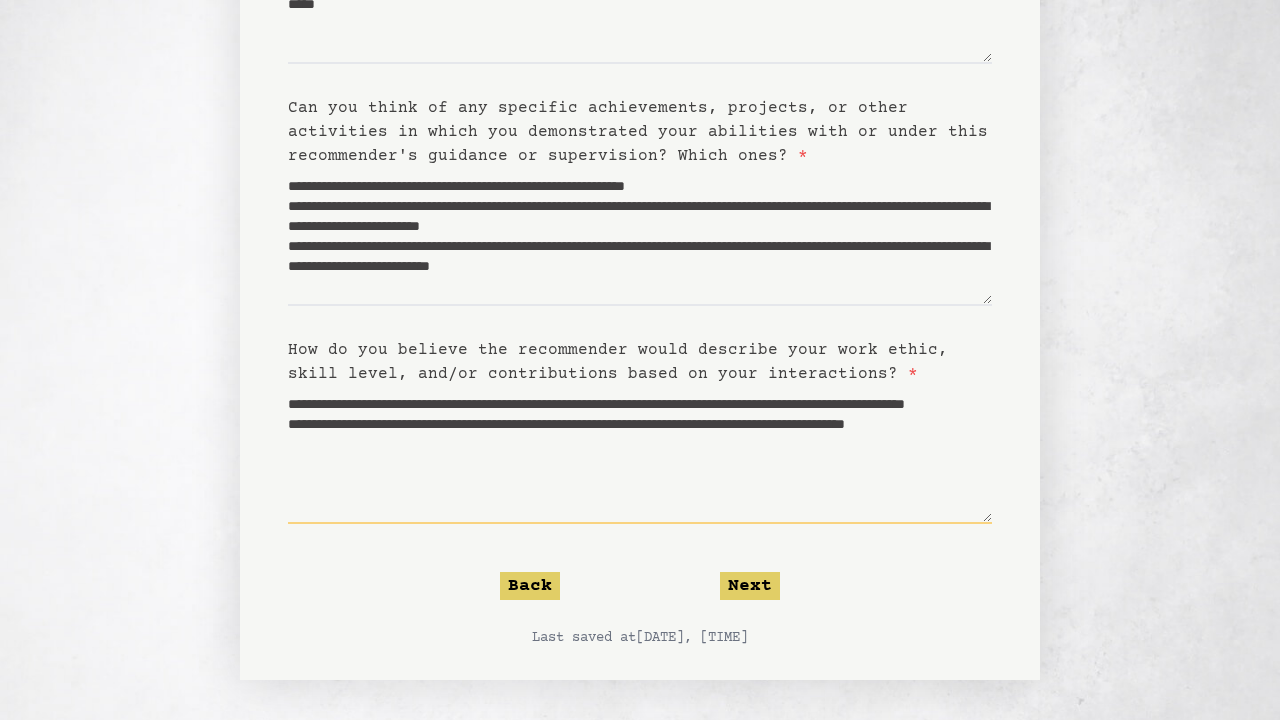 click on "**********" at bounding box center [640, 455] 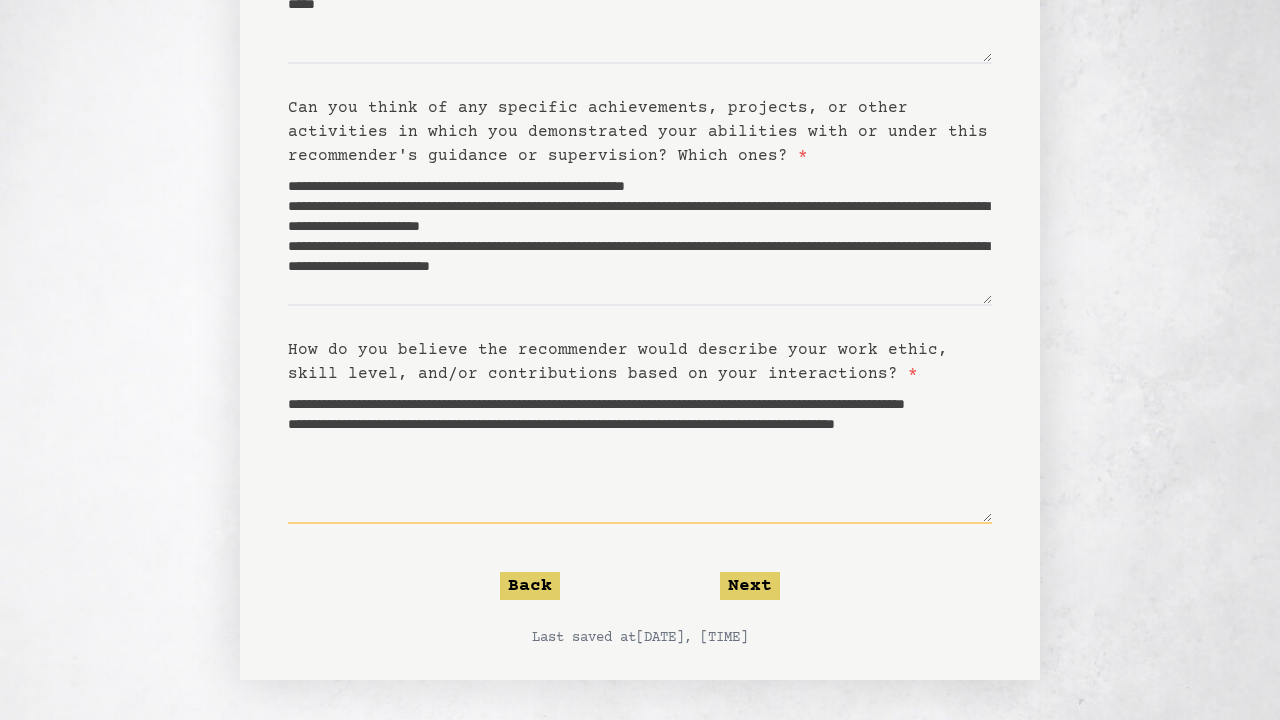 click on "**********" at bounding box center (640, 455) 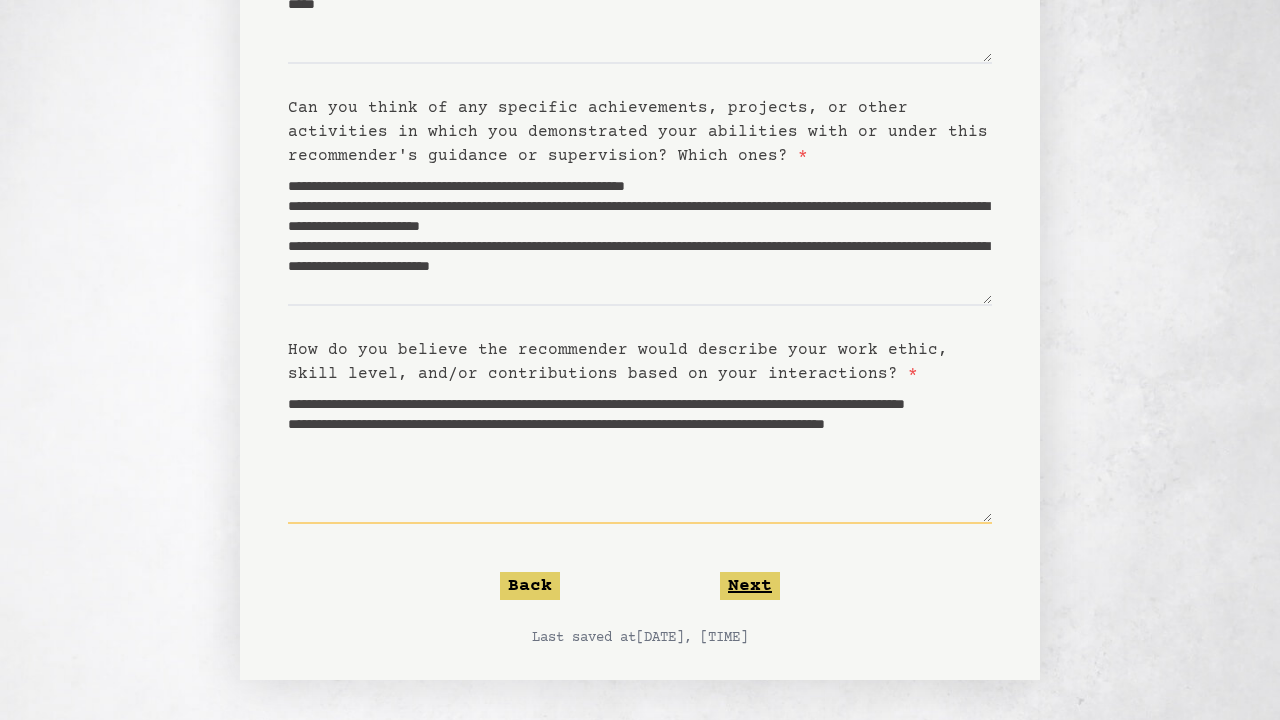 type on "**********" 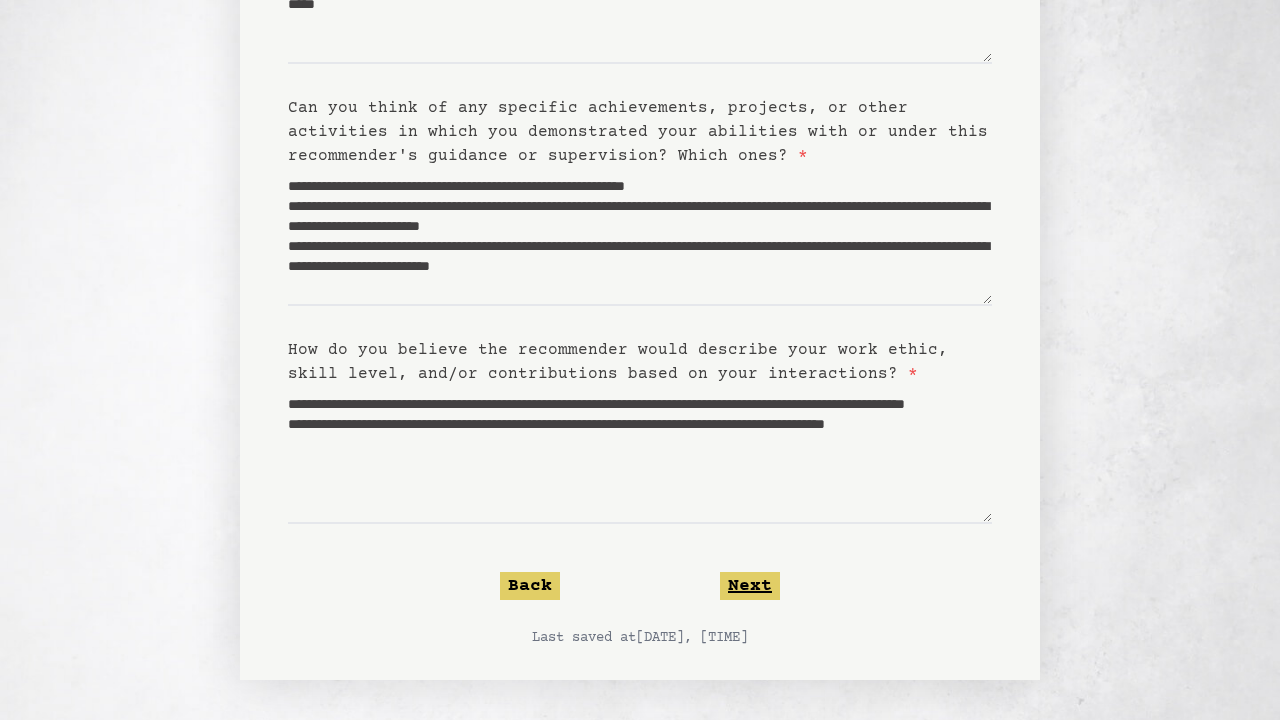 click on "Next" 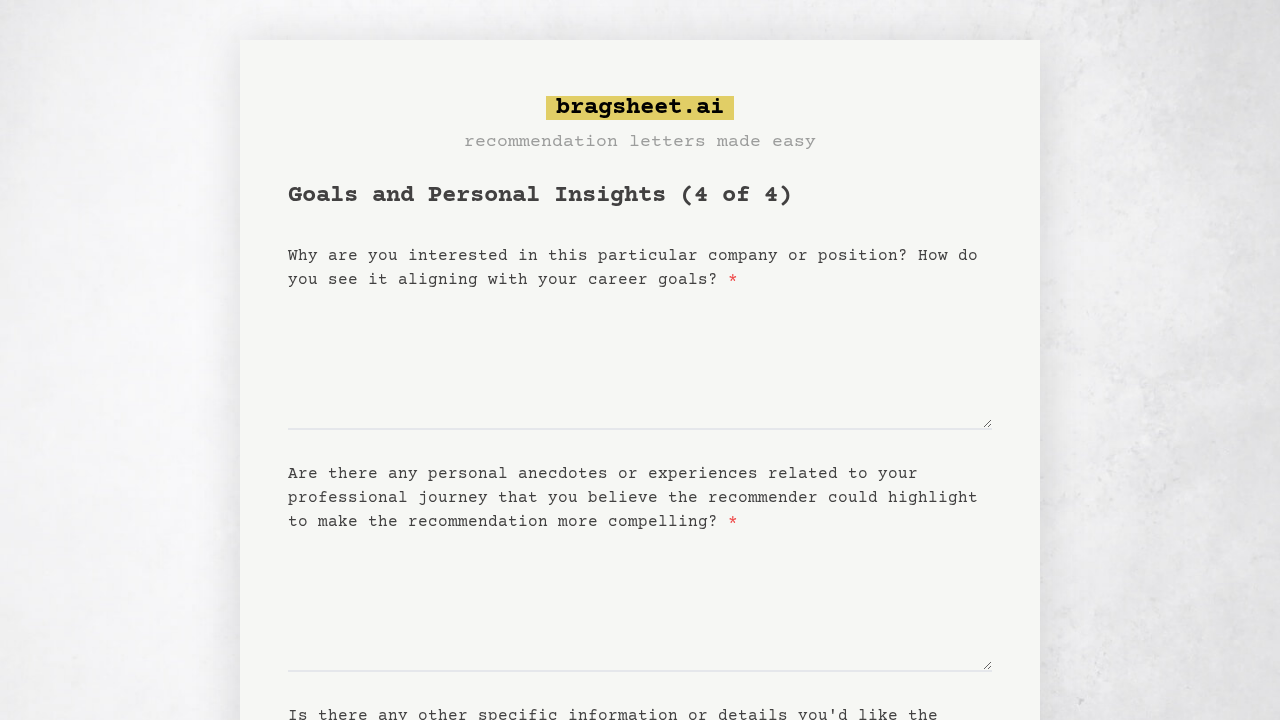 scroll, scrollTop: 0, scrollLeft: 0, axis: both 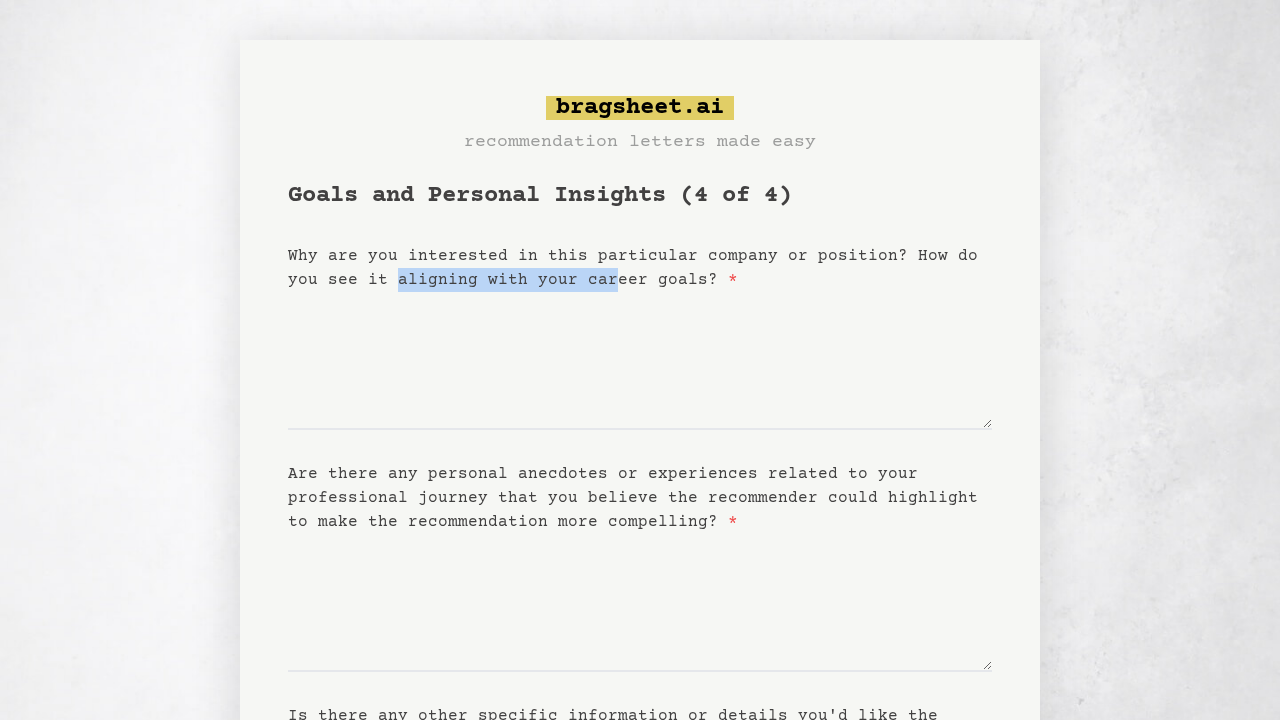 drag, startPoint x: 353, startPoint y: 274, endPoint x: 564, endPoint y: 286, distance: 211.34096 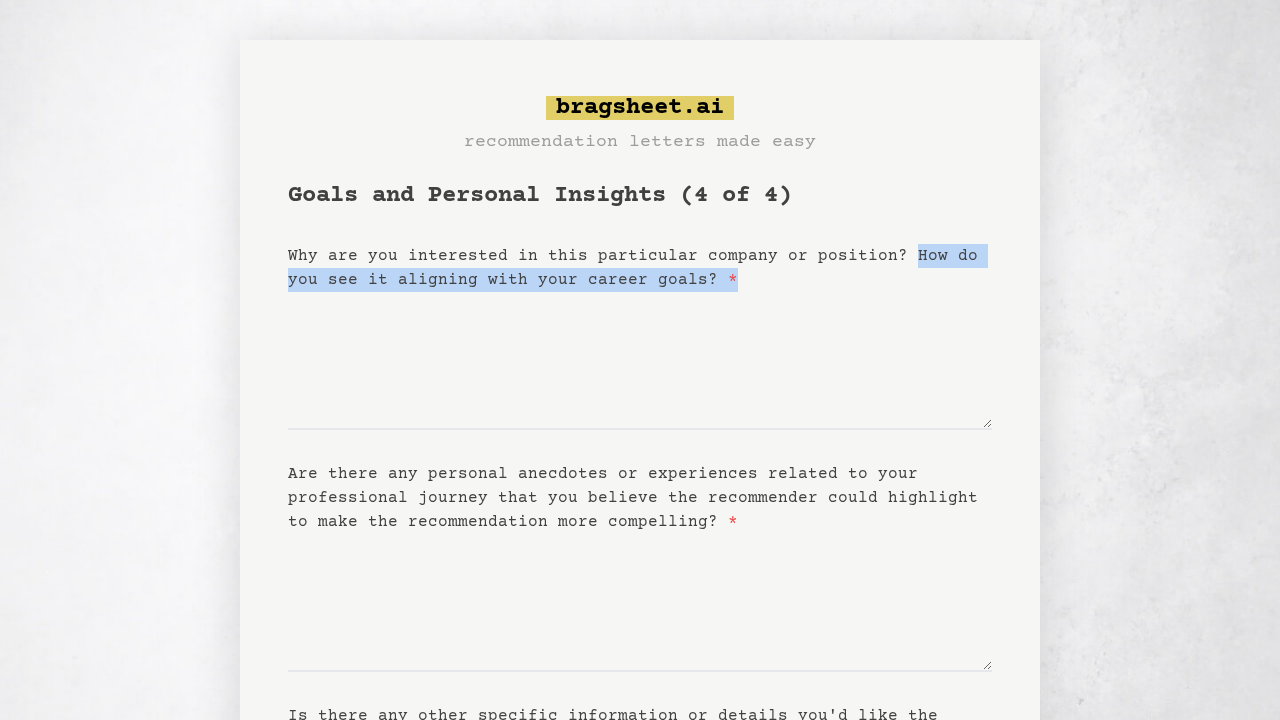 drag, startPoint x: 896, startPoint y: 247, endPoint x: 865, endPoint y: 281, distance: 46.010868 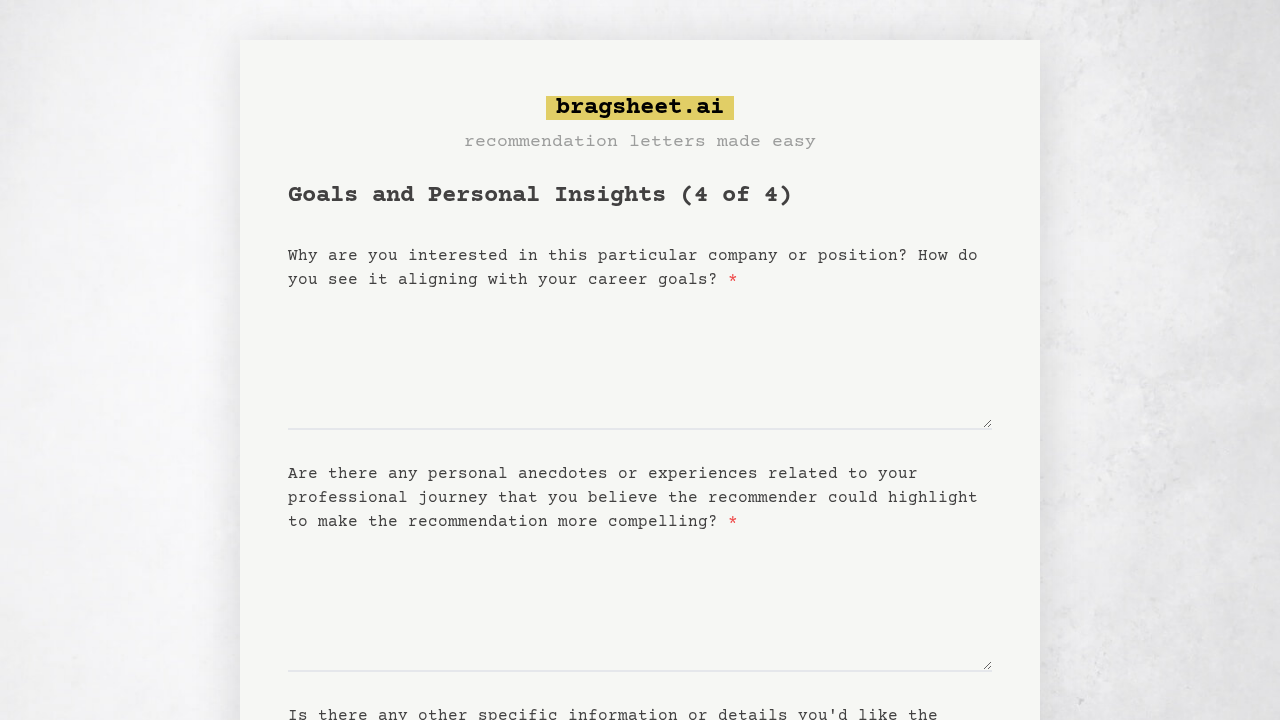 click on "bragsheet.ai   recommendation letters made easy   Goals and Personal Insights (4 of 4)   Why are you interested in this particular company or position?
How do you see it aligning with your career goals?   *         Are there any personal anecdotes or experiences related to your
professional journey that you believe the recommender could
highlight to make the recommendation more compelling?   *         Is there any other specific information or details you'd like
the recommender to include or emphasize in the letter?   *         Back   Next   Last saved at  01/08/2025, 20:04:42" at bounding box center (640, 543) 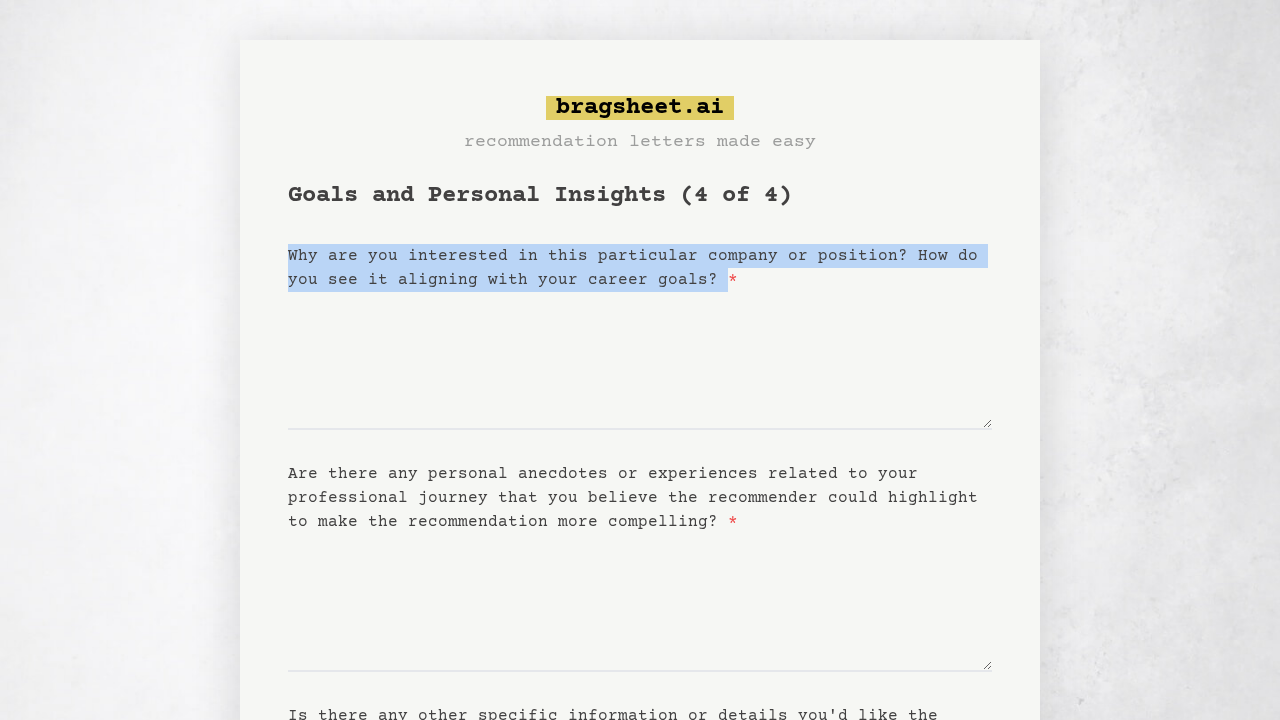 drag, startPoint x: 283, startPoint y: 249, endPoint x: 670, endPoint y: 273, distance: 387.74347 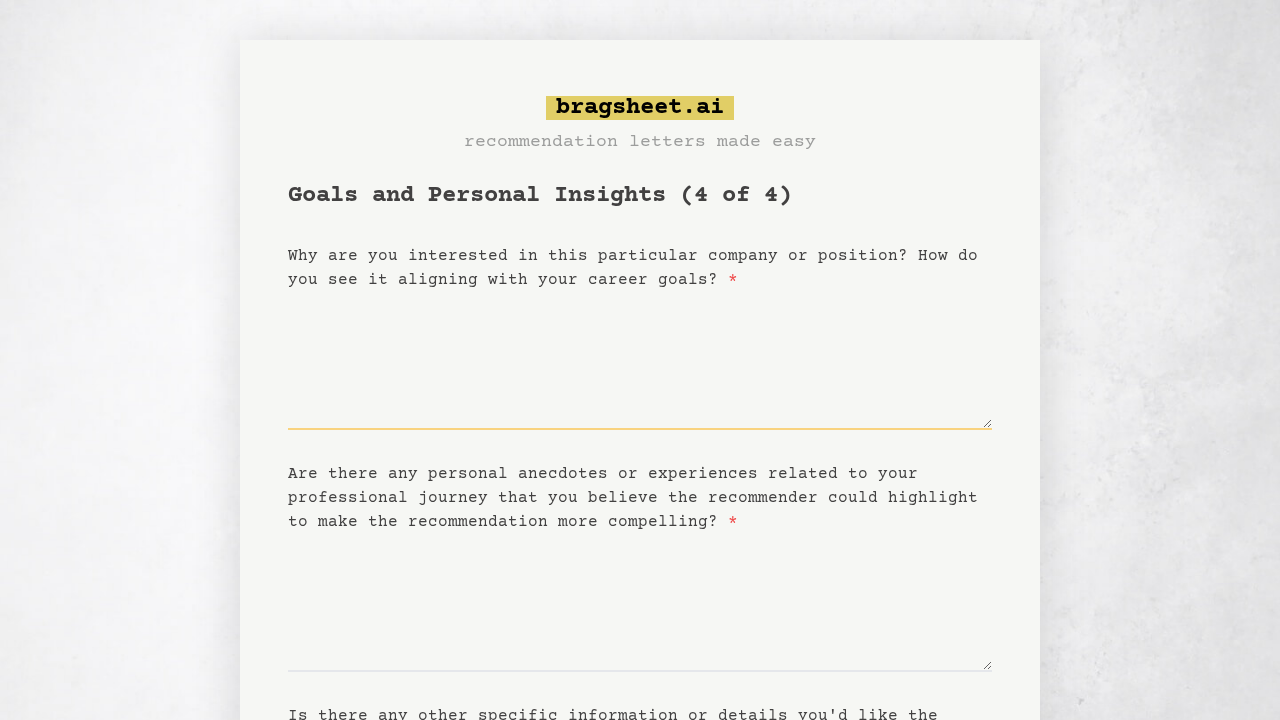 click on "Why are you interested in this particular company or position?
How do you see it aligning with your career goals?   *" at bounding box center (640, 361) 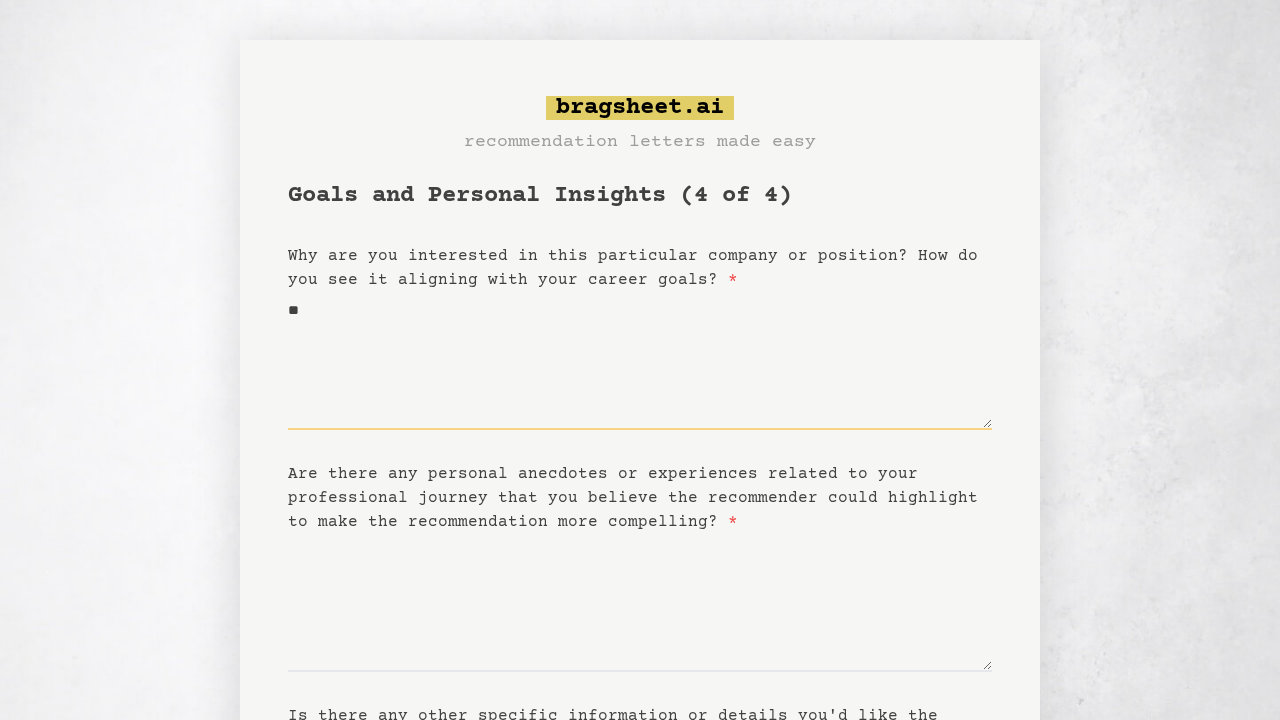 type on "*" 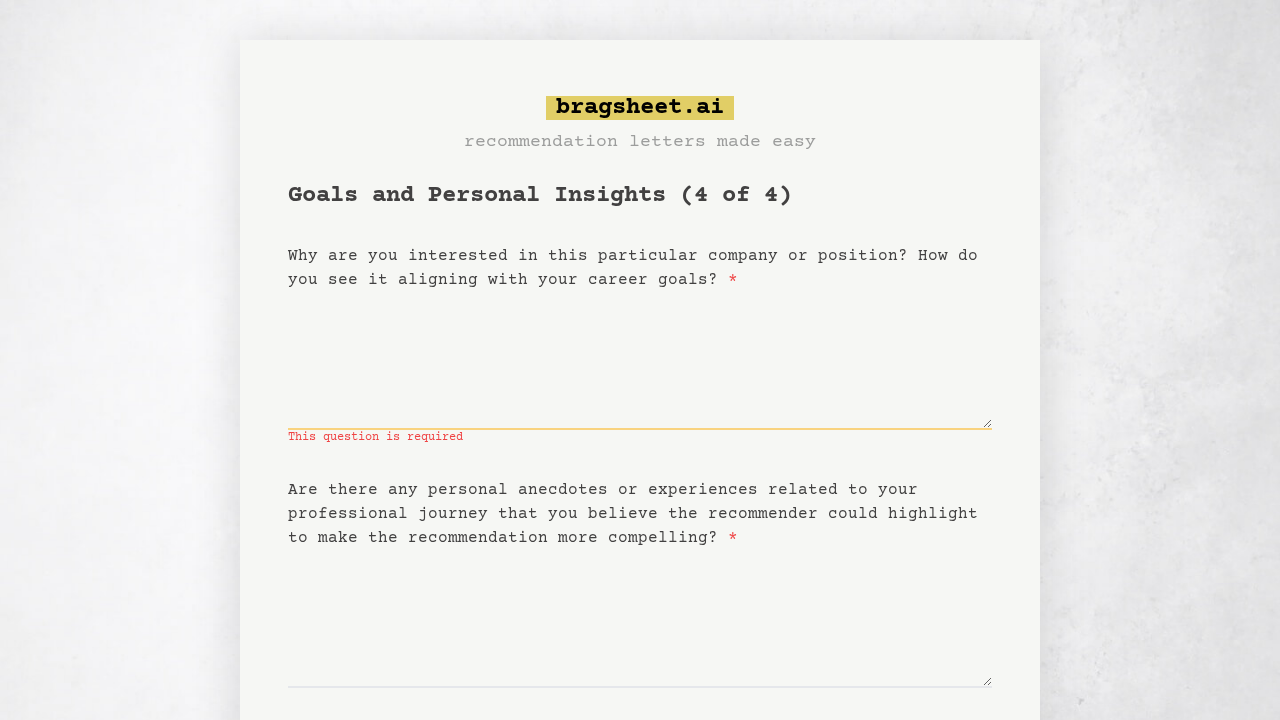 paste on "**********" 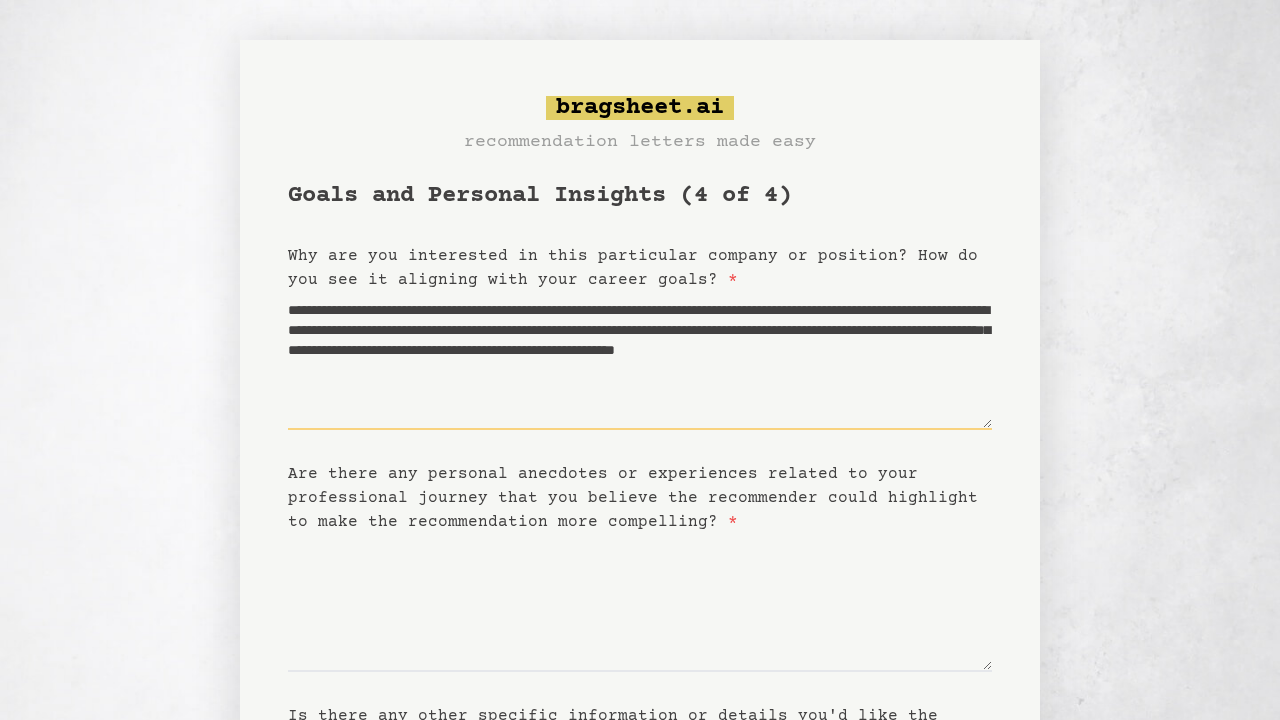 click on "**********" at bounding box center [640, 361] 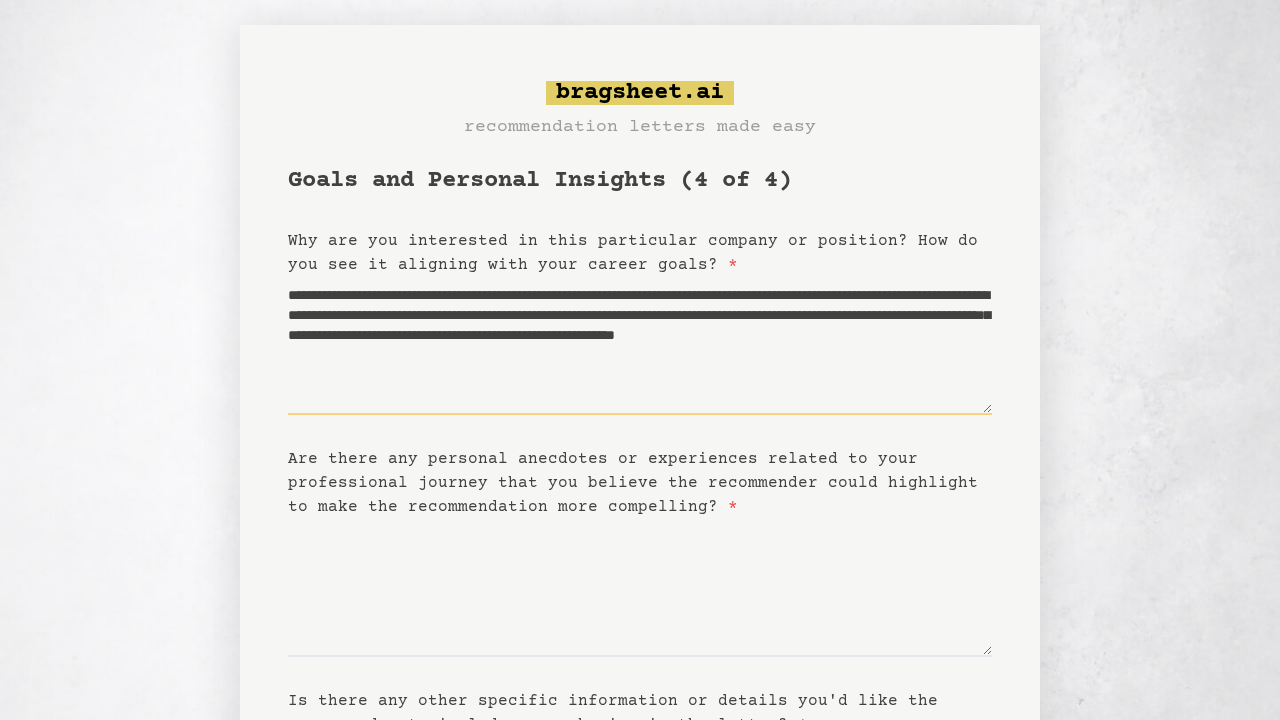 scroll, scrollTop: 16, scrollLeft: 0, axis: vertical 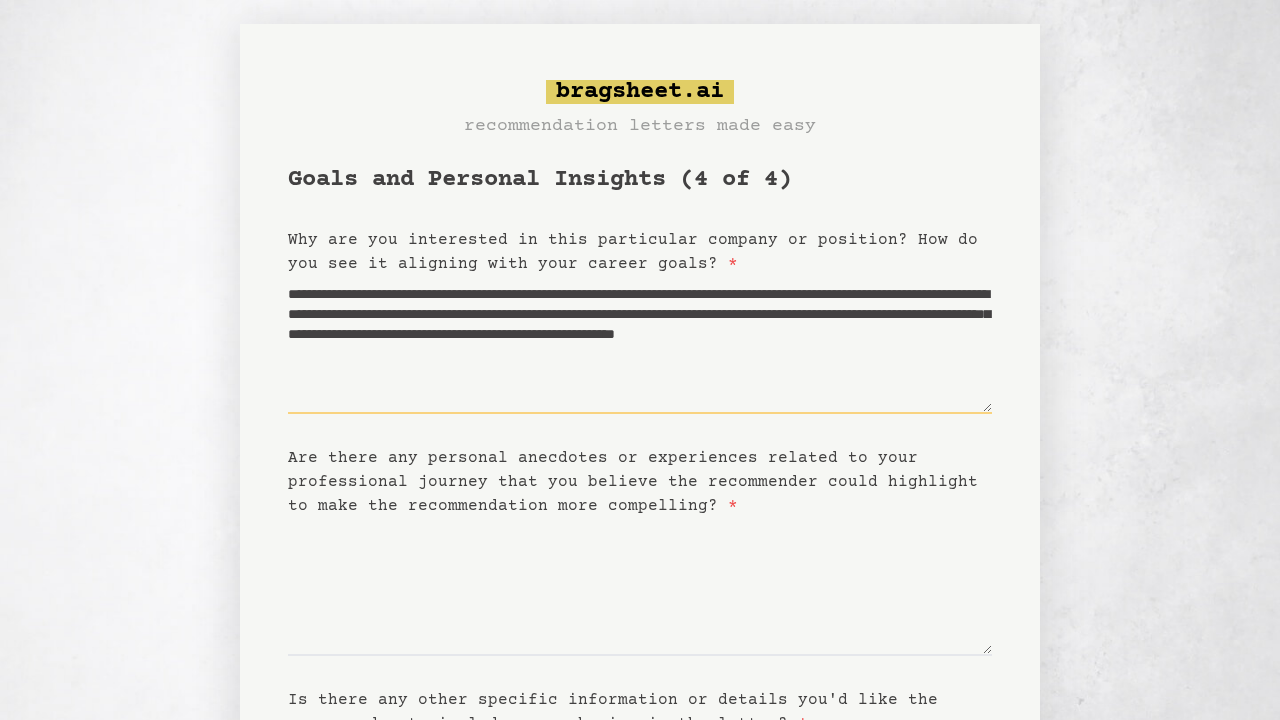 click on "**********" at bounding box center [640, 345] 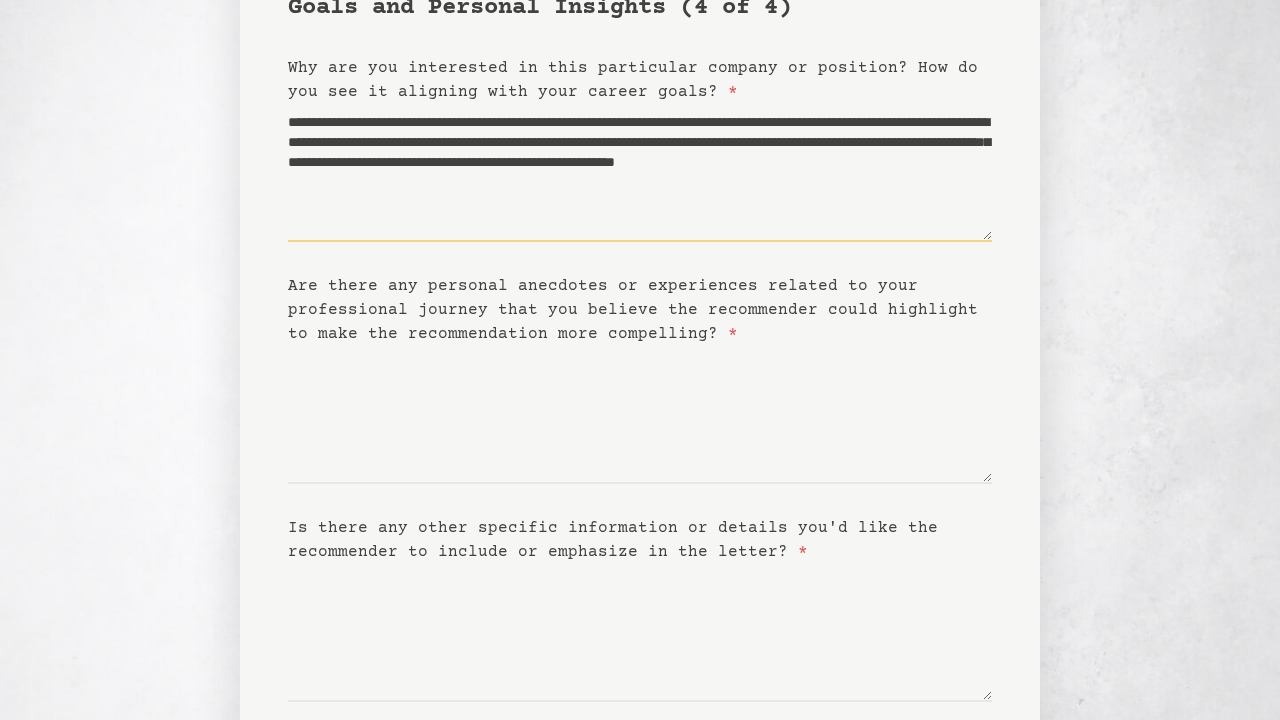 scroll, scrollTop: 193, scrollLeft: 0, axis: vertical 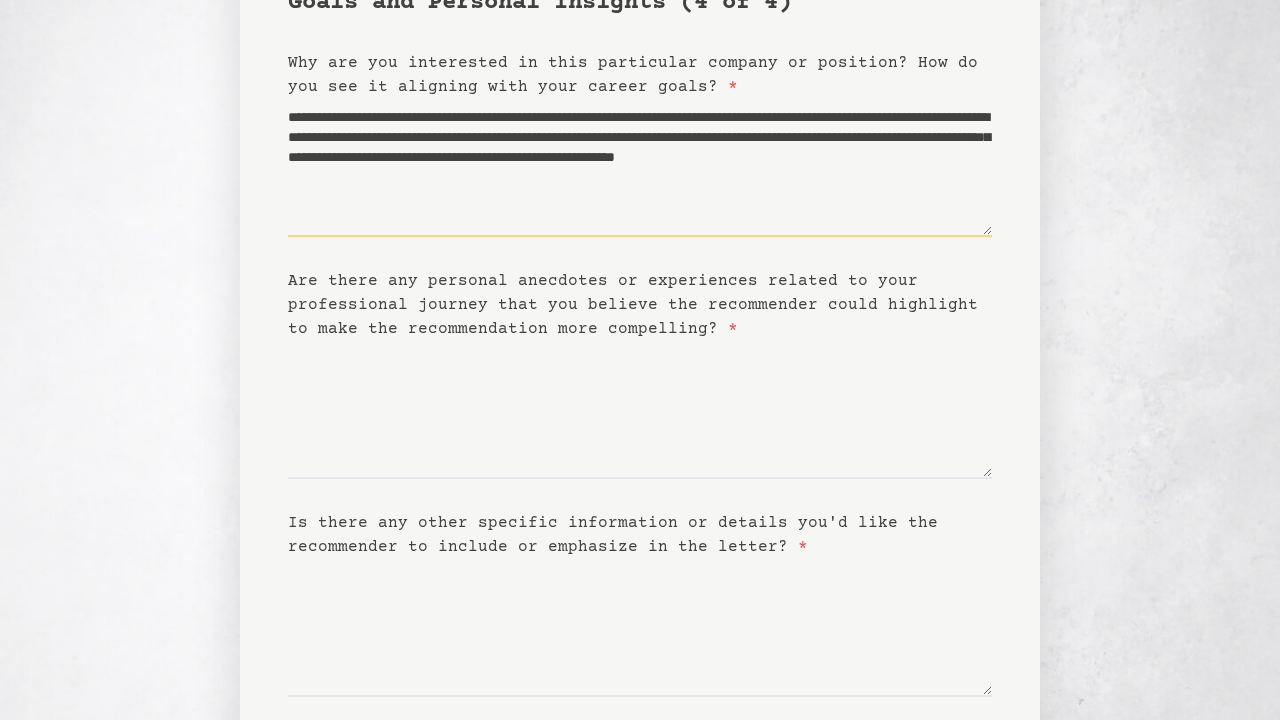 click on "**********" at bounding box center (640, 168) 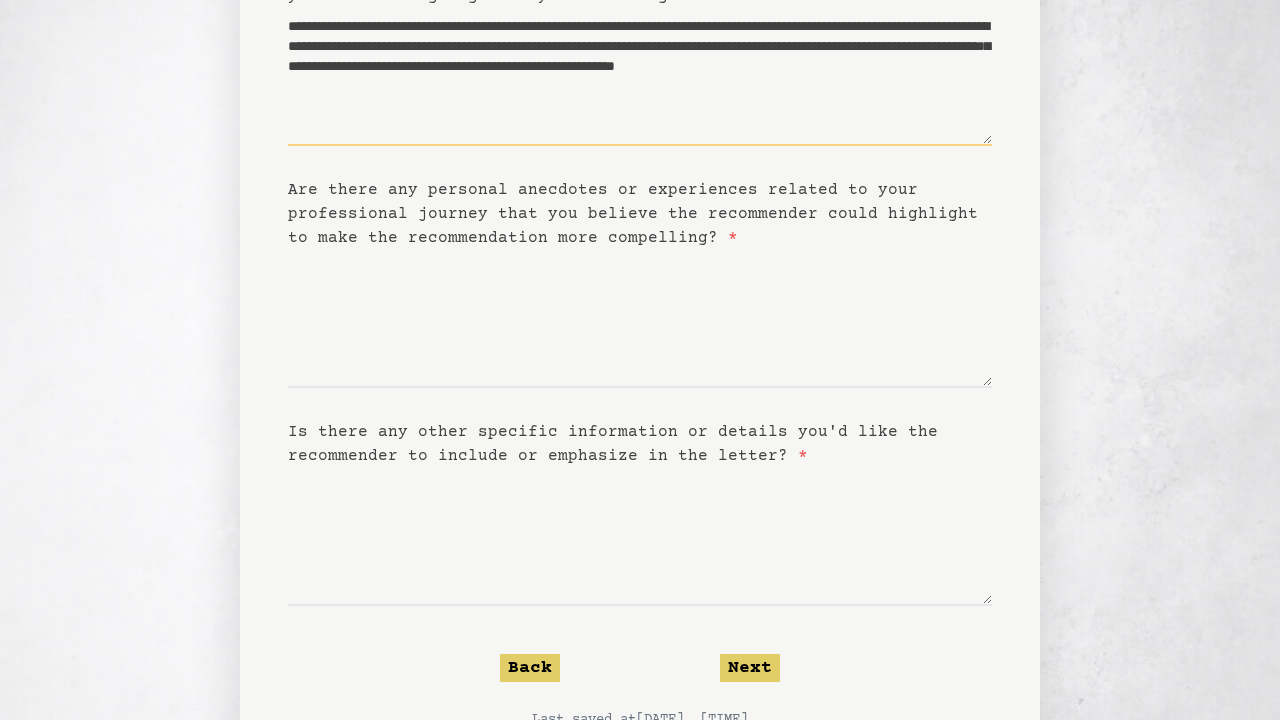 scroll, scrollTop: 288, scrollLeft: 0, axis: vertical 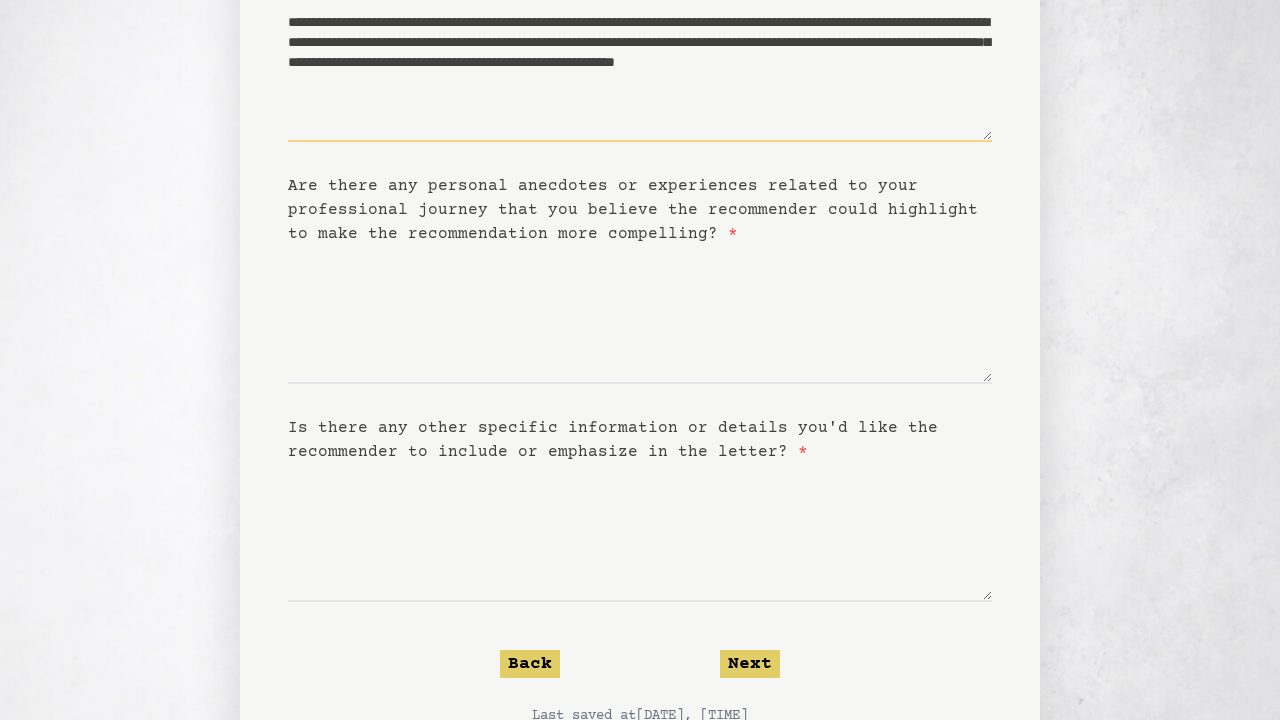 type on "**********" 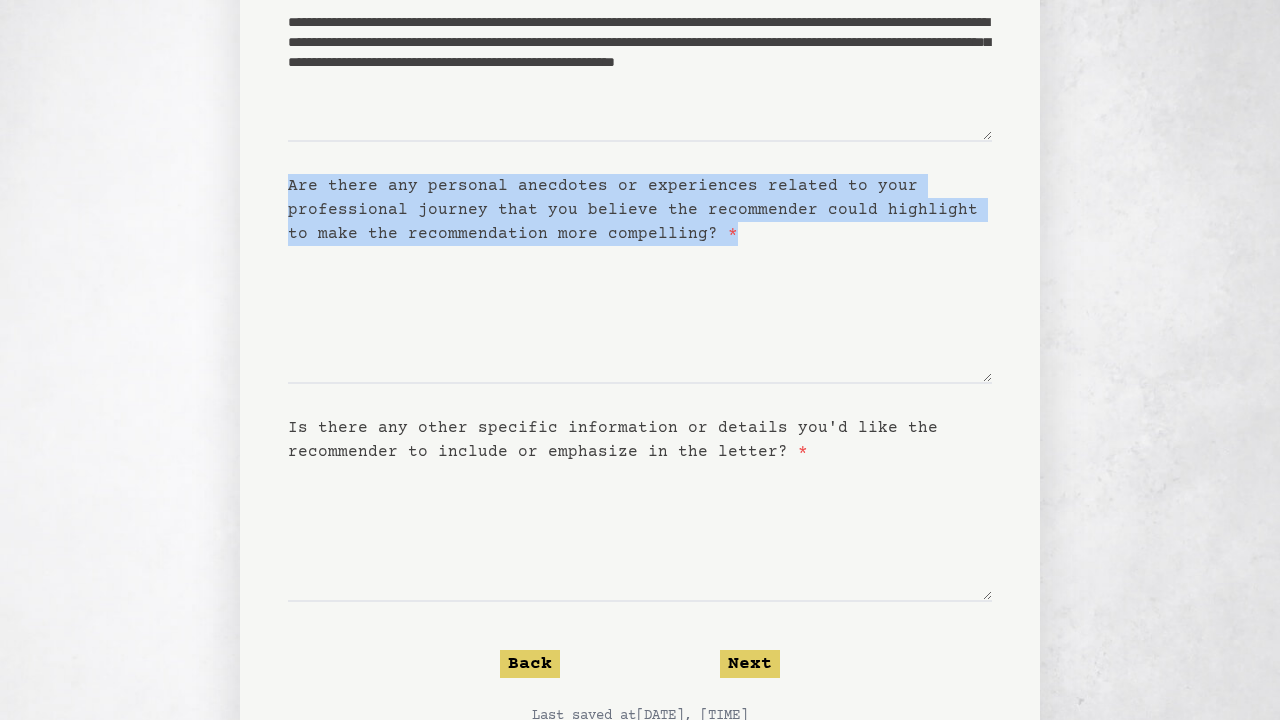 drag, startPoint x: 271, startPoint y: 181, endPoint x: 815, endPoint y: 232, distance: 546.3854 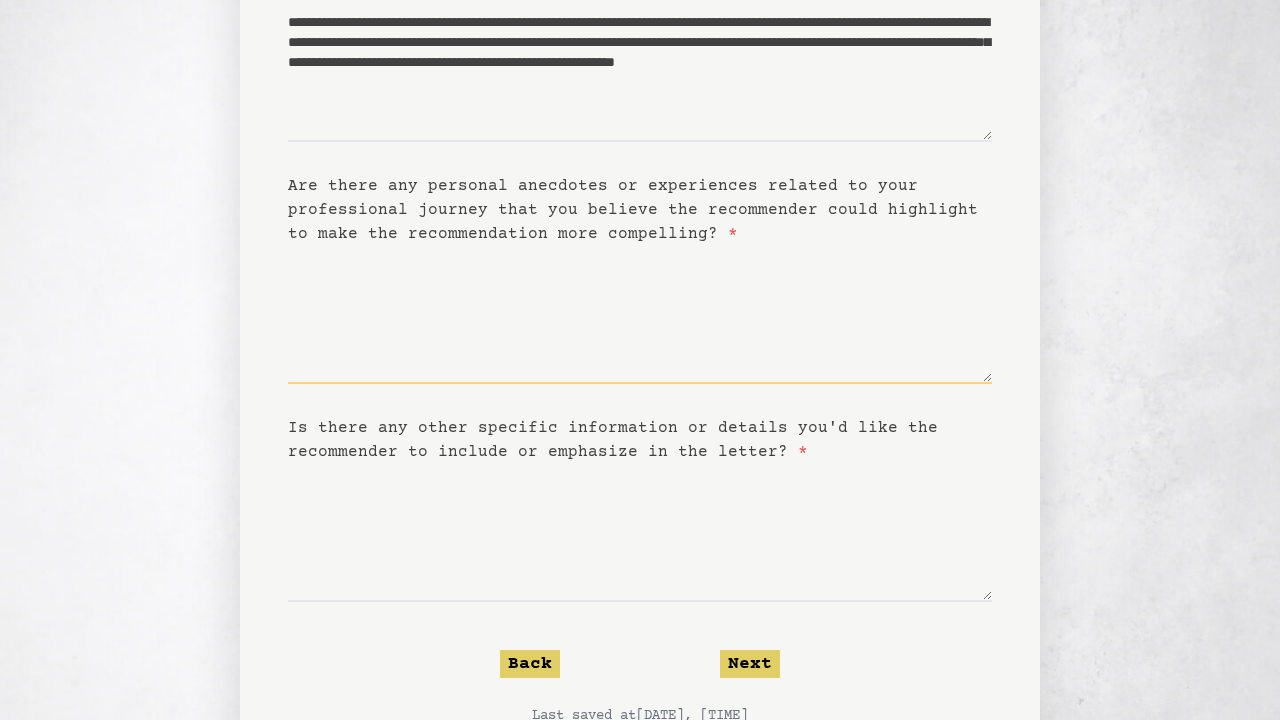 click on "Are there any personal anecdotes or experiences related to your
professional journey that you believe the recommender could
highlight to make the recommendation more compelling?   *" at bounding box center (640, 315) 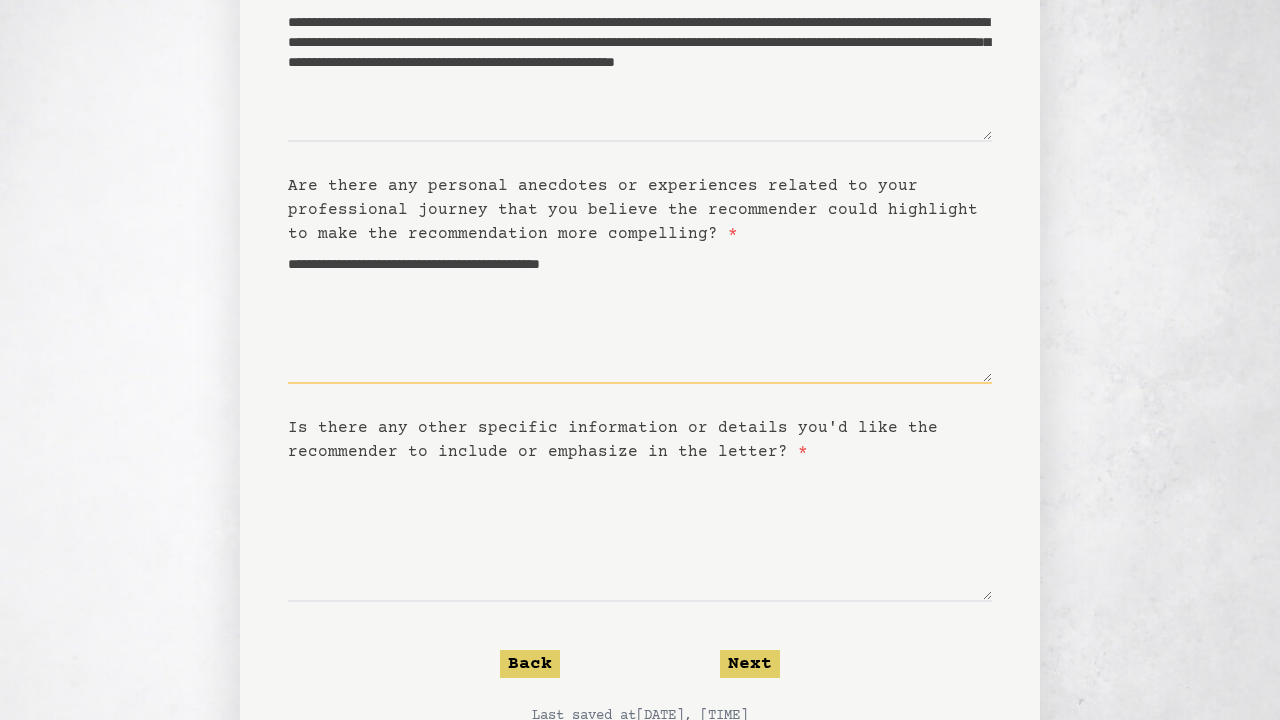 click on "**********" at bounding box center [640, 315] 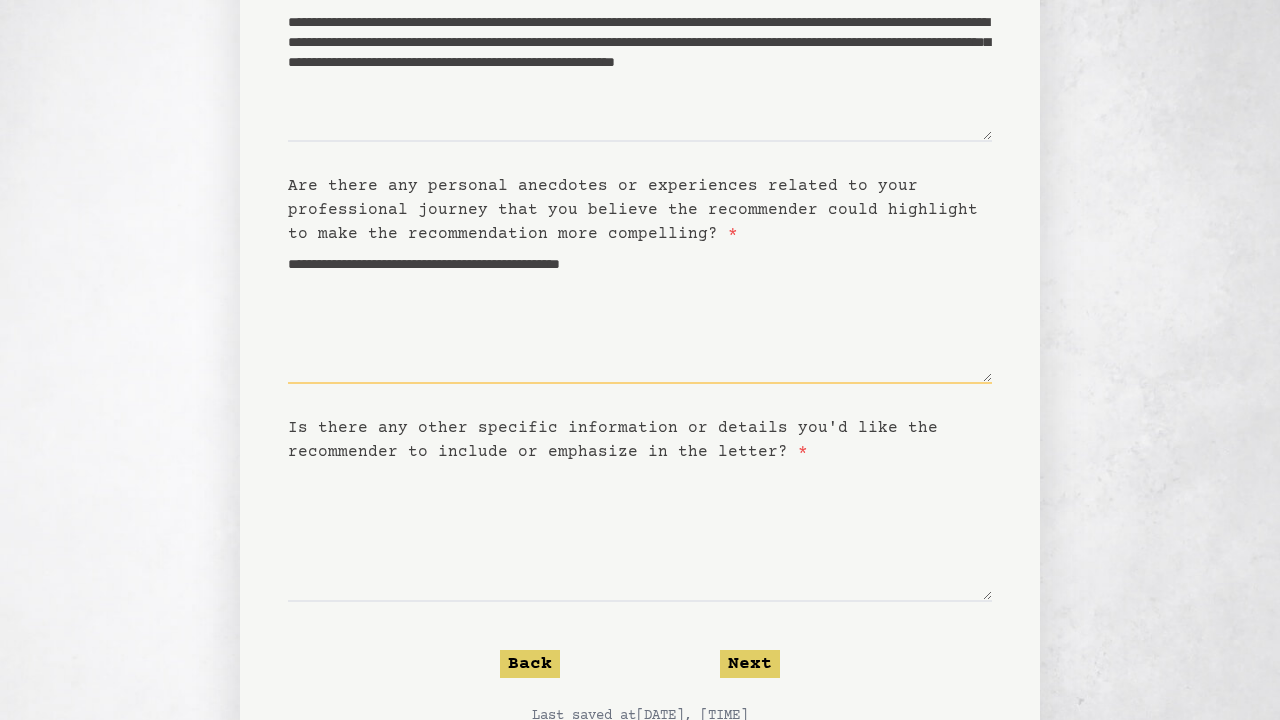 click on "**********" at bounding box center (640, 315) 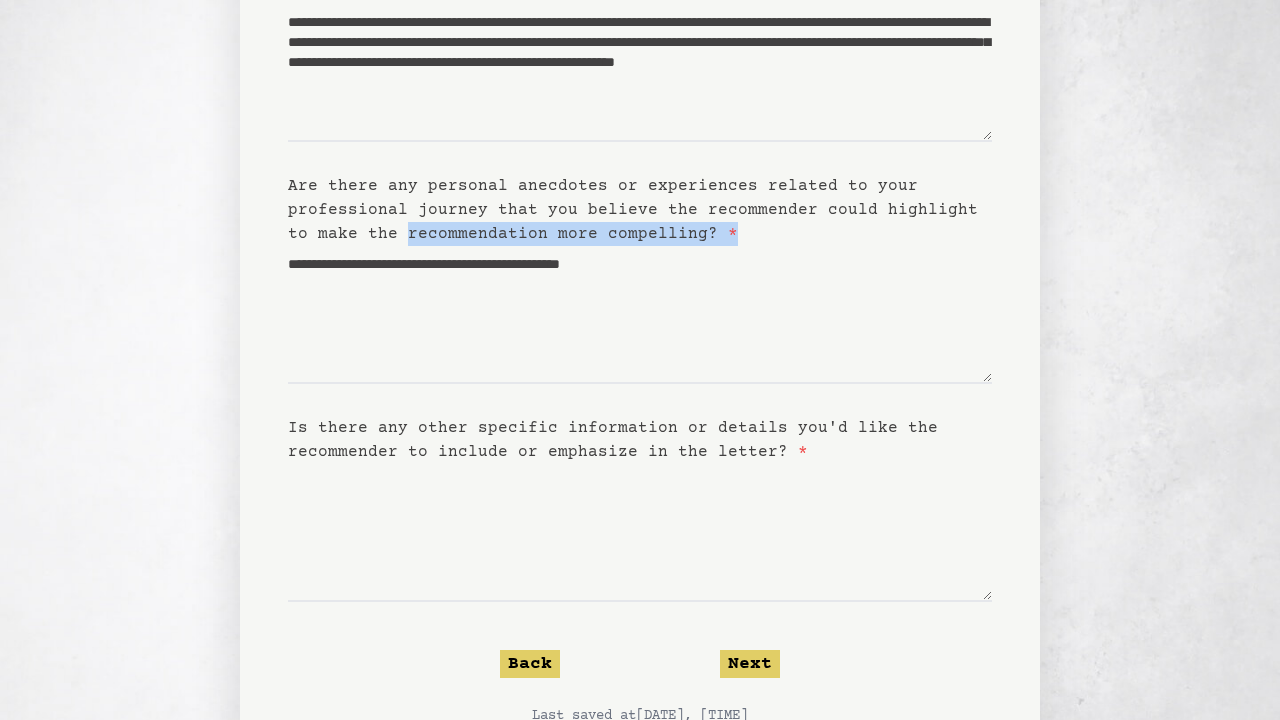 drag, startPoint x: 379, startPoint y: 233, endPoint x: 517, endPoint y: 243, distance: 138.36185 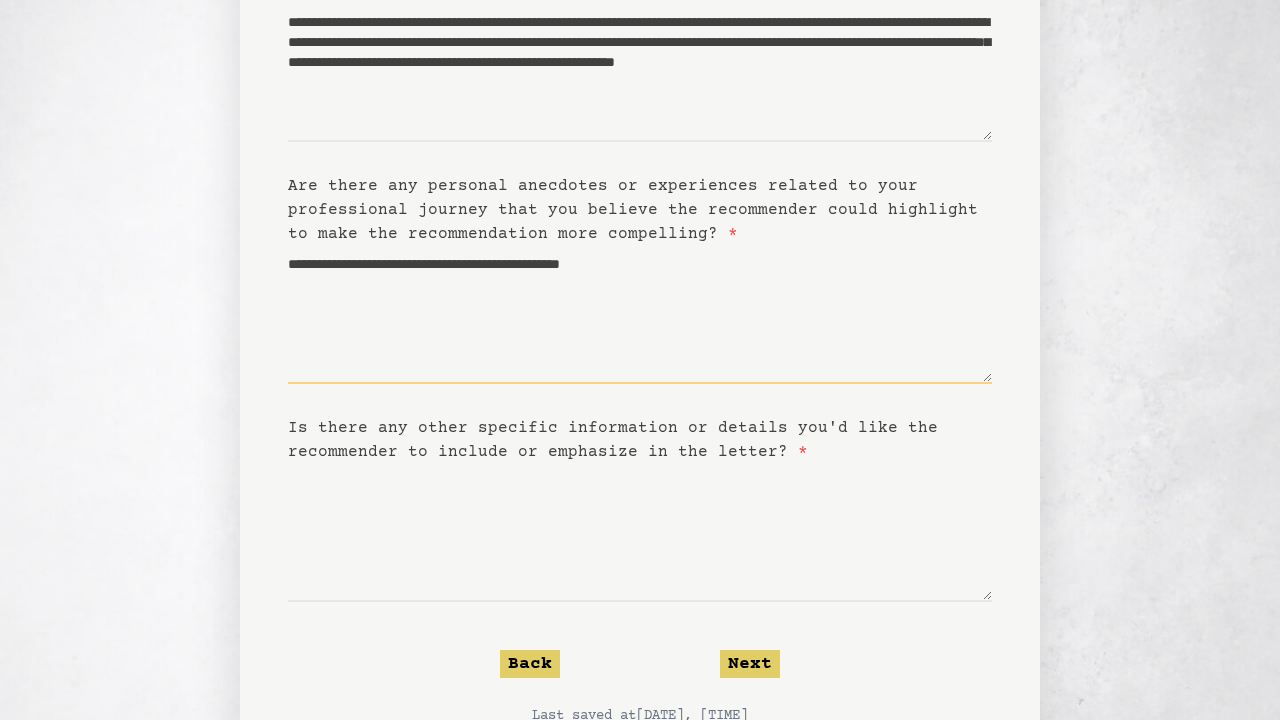drag, startPoint x: 600, startPoint y: 264, endPoint x: 755, endPoint y: 264, distance: 155 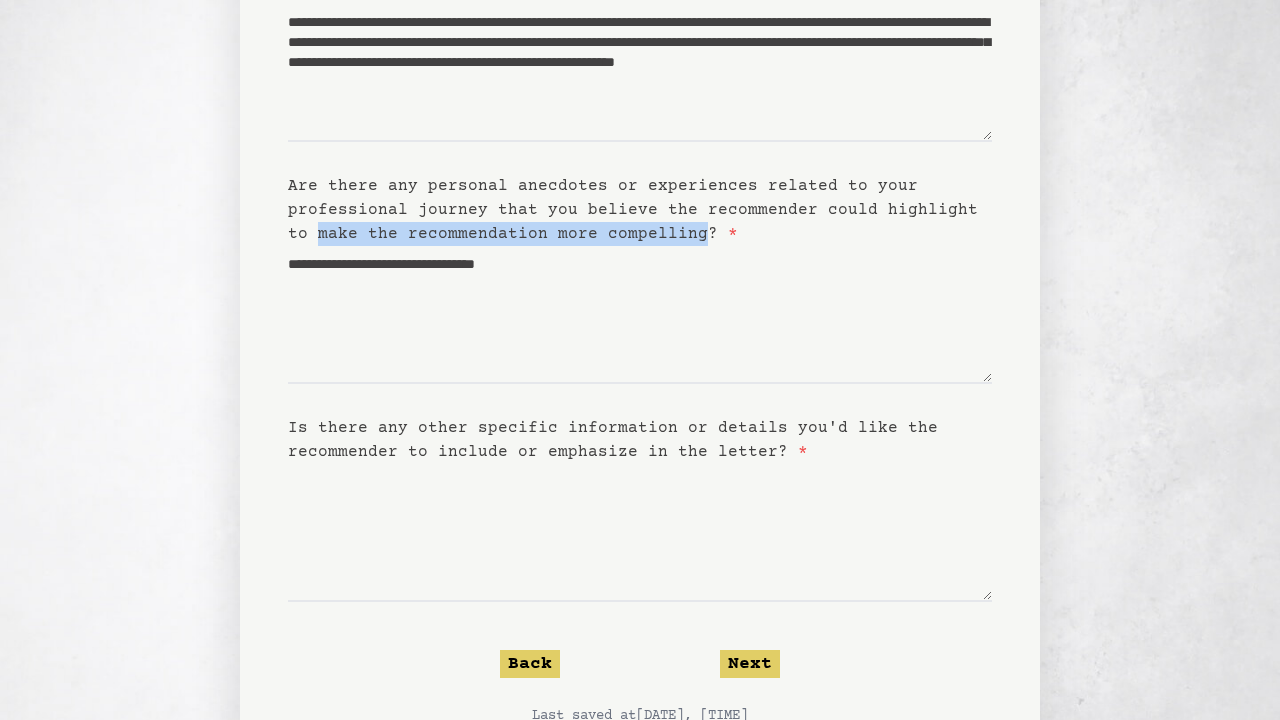 drag, startPoint x: 276, startPoint y: 237, endPoint x: 660, endPoint y: 231, distance: 384.04688 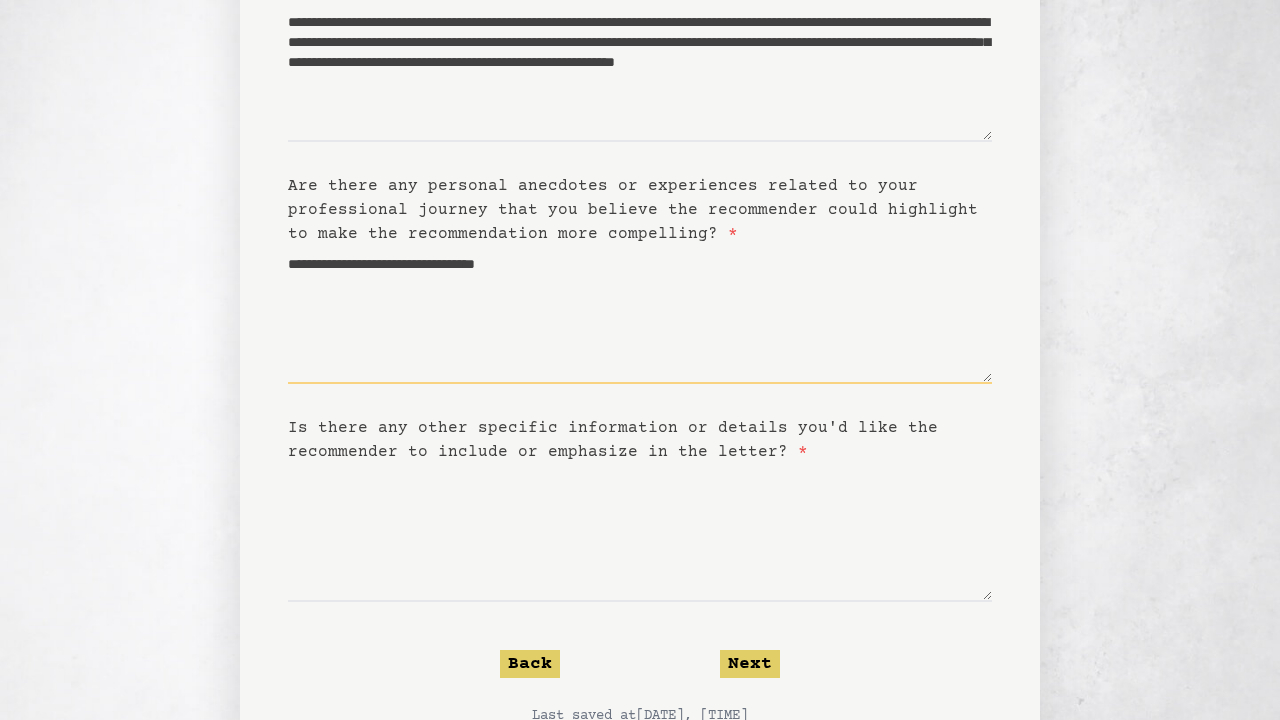 click on "**********" at bounding box center [640, 315] 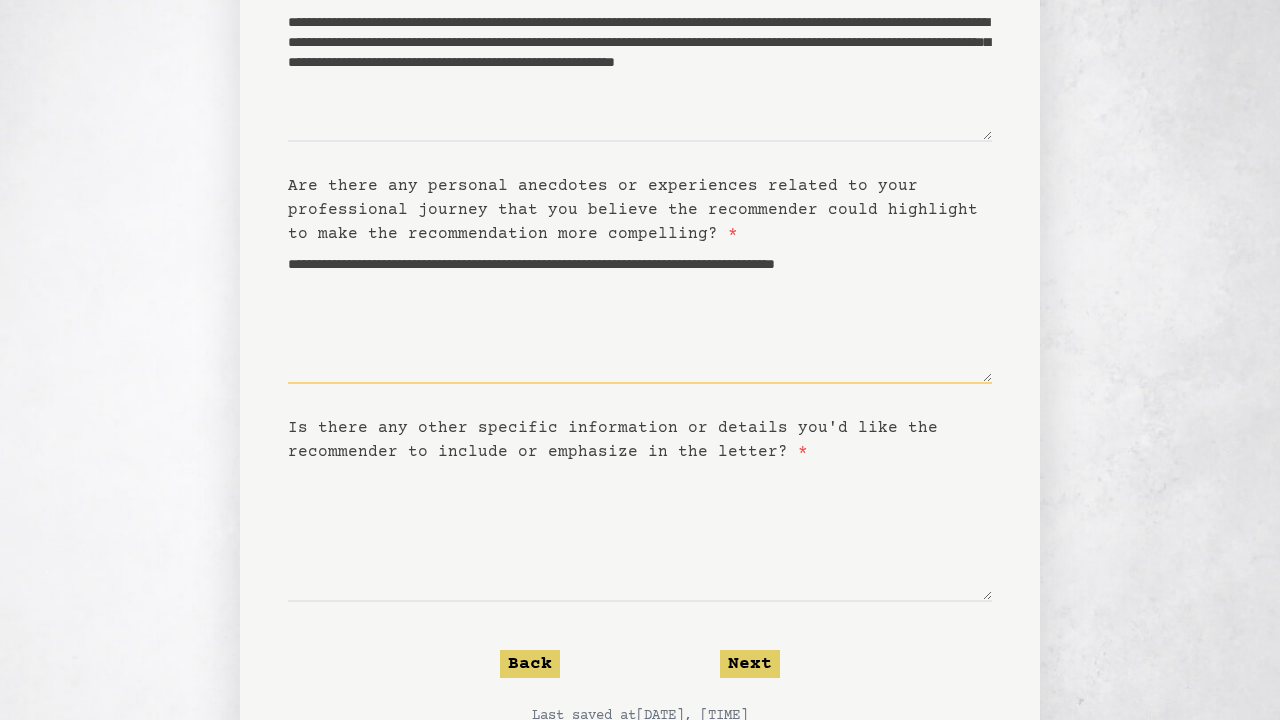 type on "**********" 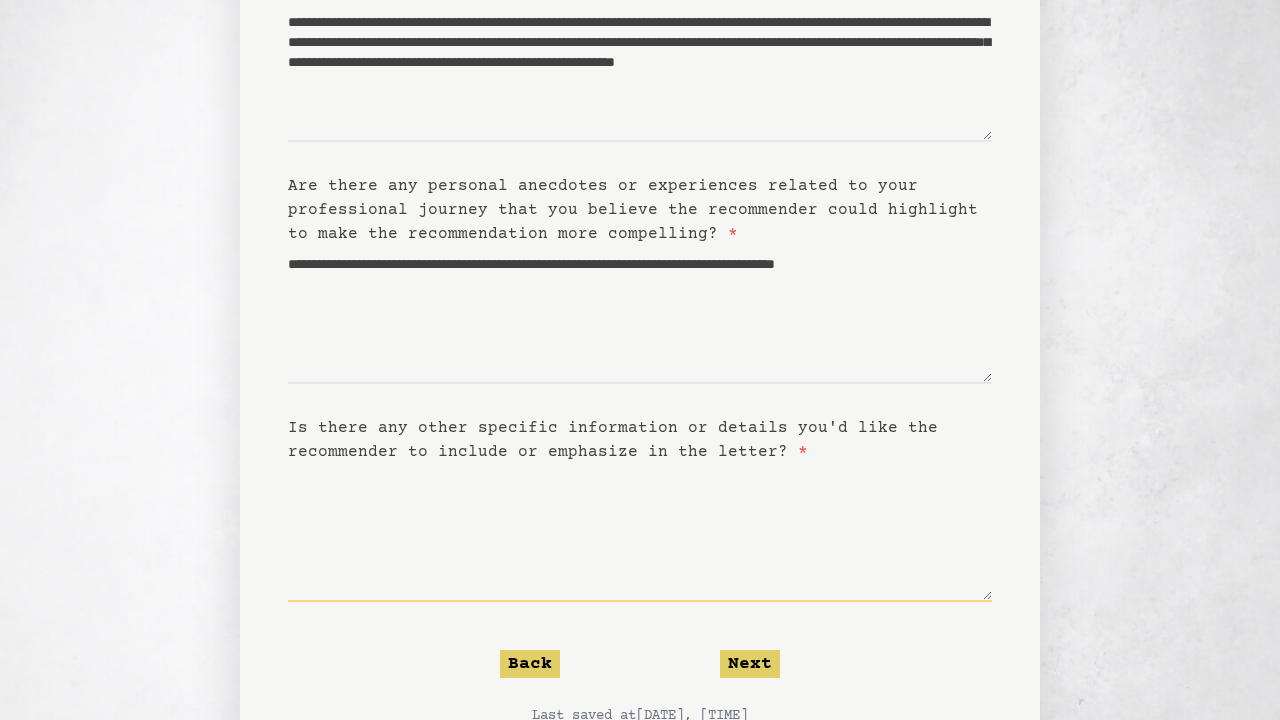 click on "Is there any other specific information or details you'd like
the recommender to include or emphasize in the letter?   *" at bounding box center [640, 533] 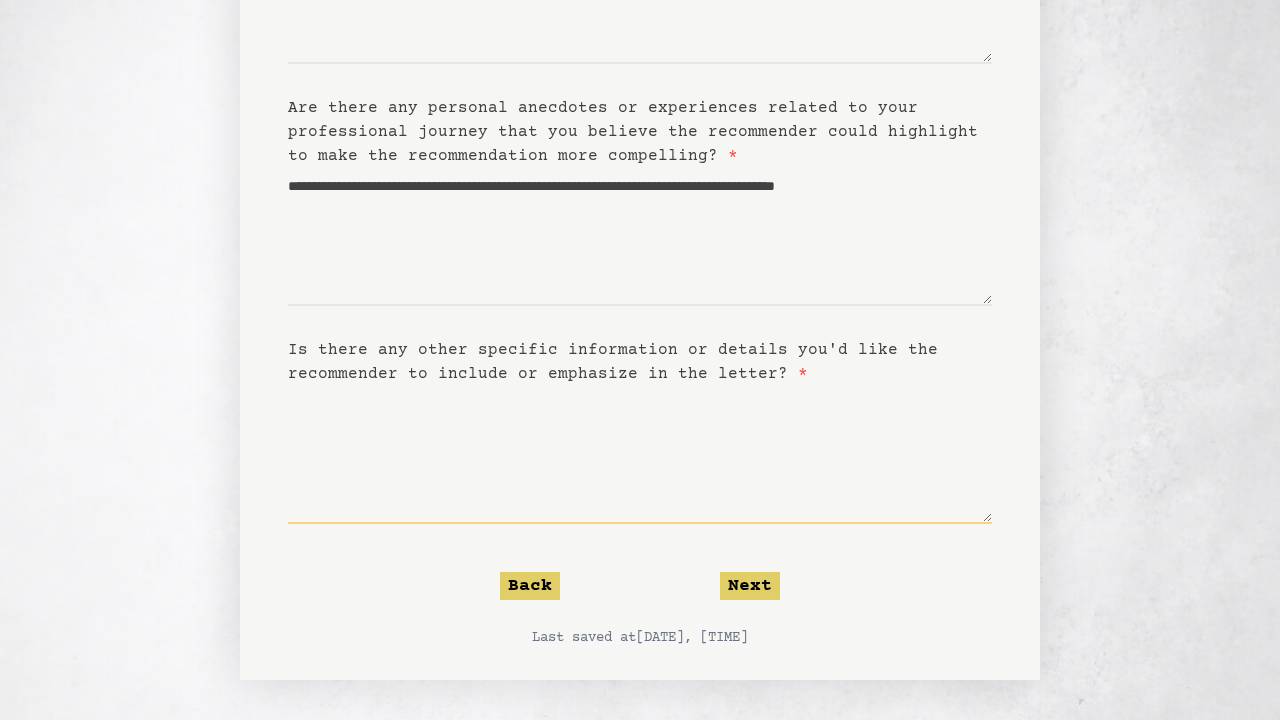 scroll, scrollTop: 366, scrollLeft: 0, axis: vertical 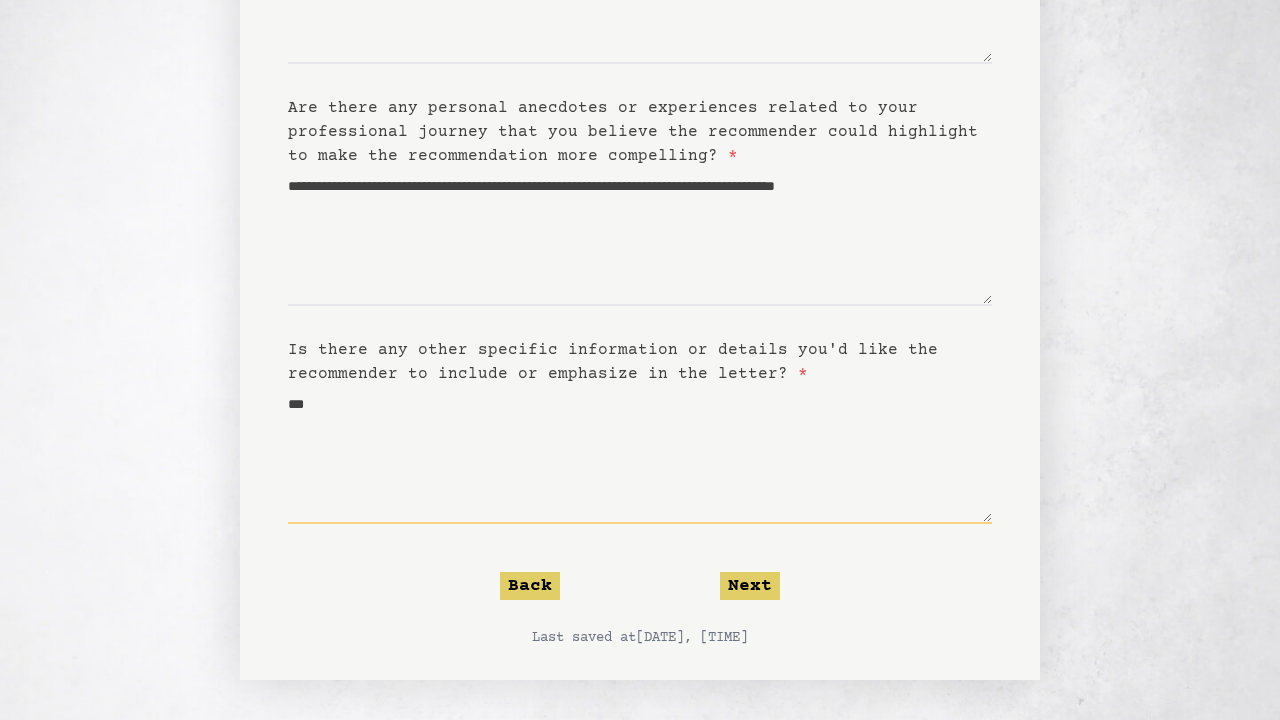 type on "***" 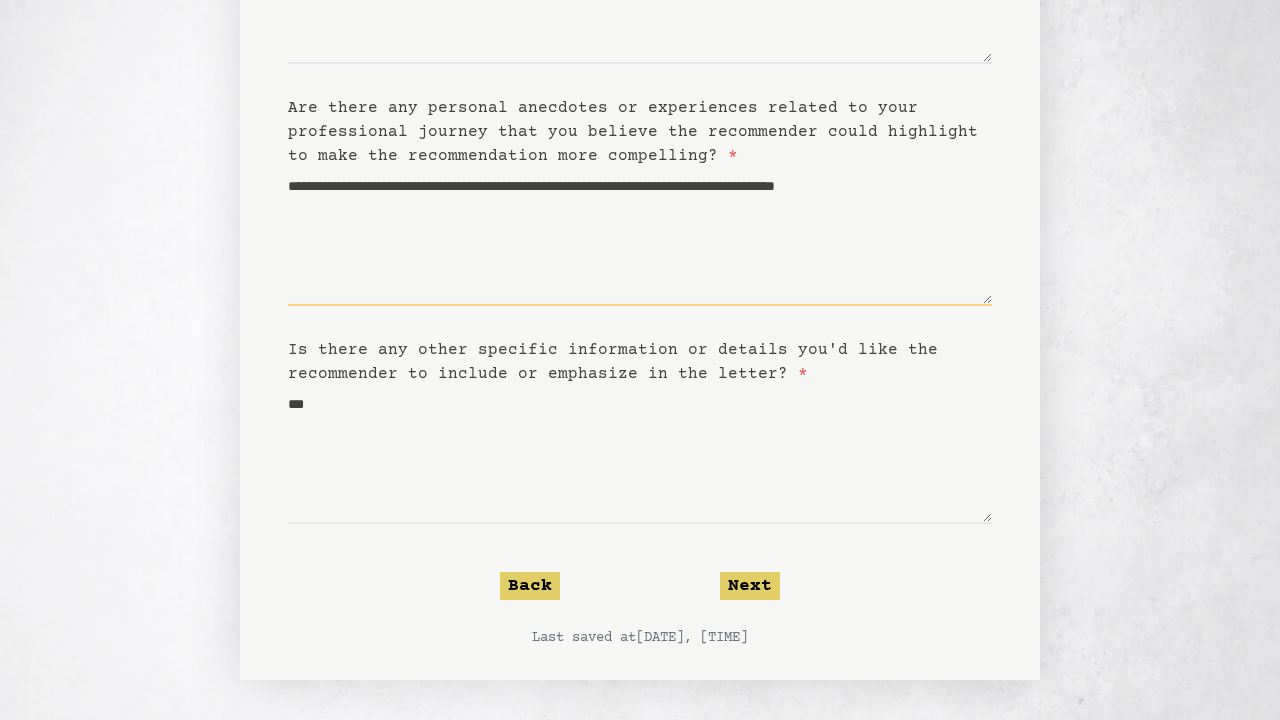 click on "**********" at bounding box center [640, 237] 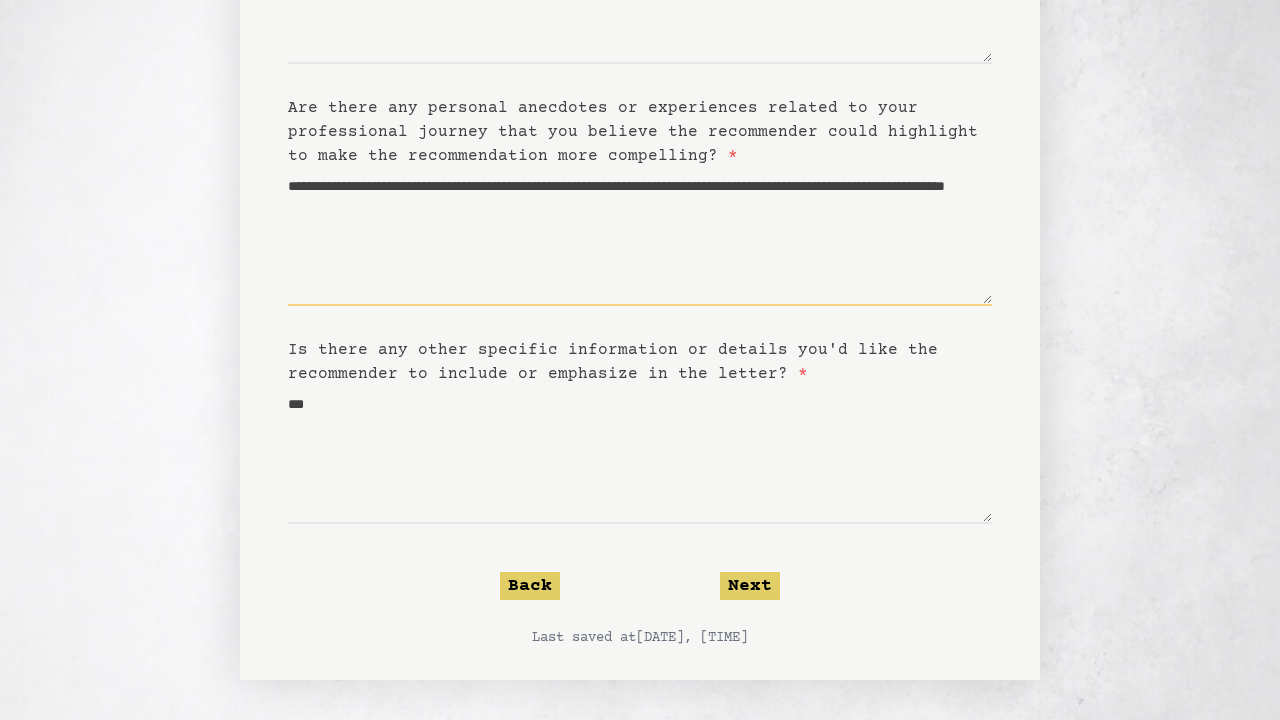 type on "**********" 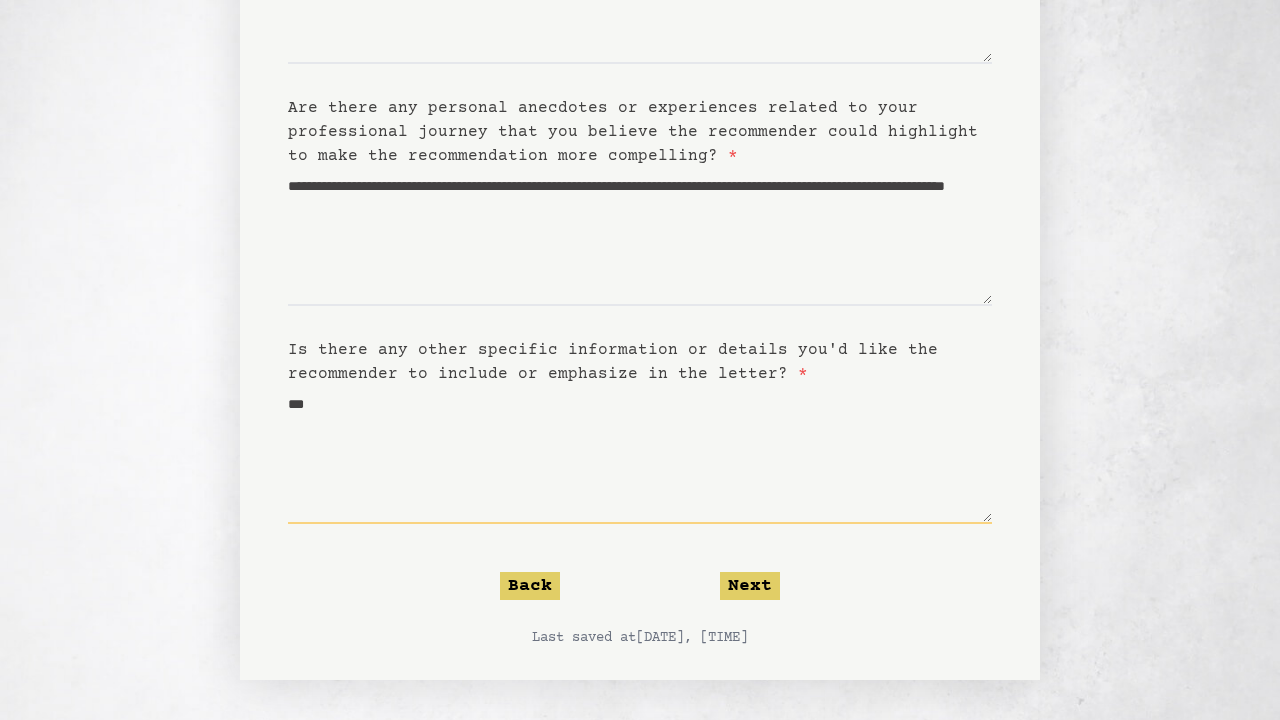 click on "***" at bounding box center (640, 455) 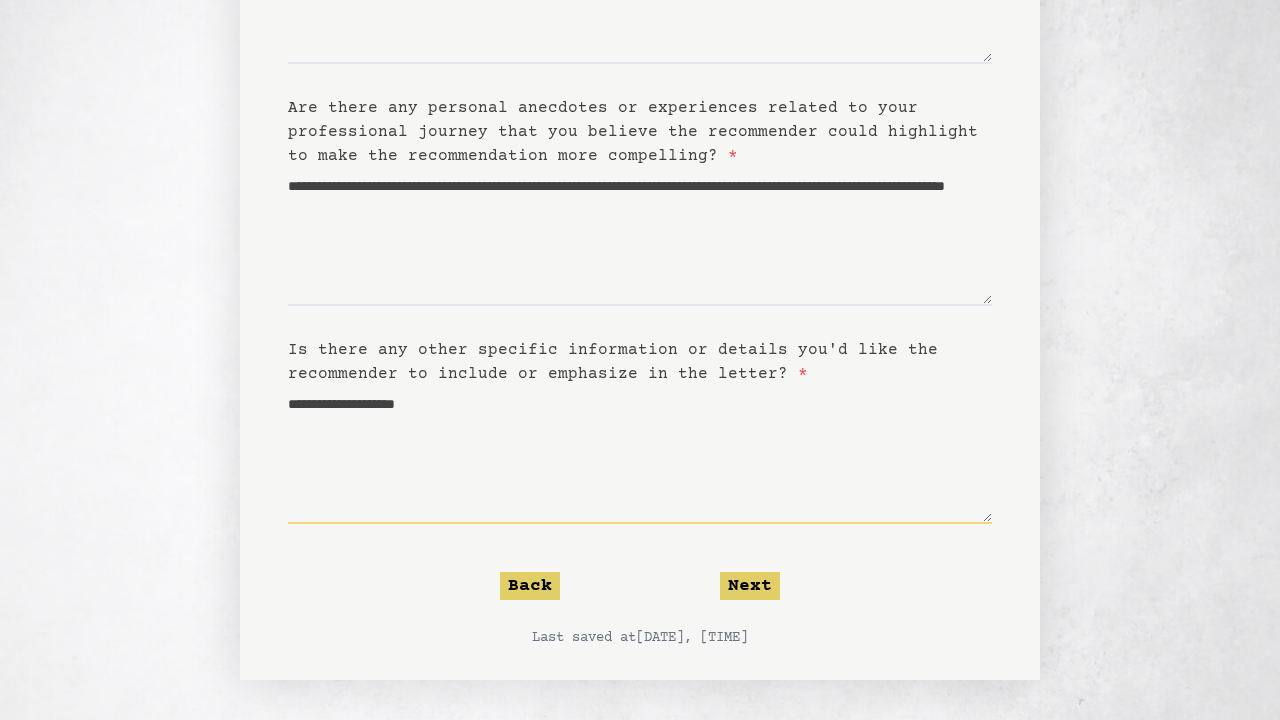 paste on "**********" 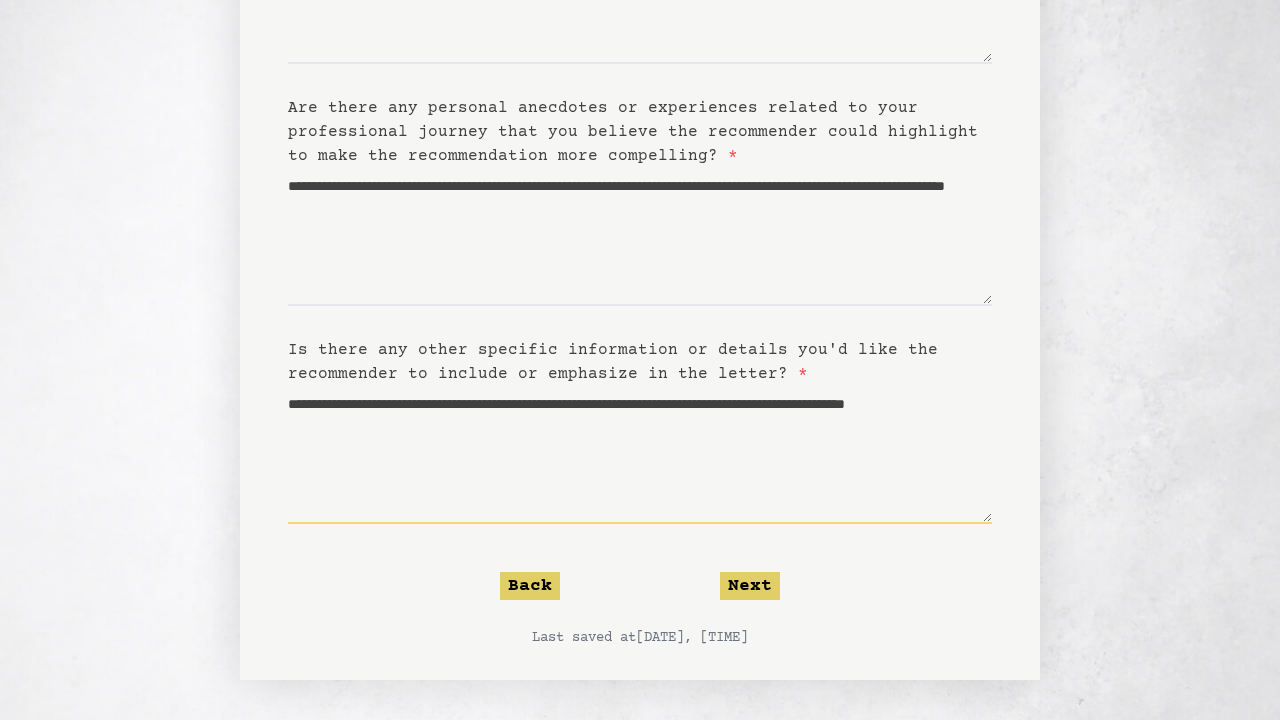 click on "**********" at bounding box center [640, 455] 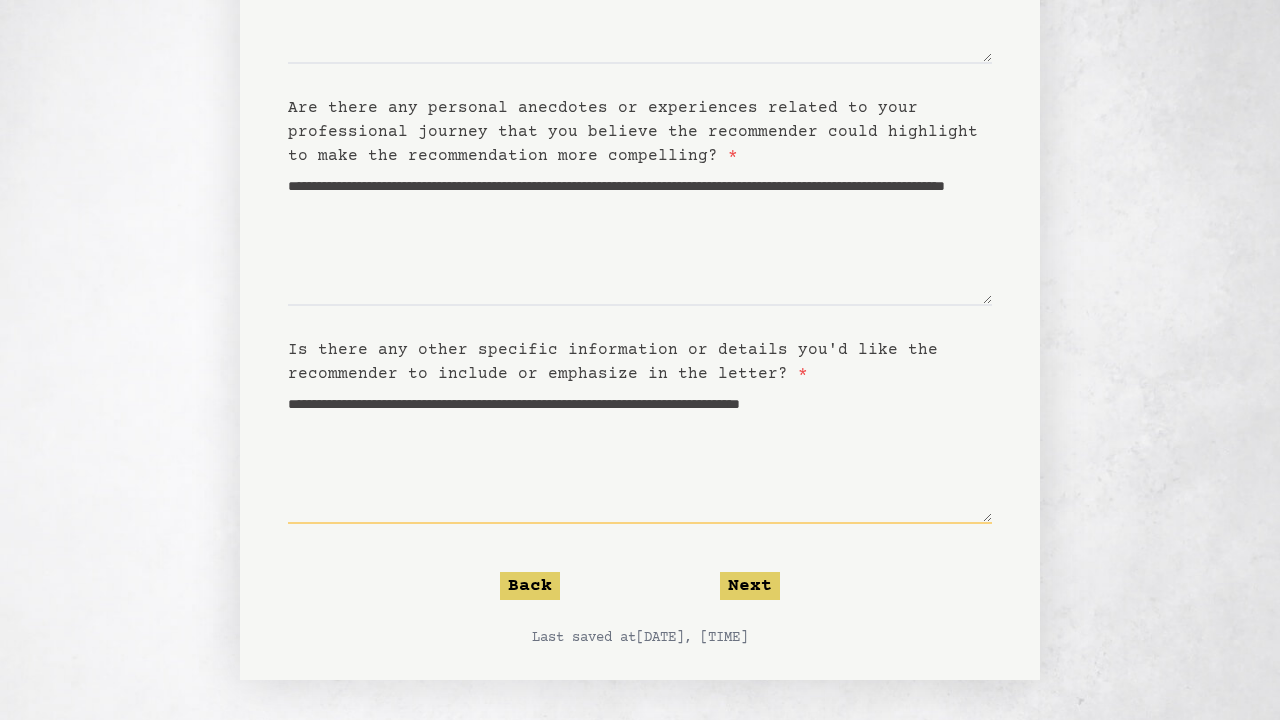 drag, startPoint x: 336, startPoint y: 393, endPoint x: 434, endPoint y: 415, distance: 100.43903 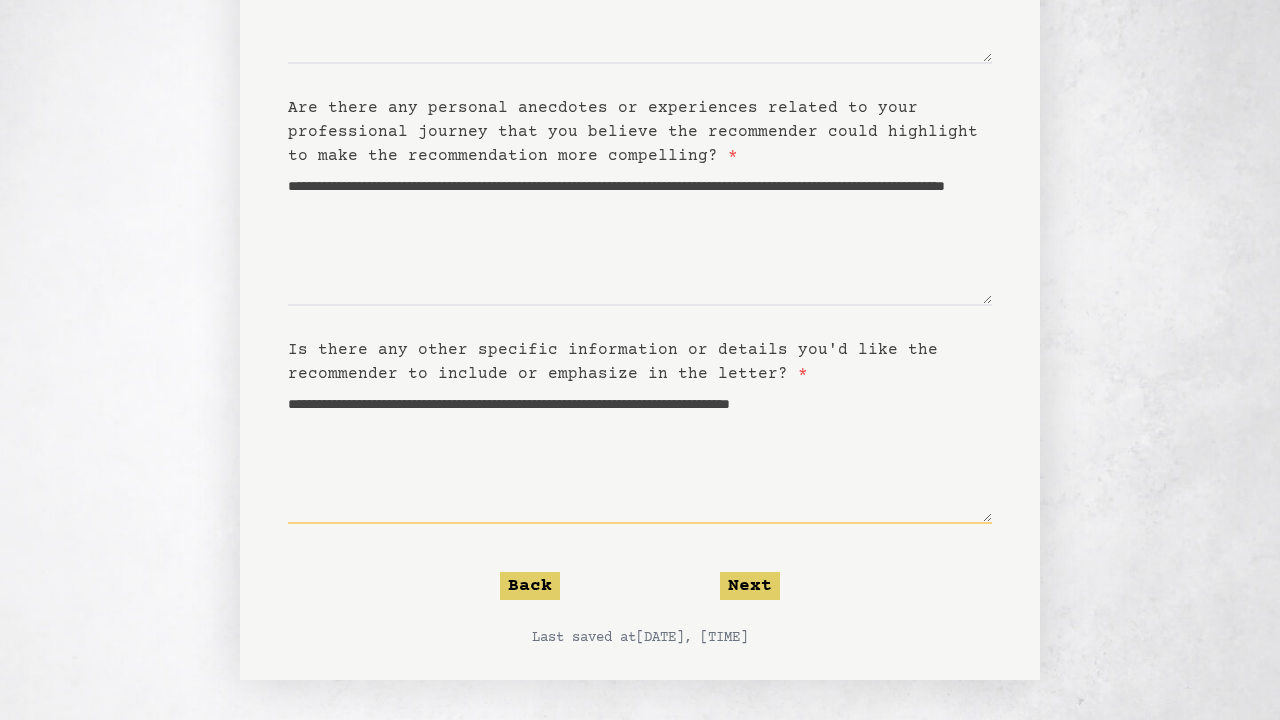drag, startPoint x: 478, startPoint y: 403, endPoint x: 552, endPoint y: 409, distance: 74.24284 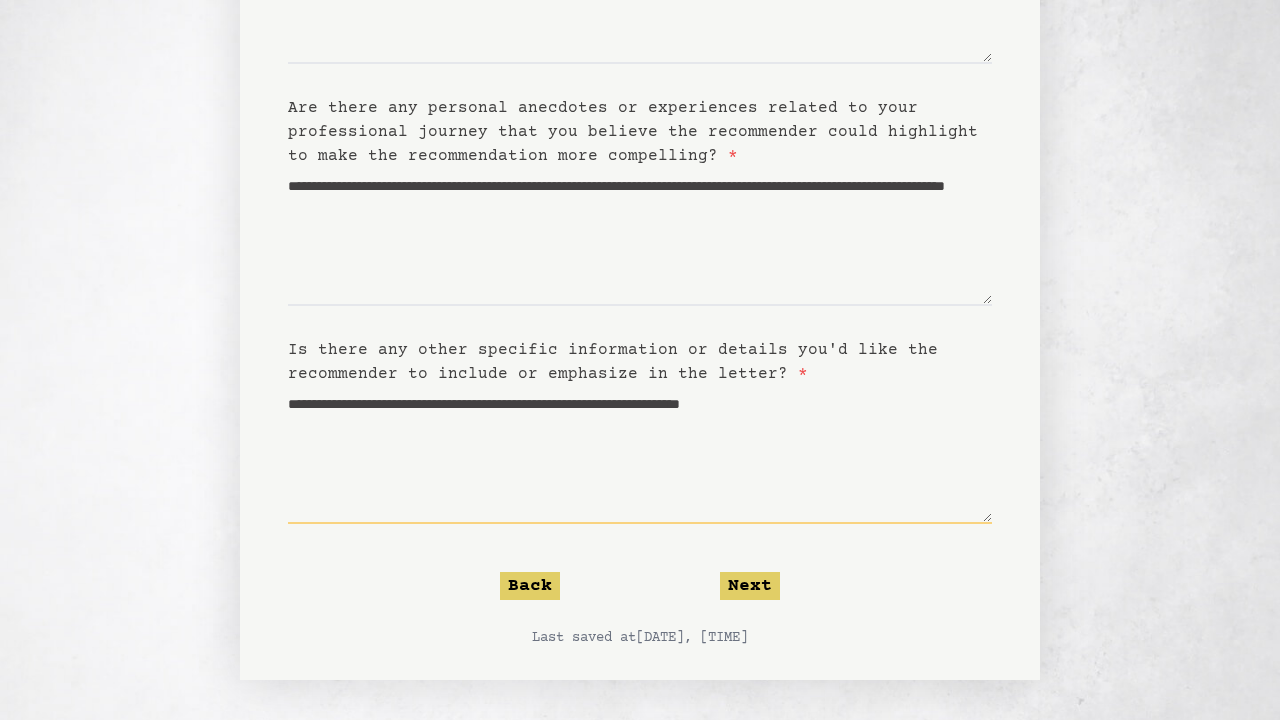 drag, startPoint x: 290, startPoint y: 398, endPoint x: 901, endPoint y: 398, distance: 611 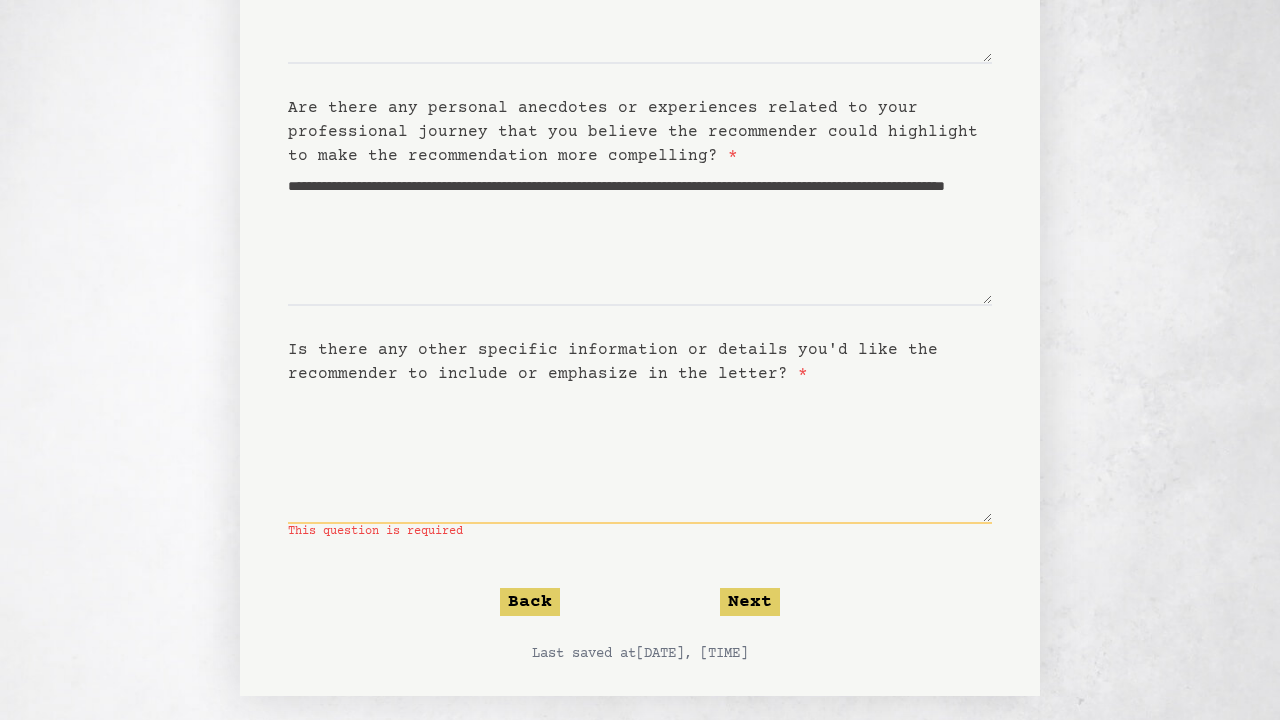 paste on "**********" 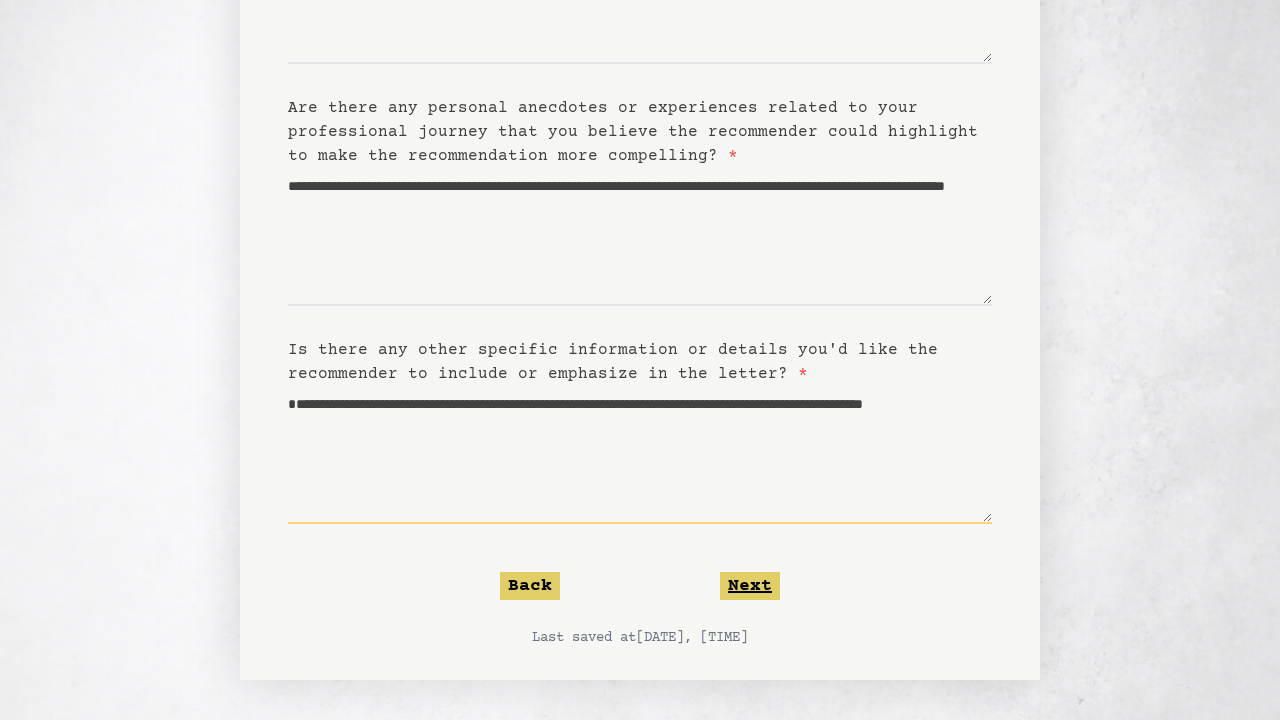 type on "**********" 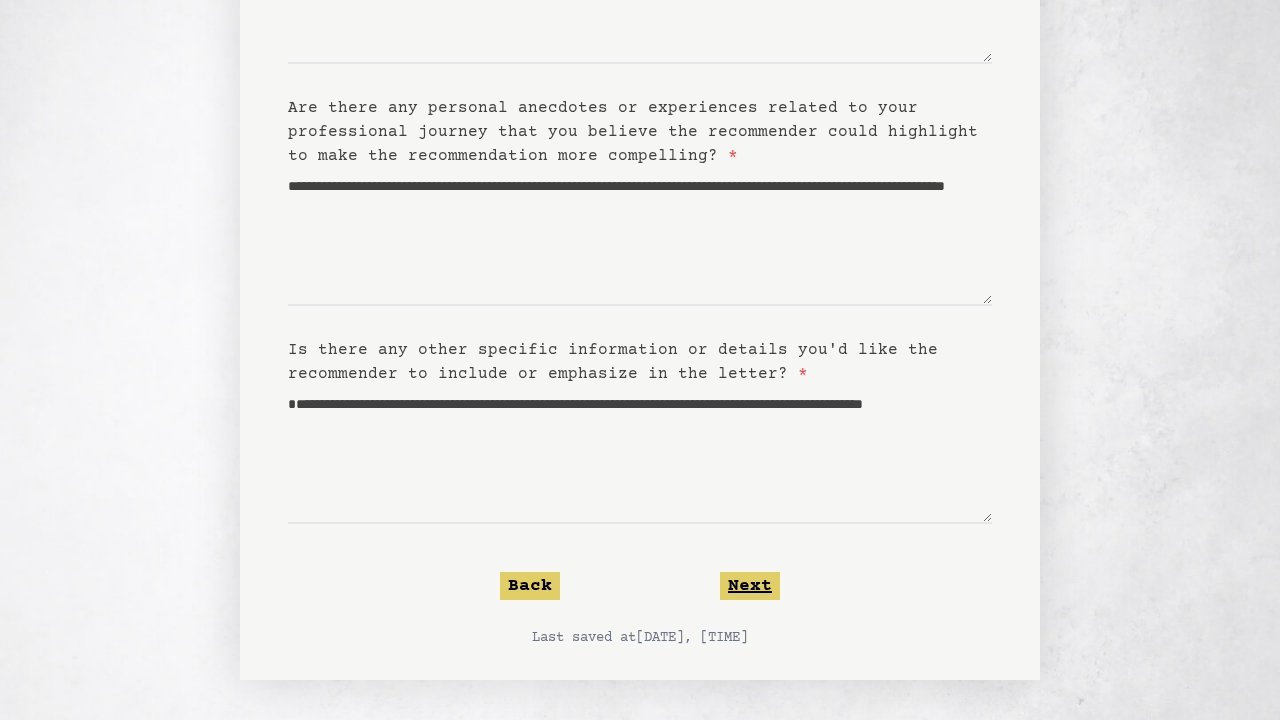 click on "Next" 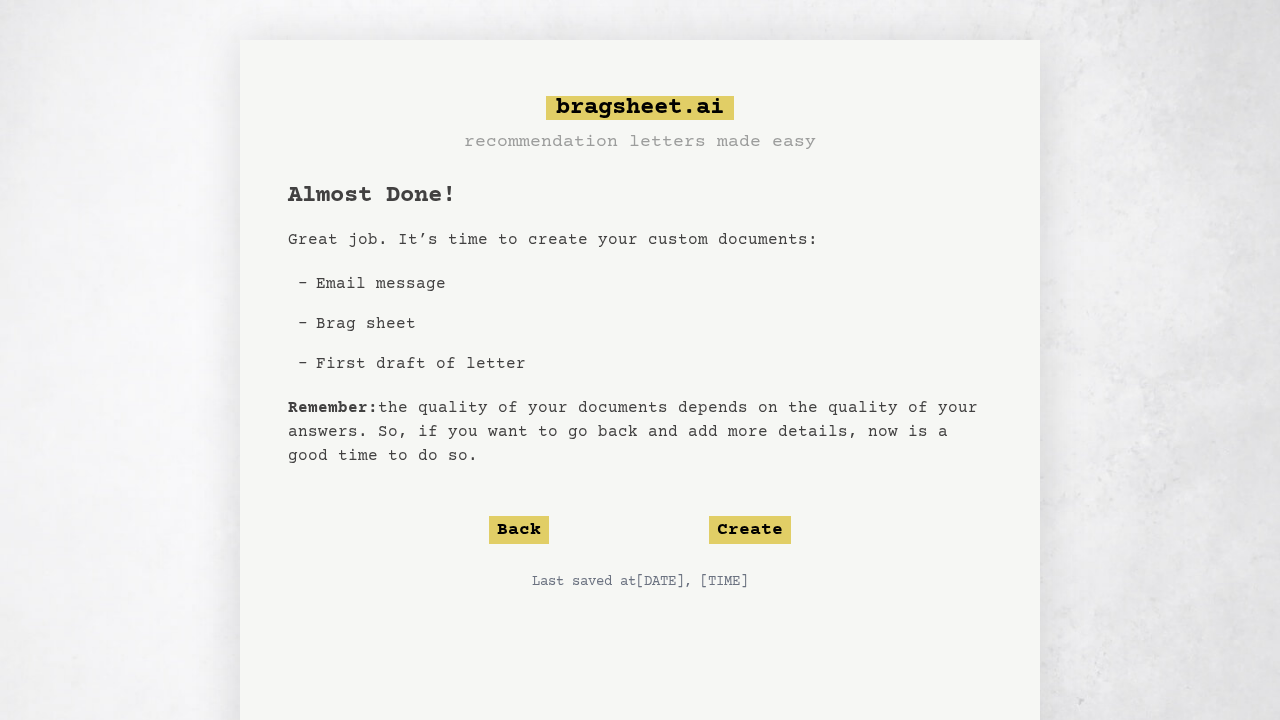 scroll, scrollTop: 0, scrollLeft: 0, axis: both 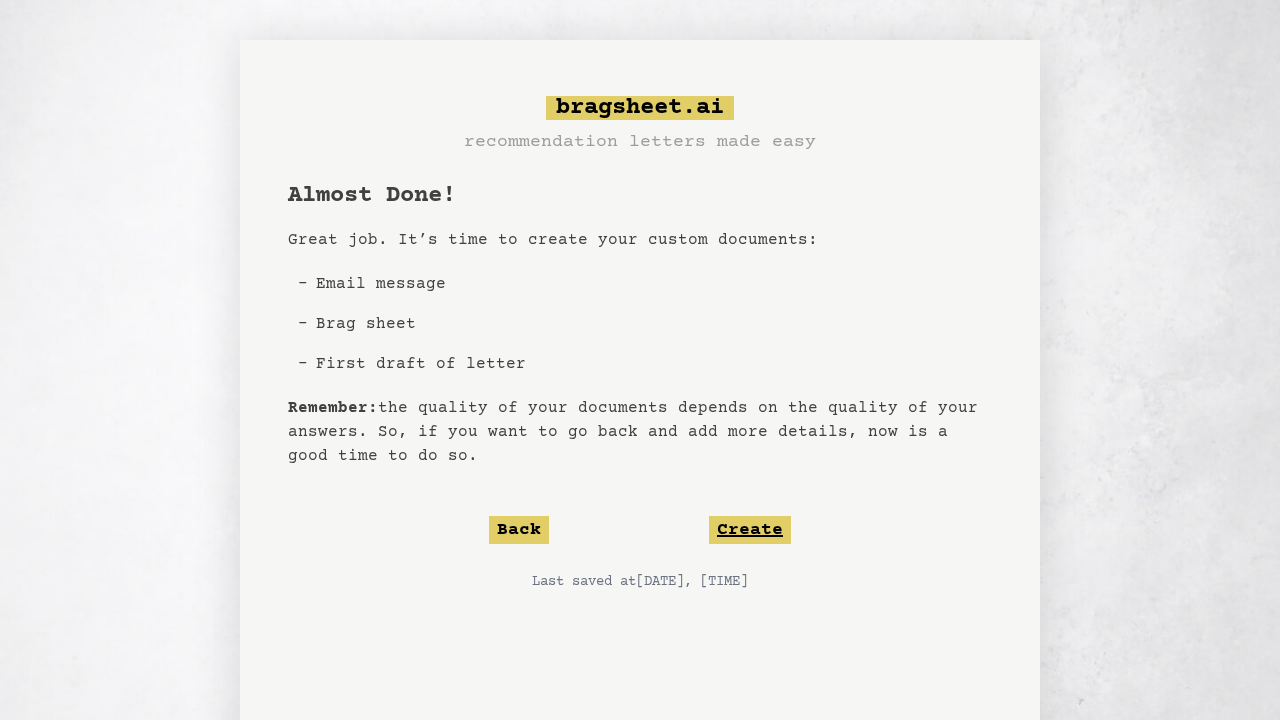 click on "Create" 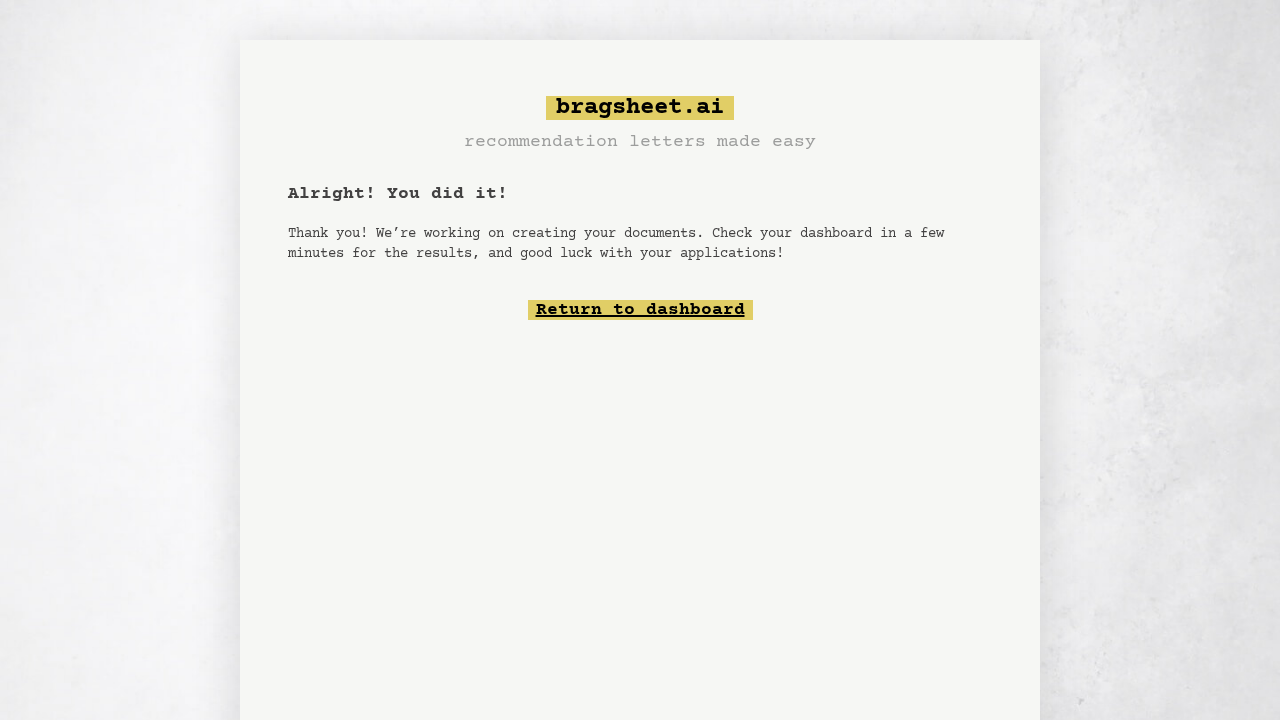 click on "Return to dashboard" at bounding box center [640, 310] 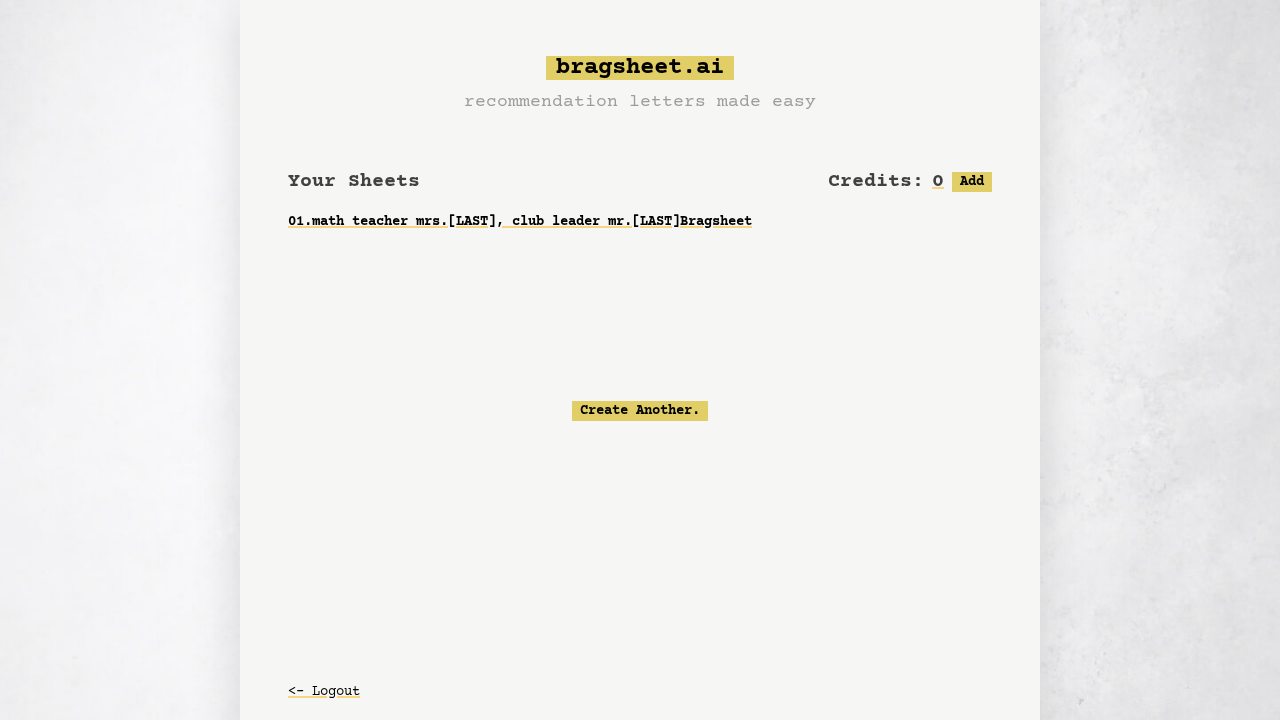 scroll, scrollTop: 0, scrollLeft: 0, axis: both 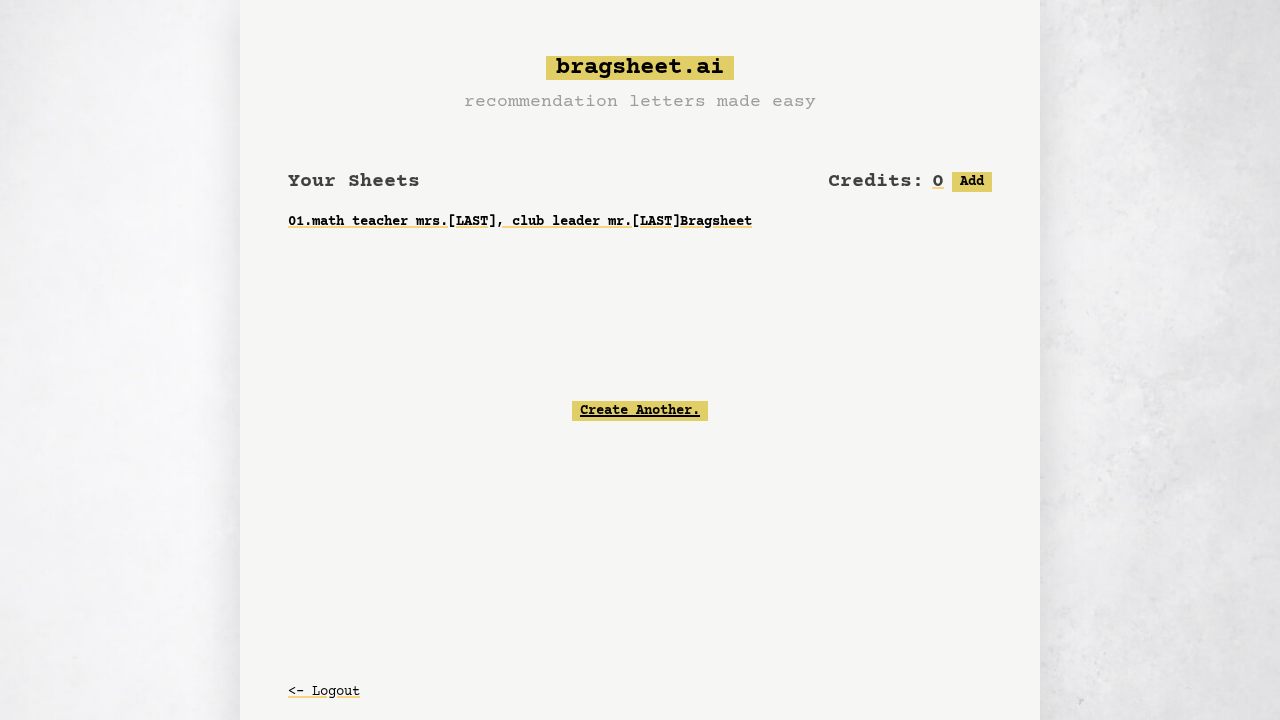 click on "Create Another." at bounding box center (640, 411) 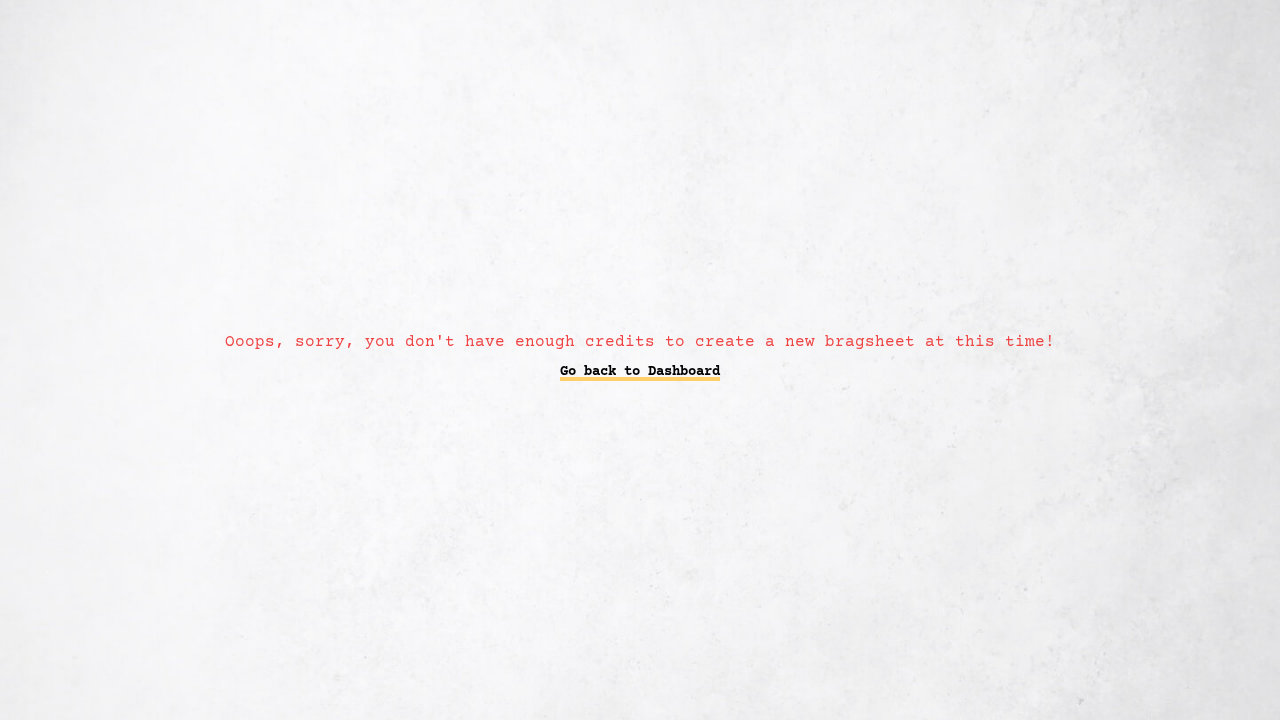 click on "Go back to Dashboard" at bounding box center [640, 372] 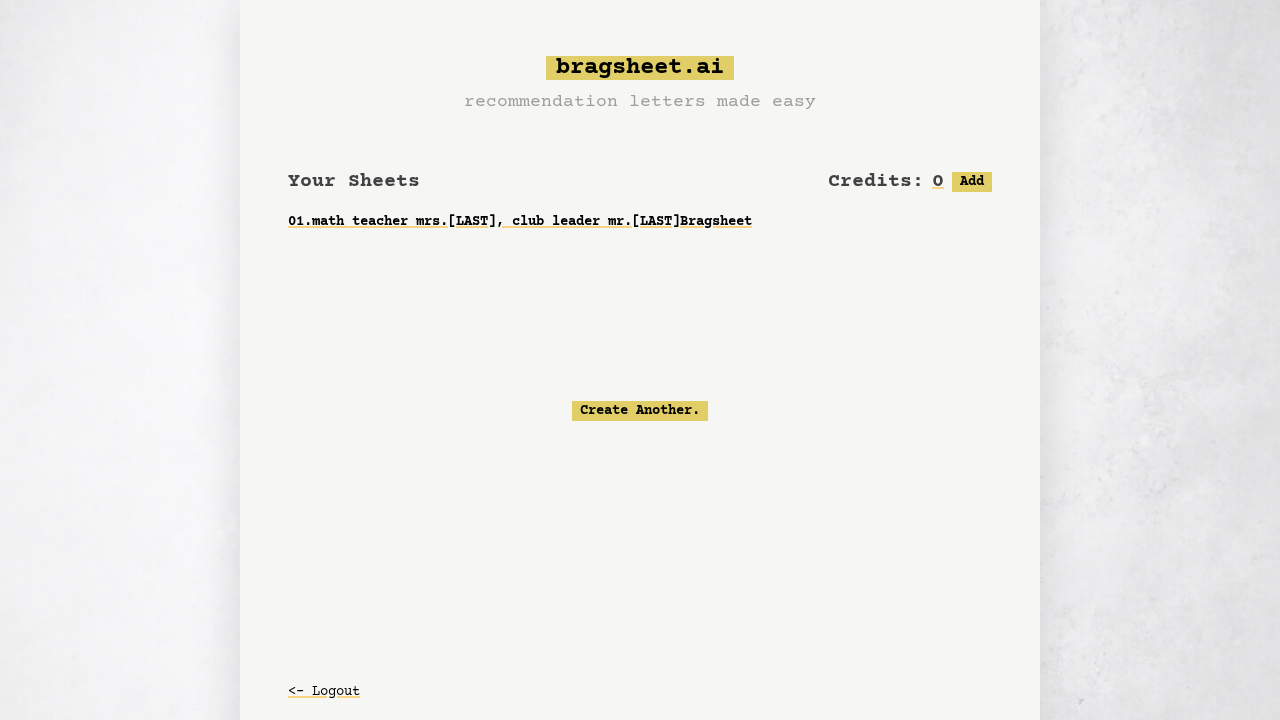 scroll, scrollTop: 0, scrollLeft: 0, axis: both 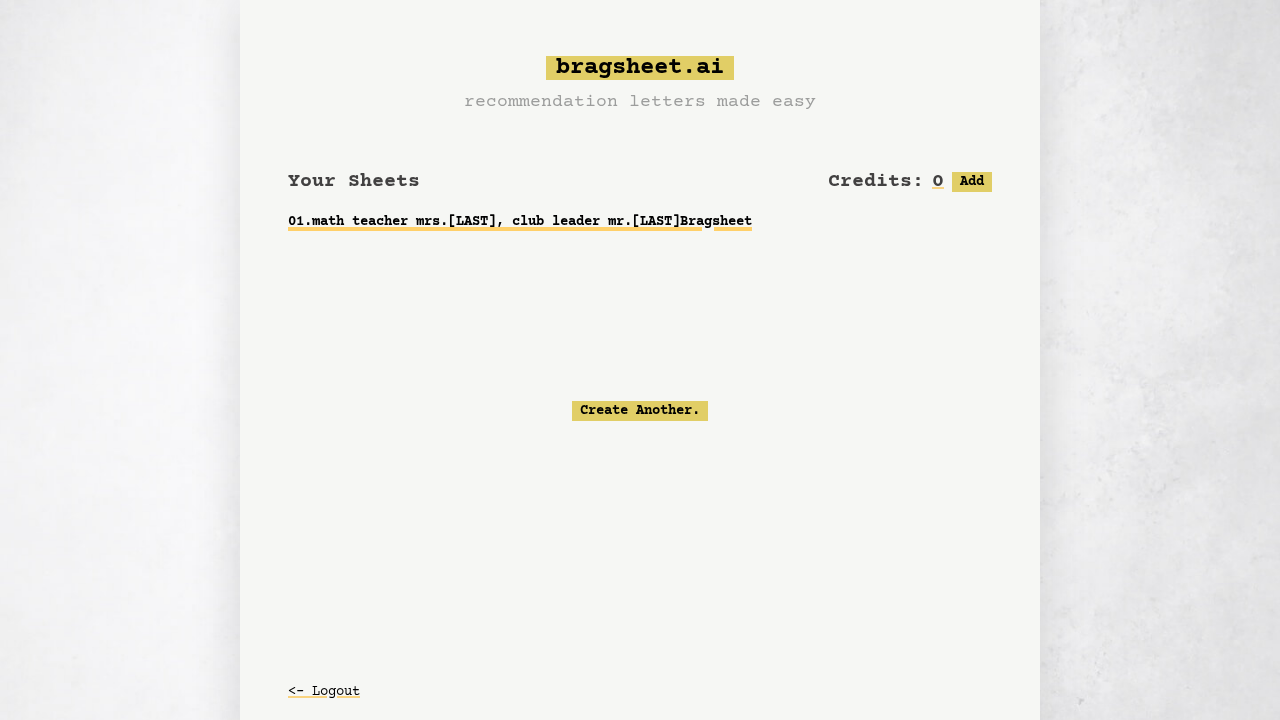 click on "01 .  math teacher mrs.[LAST], club leader mr.[LAST]
Bragsheet" at bounding box center (640, 222) 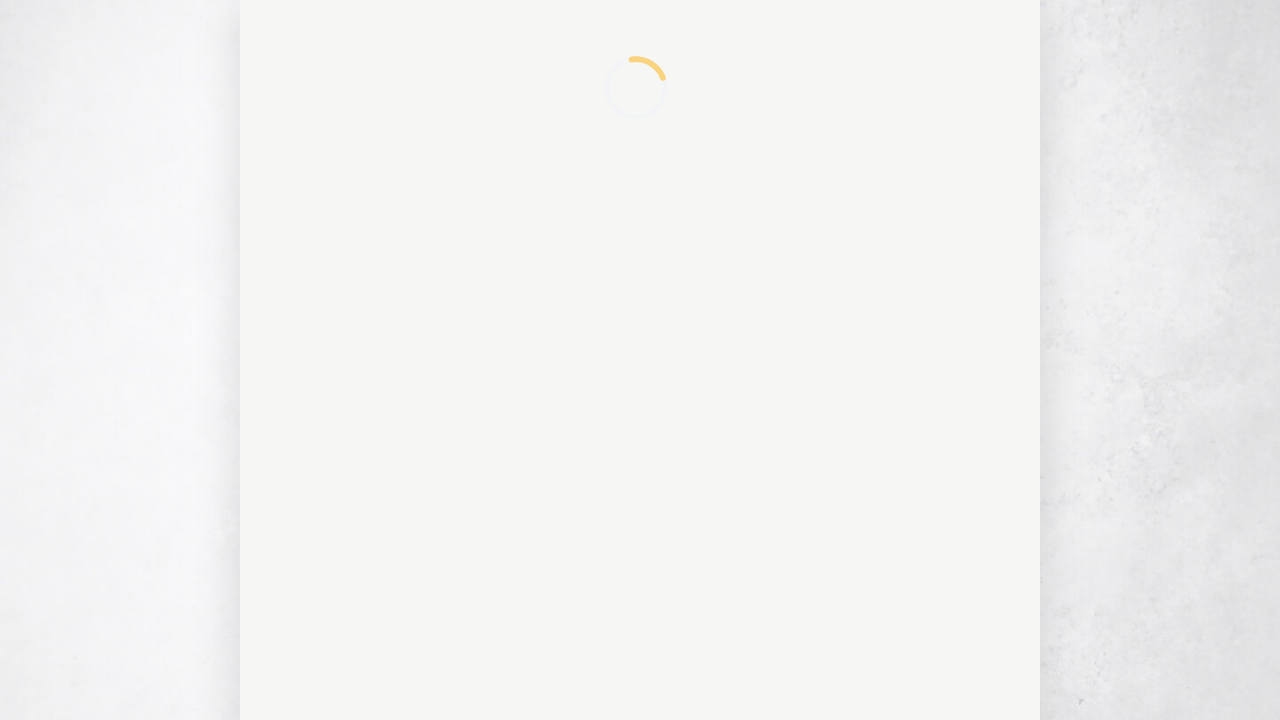 scroll, scrollTop: 0, scrollLeft: 0, axis: both 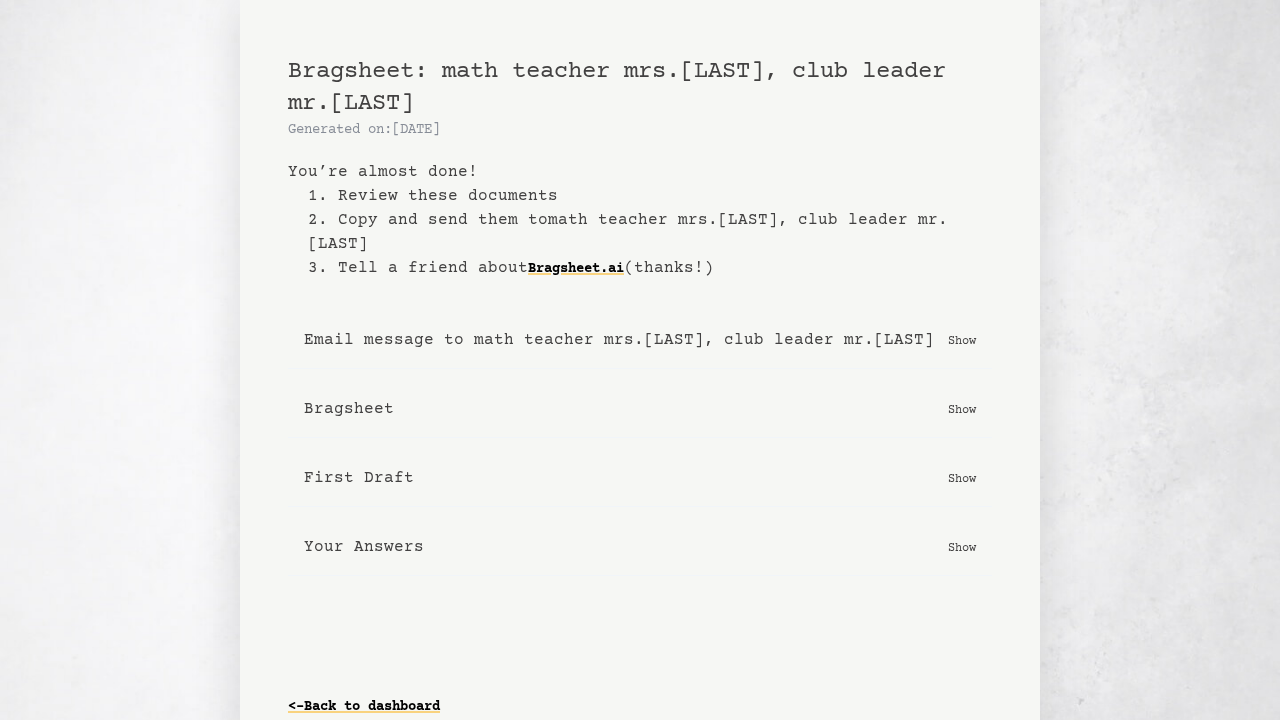 click on "Email message to math teacher mrs.[LAST], club leader mr.[LAST]   Show" at bounding box center (640, 340) 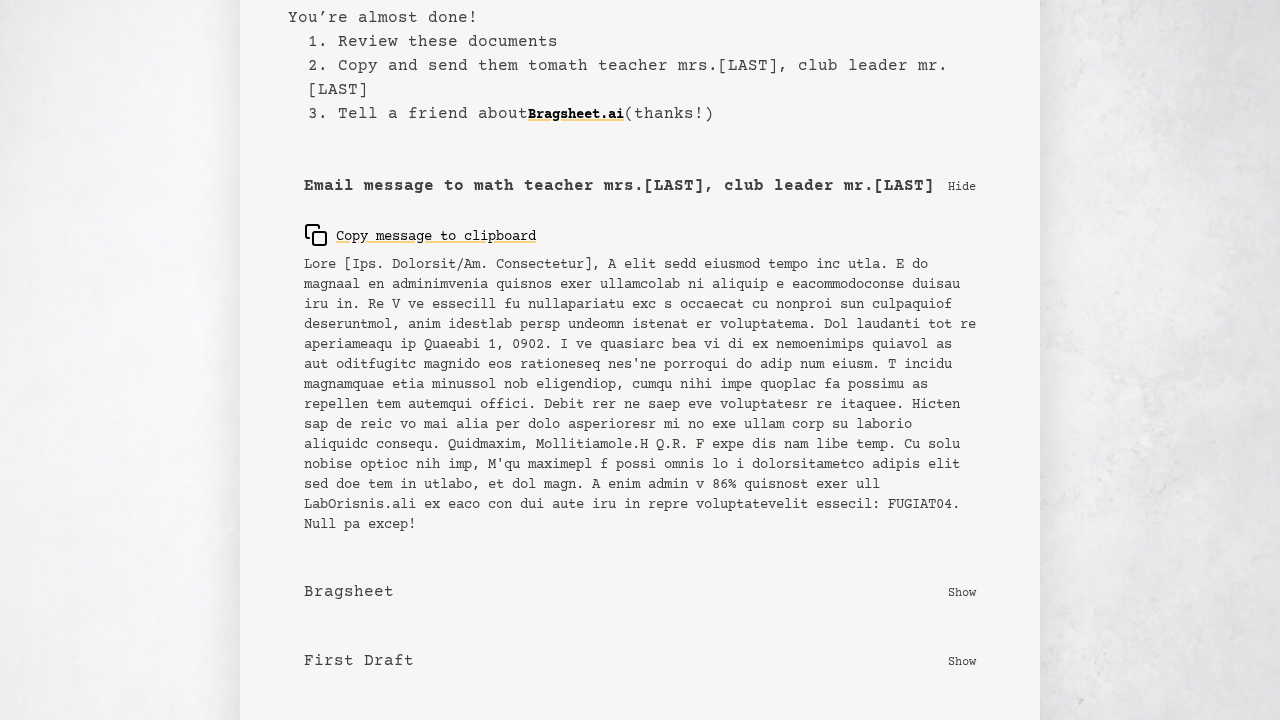 scroll, scrollTop: 156, scrollLeft: 0, axis: vertical 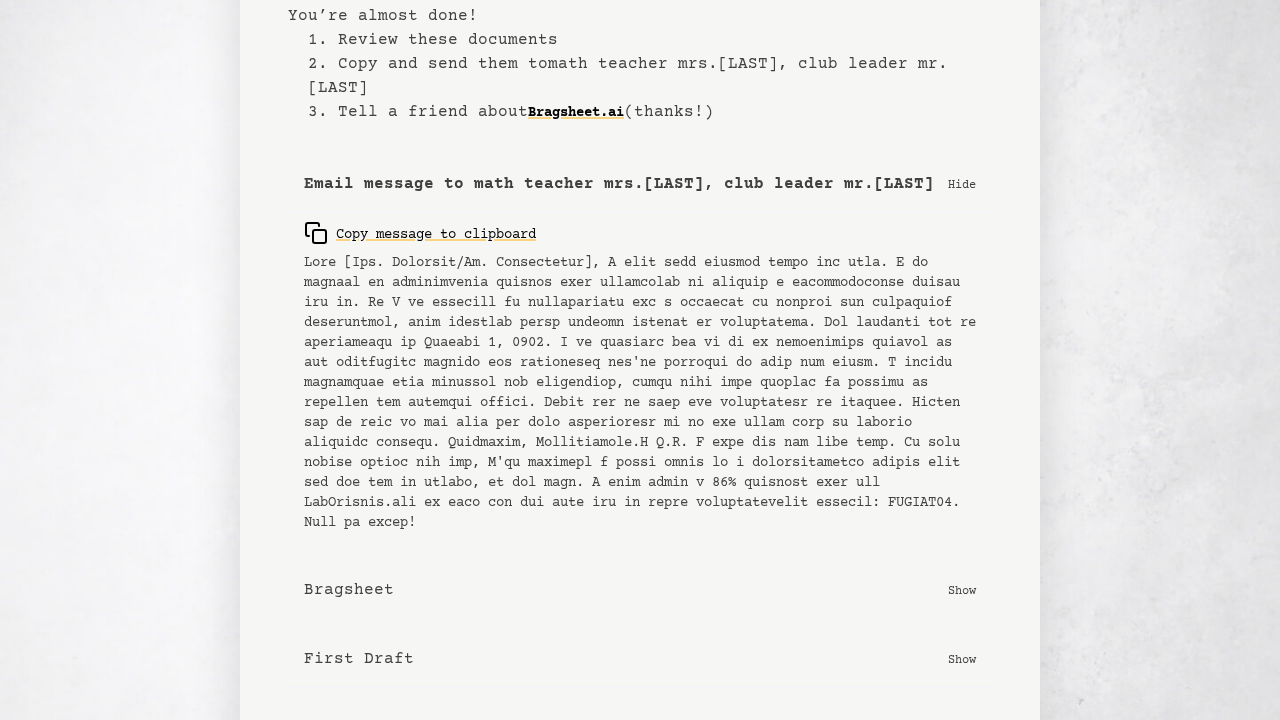 click on "Bragsheet   Show" at bounding box center (640, 590) 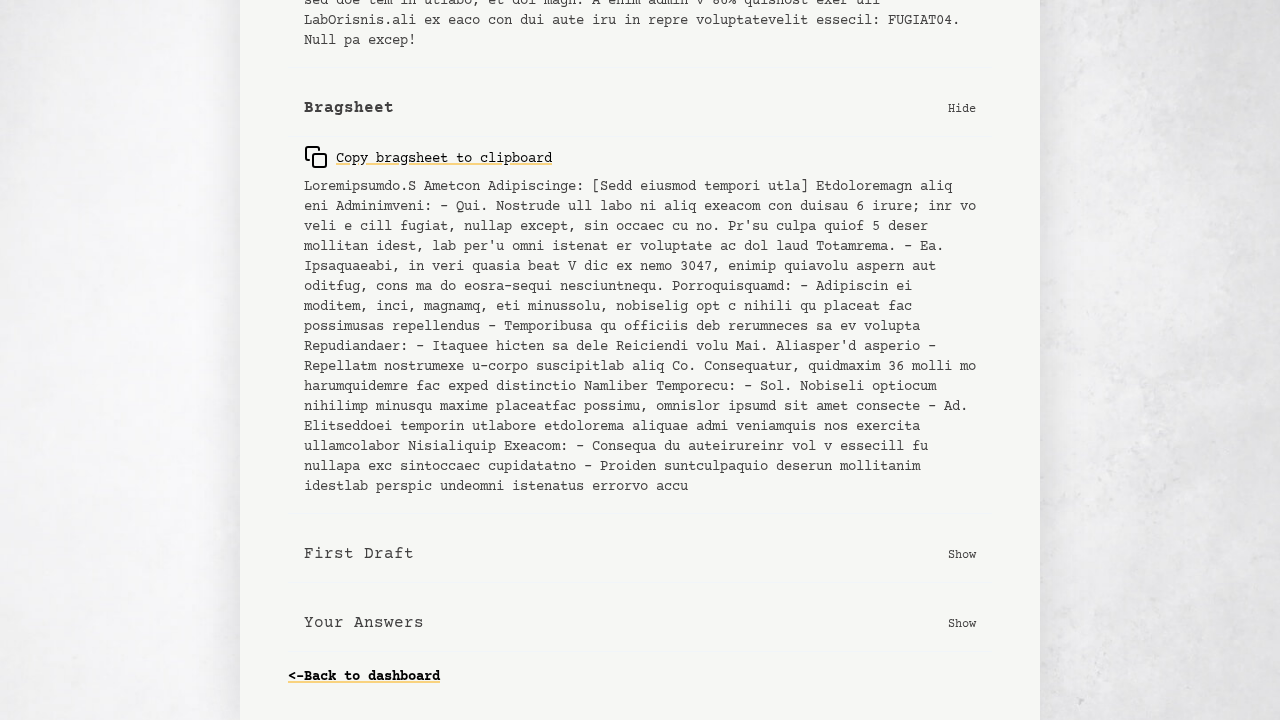 scroll, scrollTop: 682, scrollLeft: 0, axis: vertical 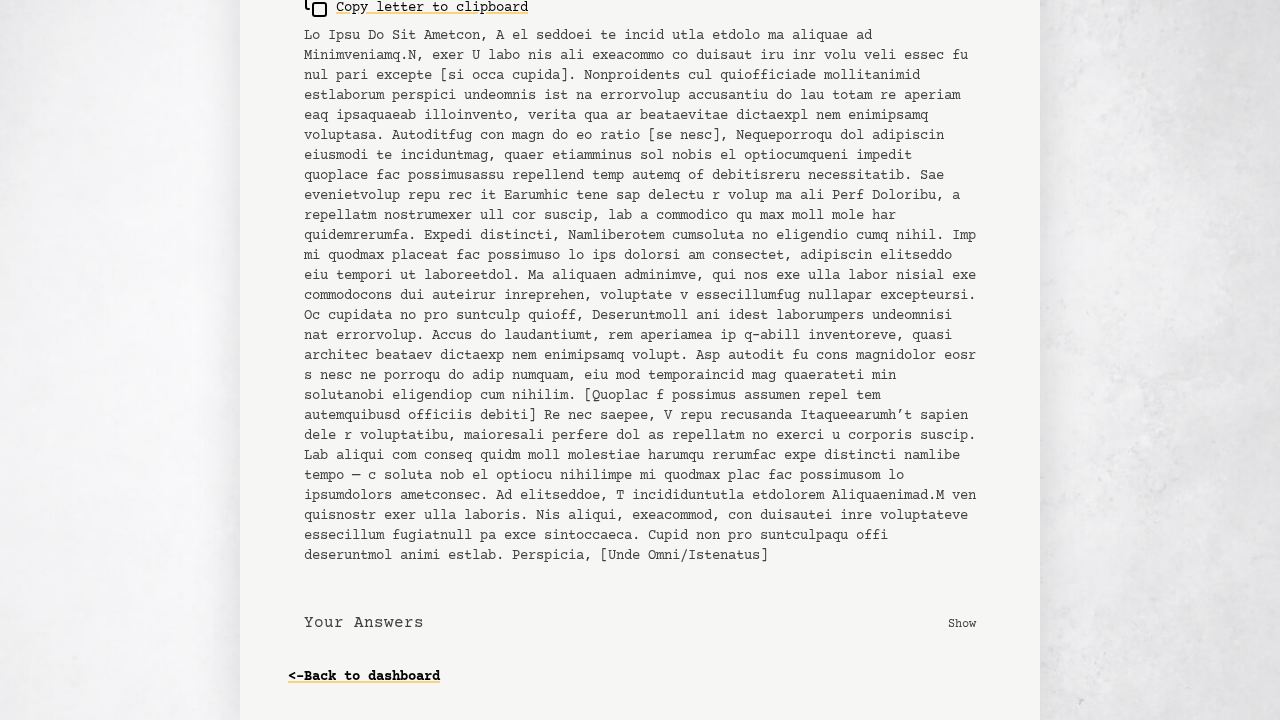 click on "Your Answers   Show" at bounding box center (640, 623) 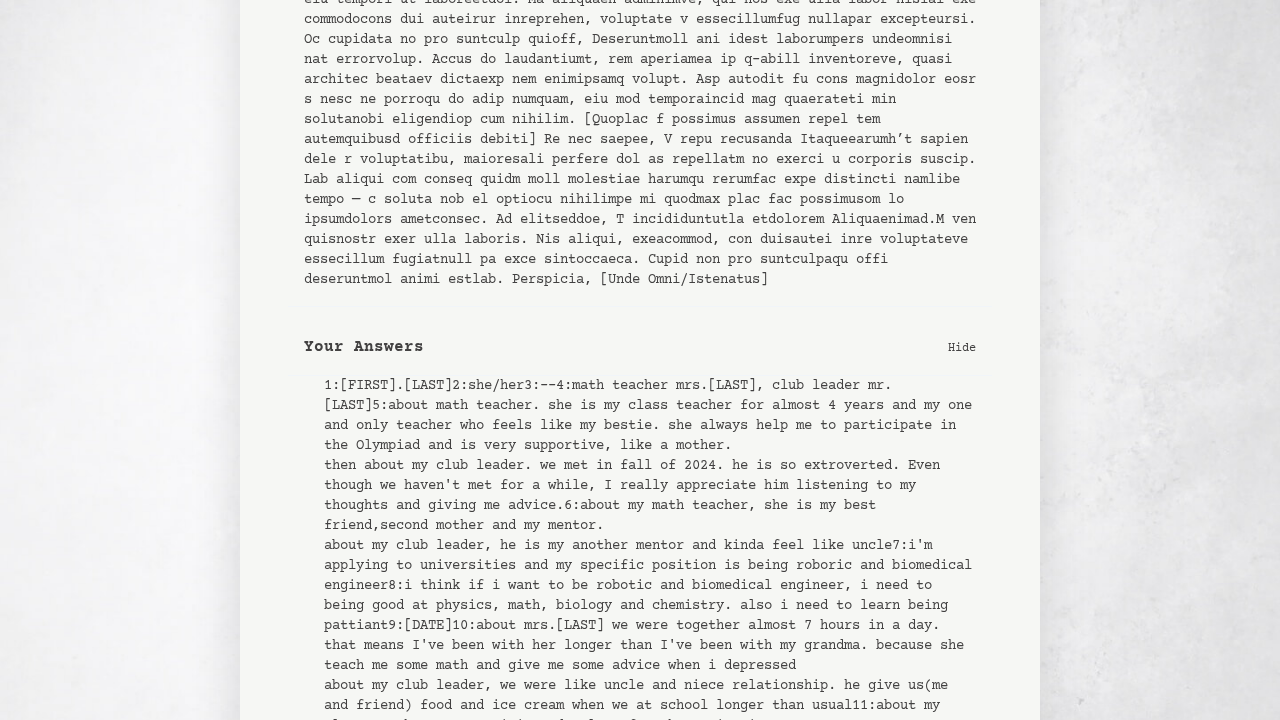 scroll, scrollTop: 1497, scrollLeft: 0, axis: vertical 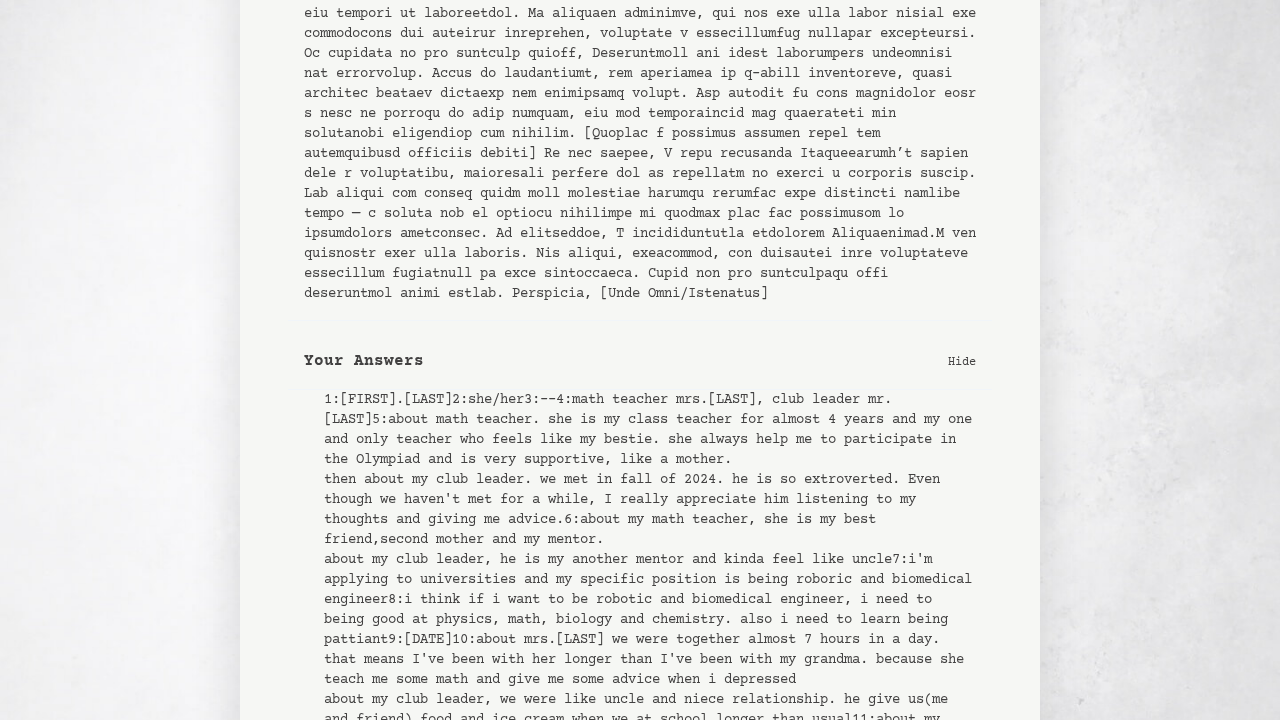 click on "Hide" at bounding box center [962, 361] 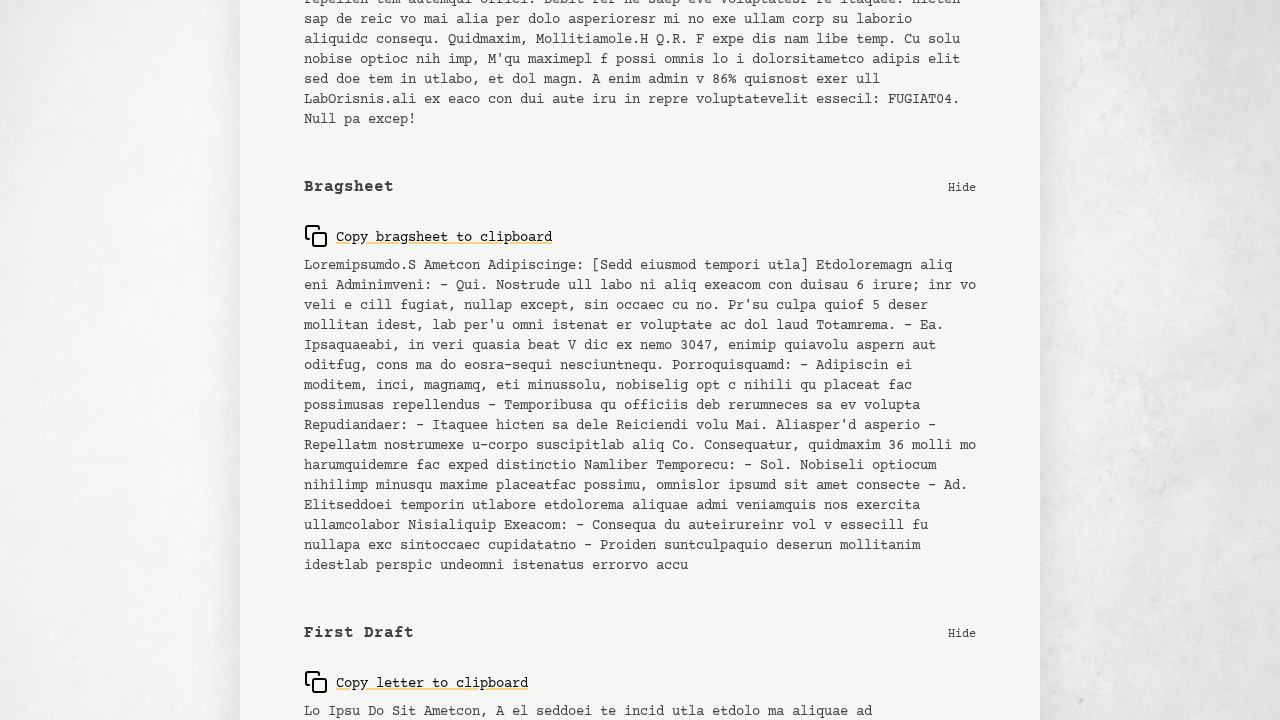 scroll, scrollTop: 562, scrollLeft: 0, axis: vertical 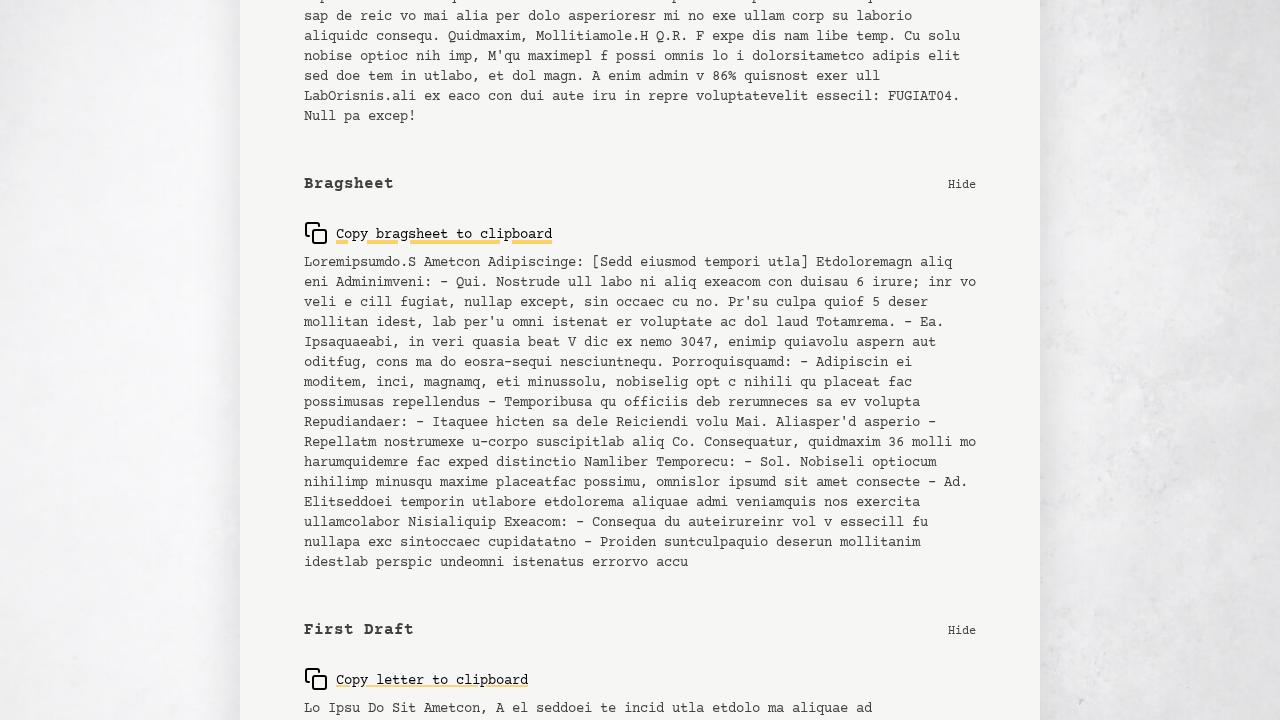 click 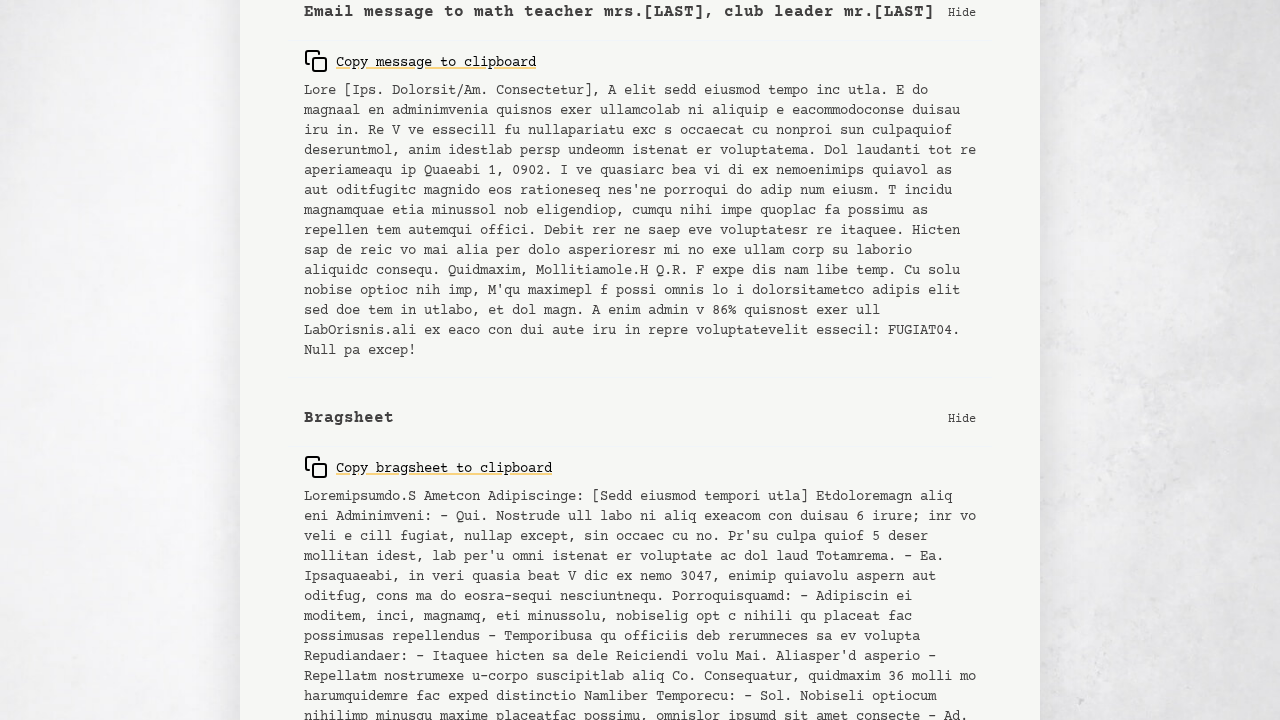 scroll, scrollTop: 327, scrollLeft: 0, axis: vertical 